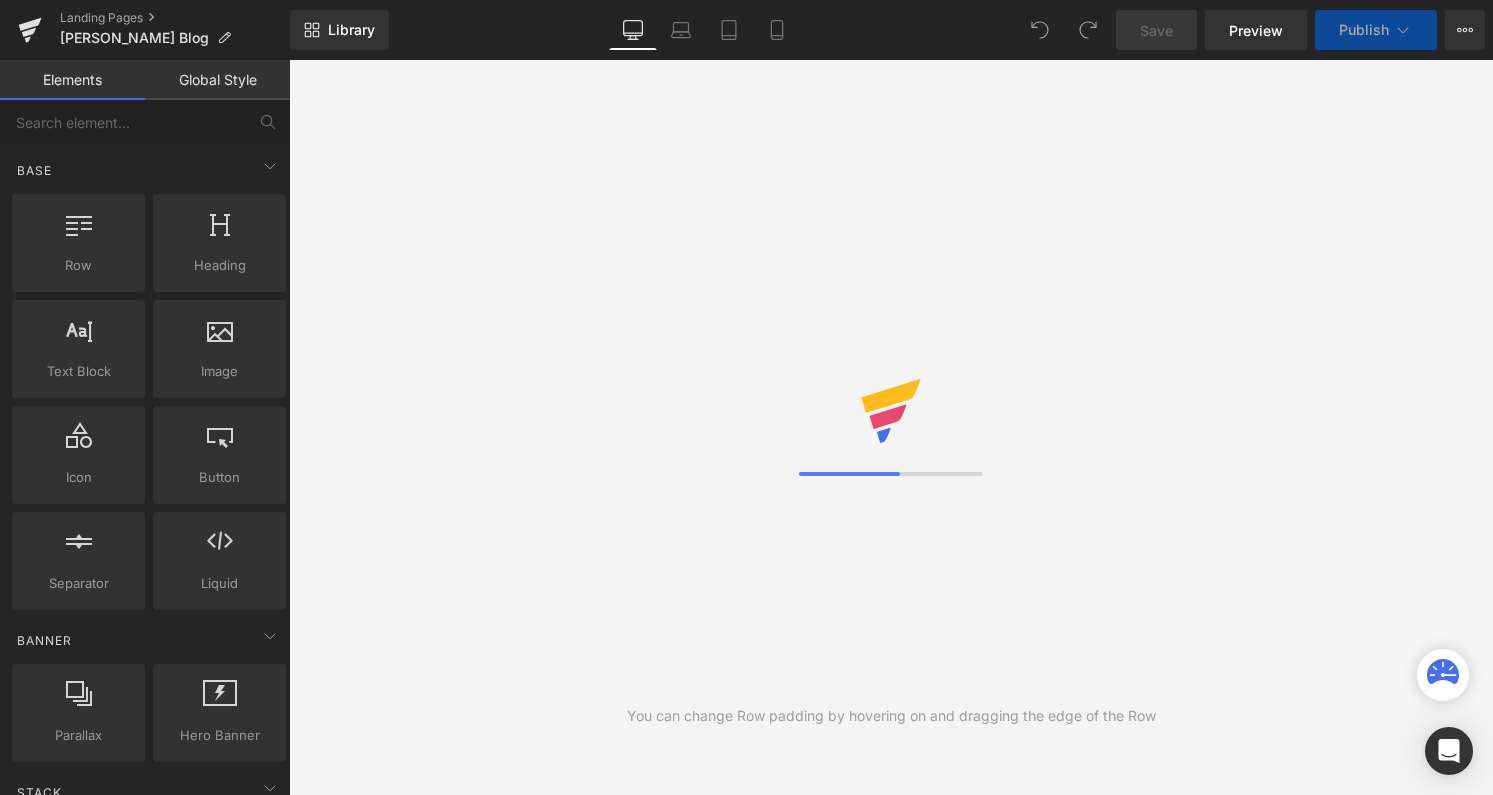 scroll, scrollTop: 0, scrollLeft: 0, axis: both 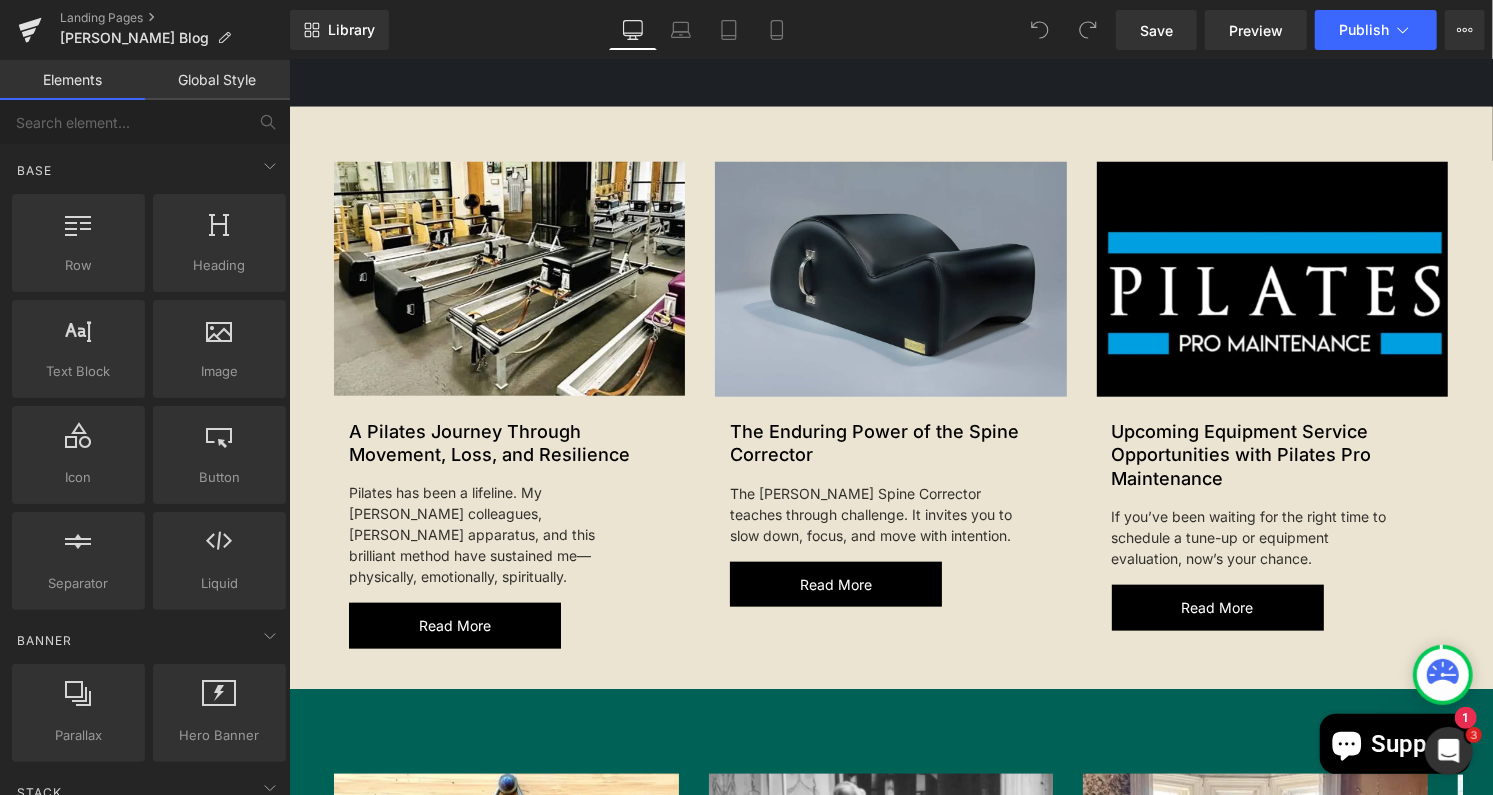 click on "New Article  Text Block         Upcoming Equipment Service Opportunities with Pilates Pro Maintenance Heading         If you’ve been waiting for the right time to schedule a tune-up or equipment evaluation, now’s your chance. Text Block         Read more Button         Row" at bounding box center [1271, 513] 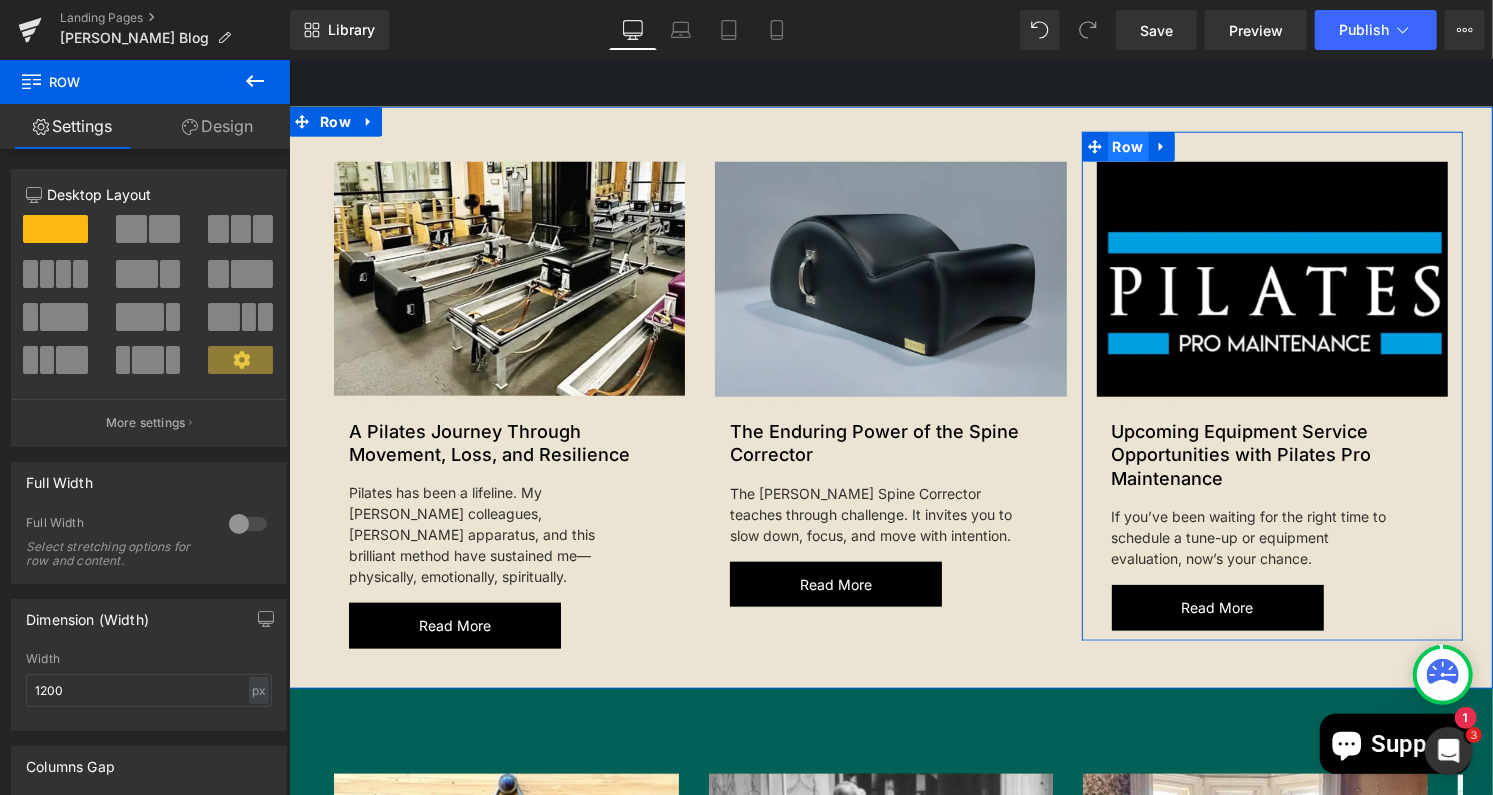 click on "Row" at bounding box center (1127, 146) 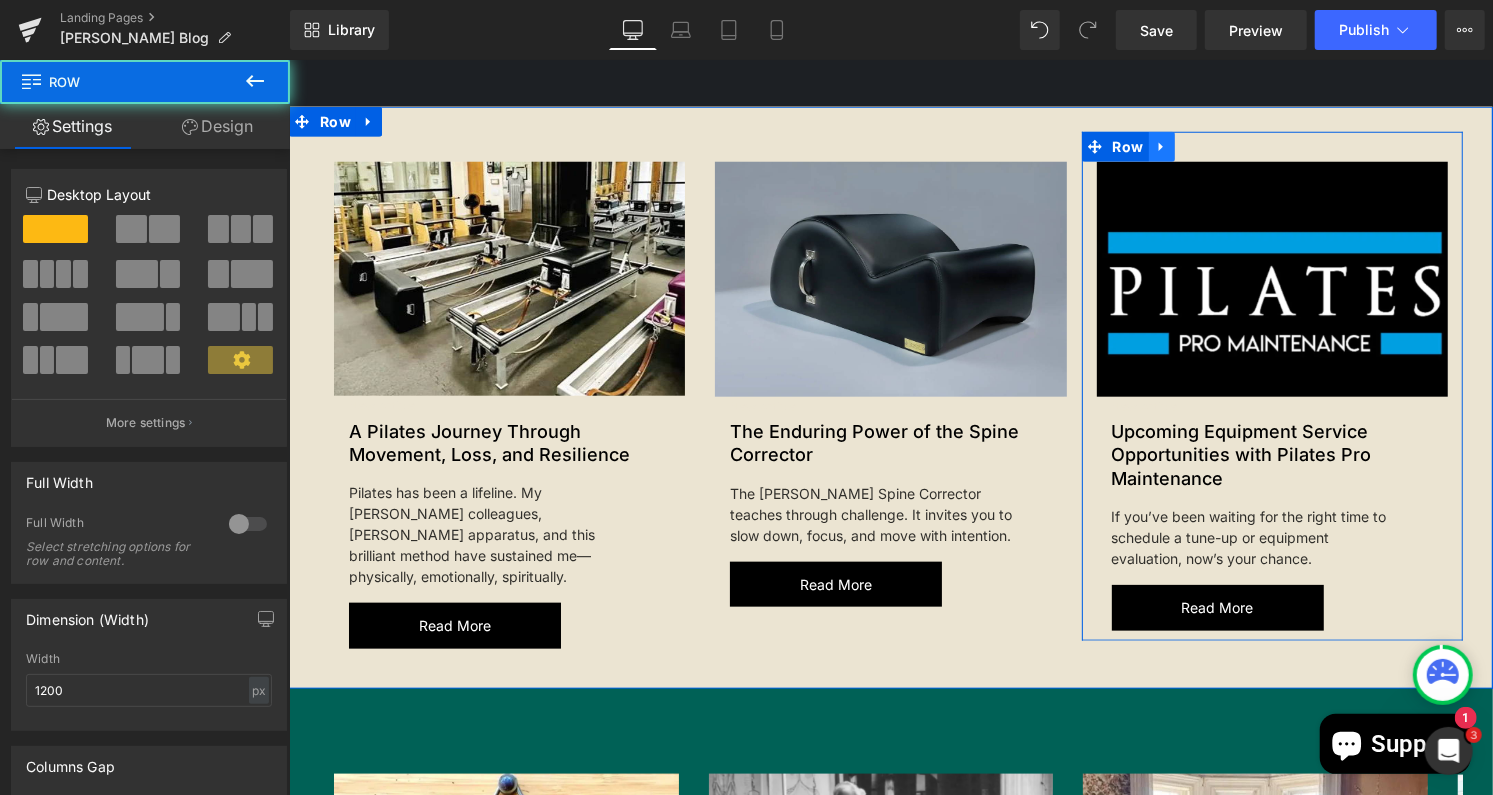 click 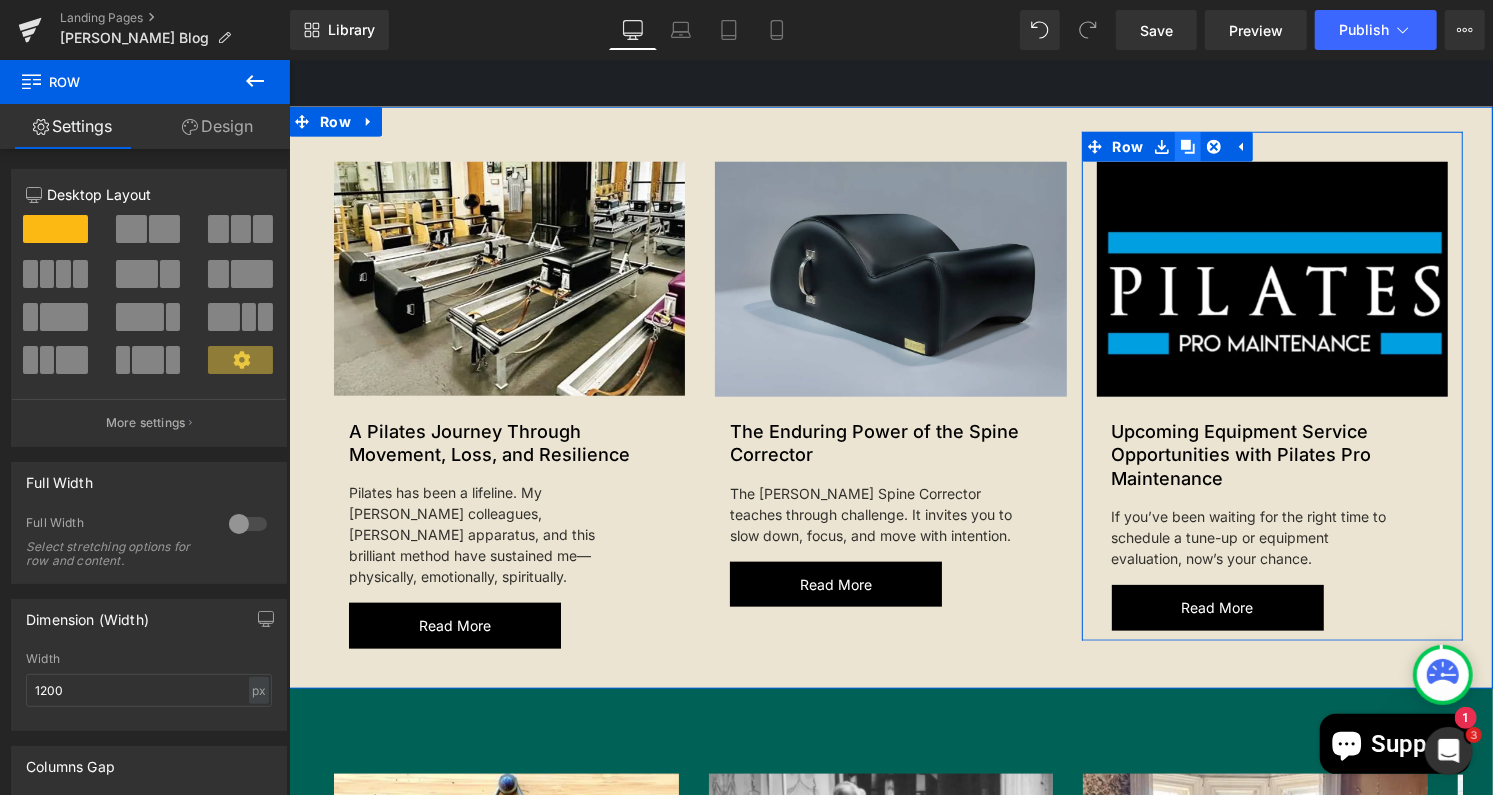 click 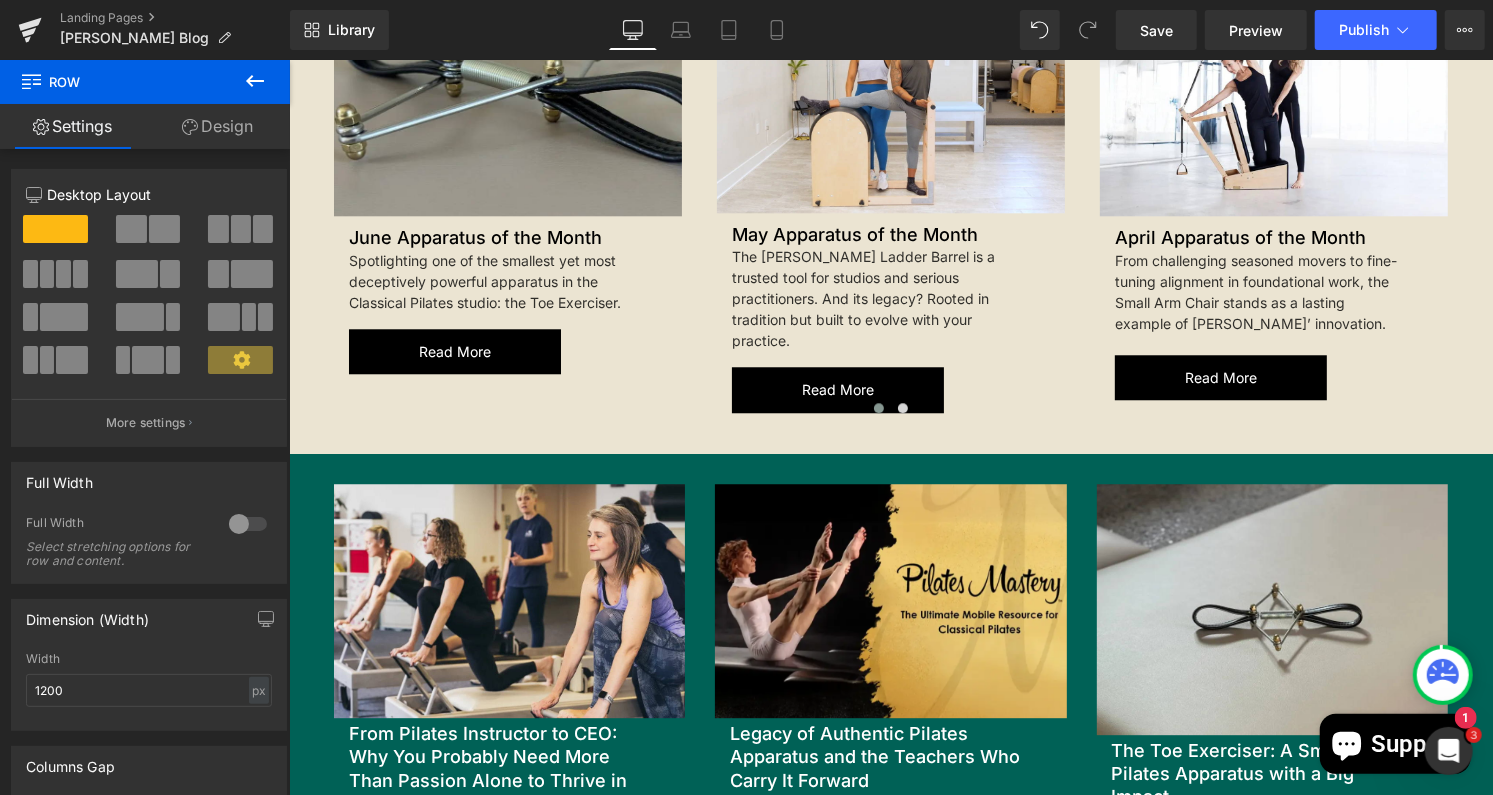 scroll, scrollTop: 2977, scrollLeft: 0, axis: vertical 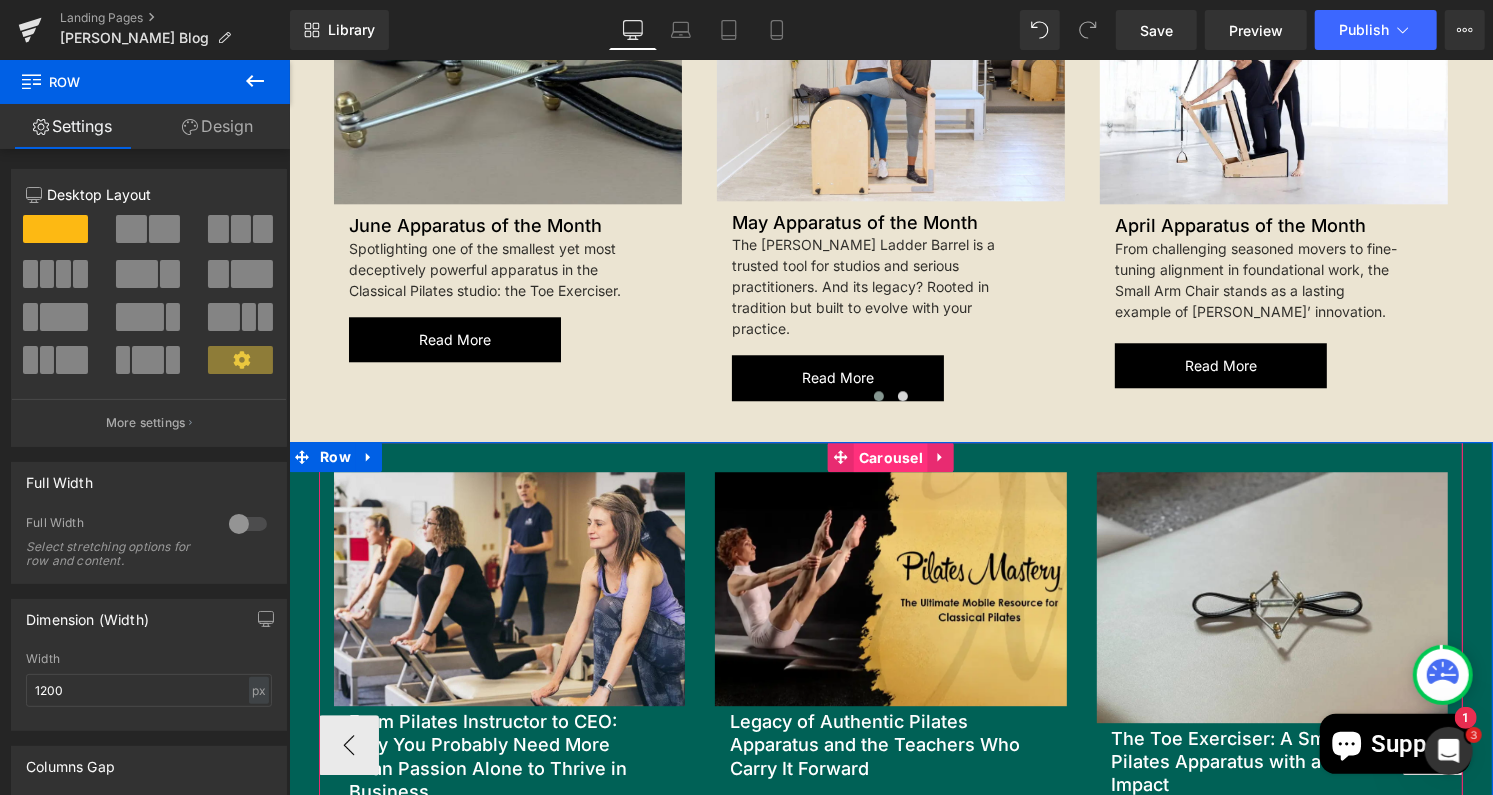 click on "Carousel" at bounding box center (890, 457) 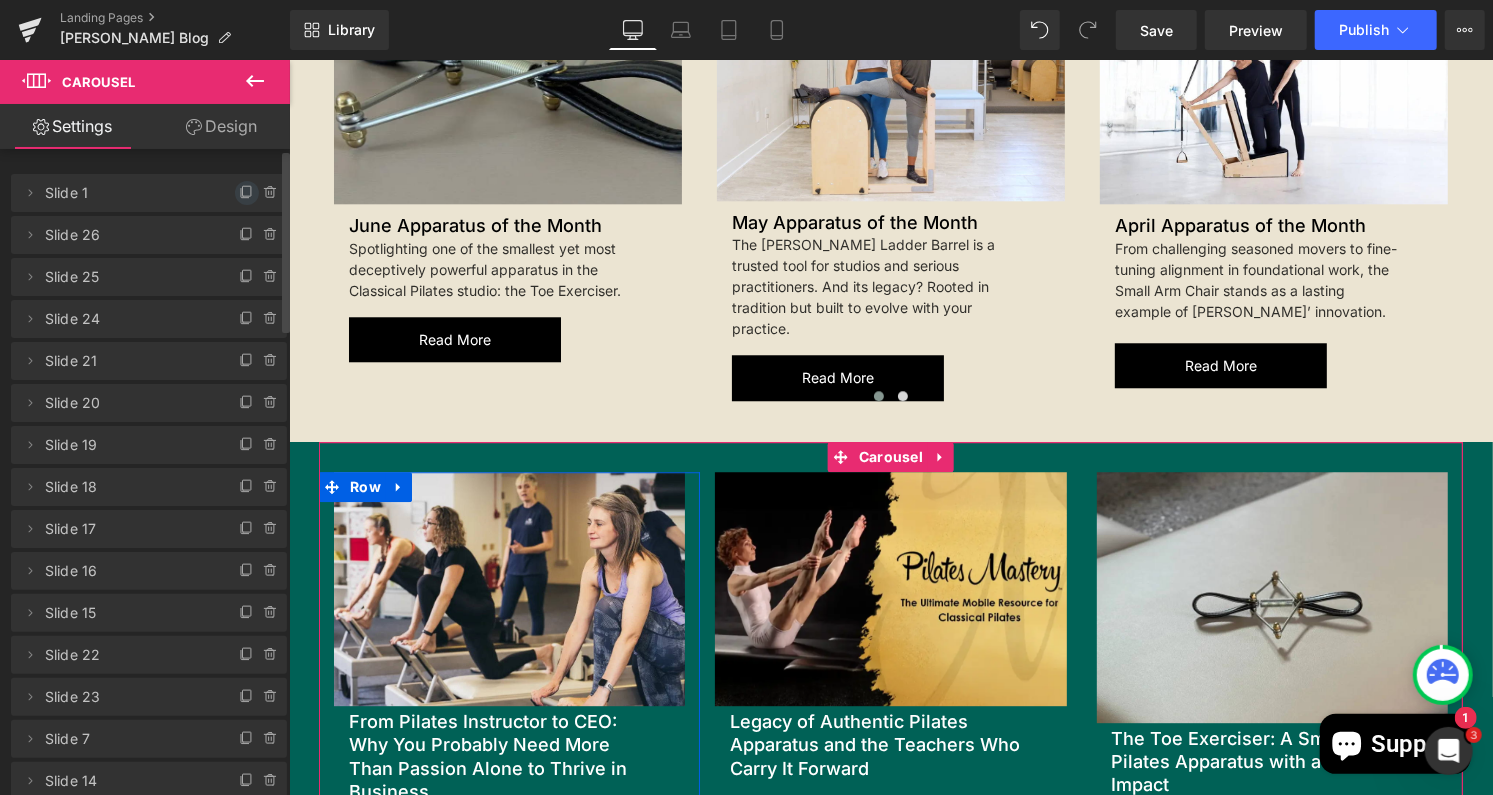 click 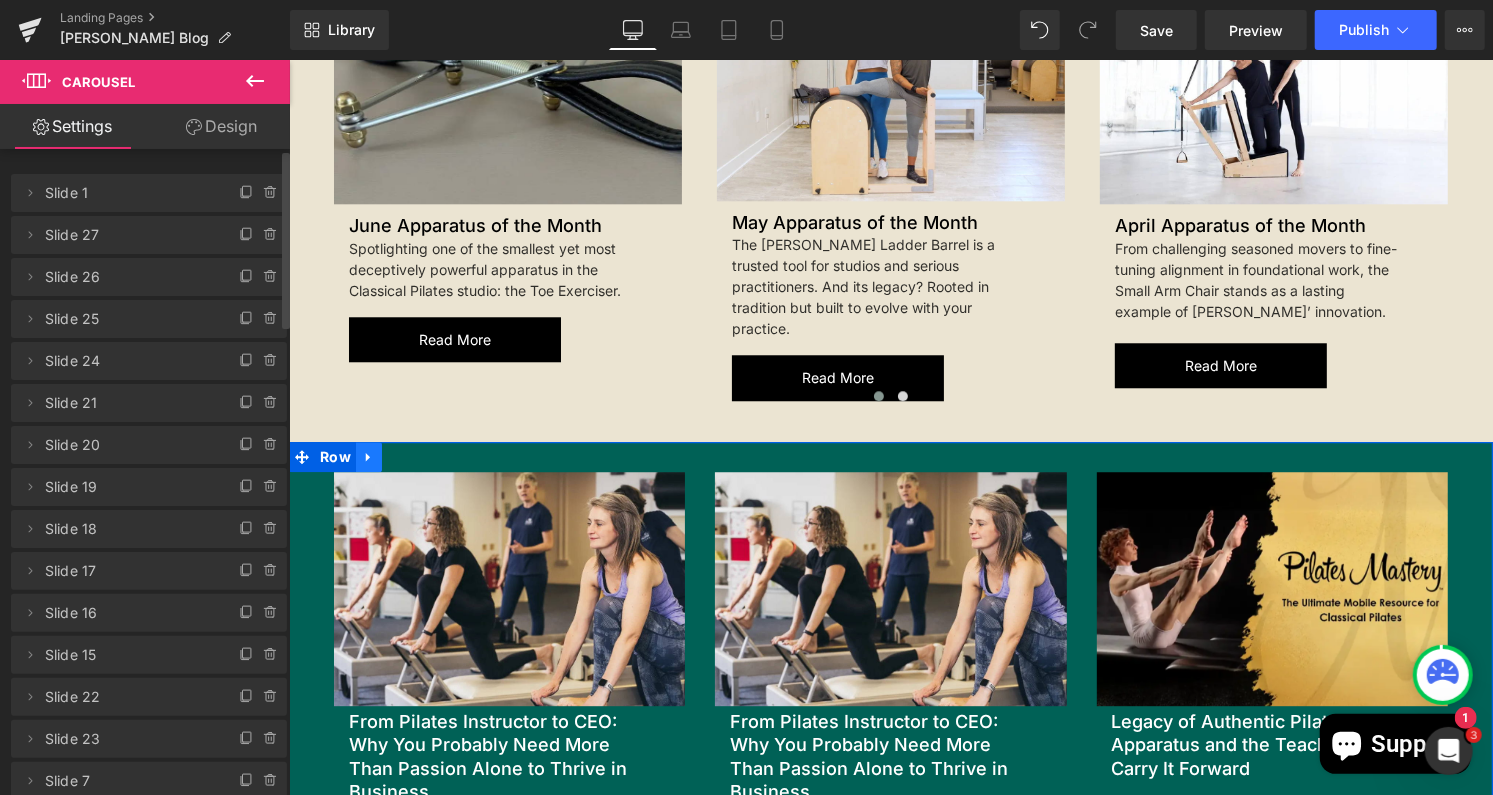 click 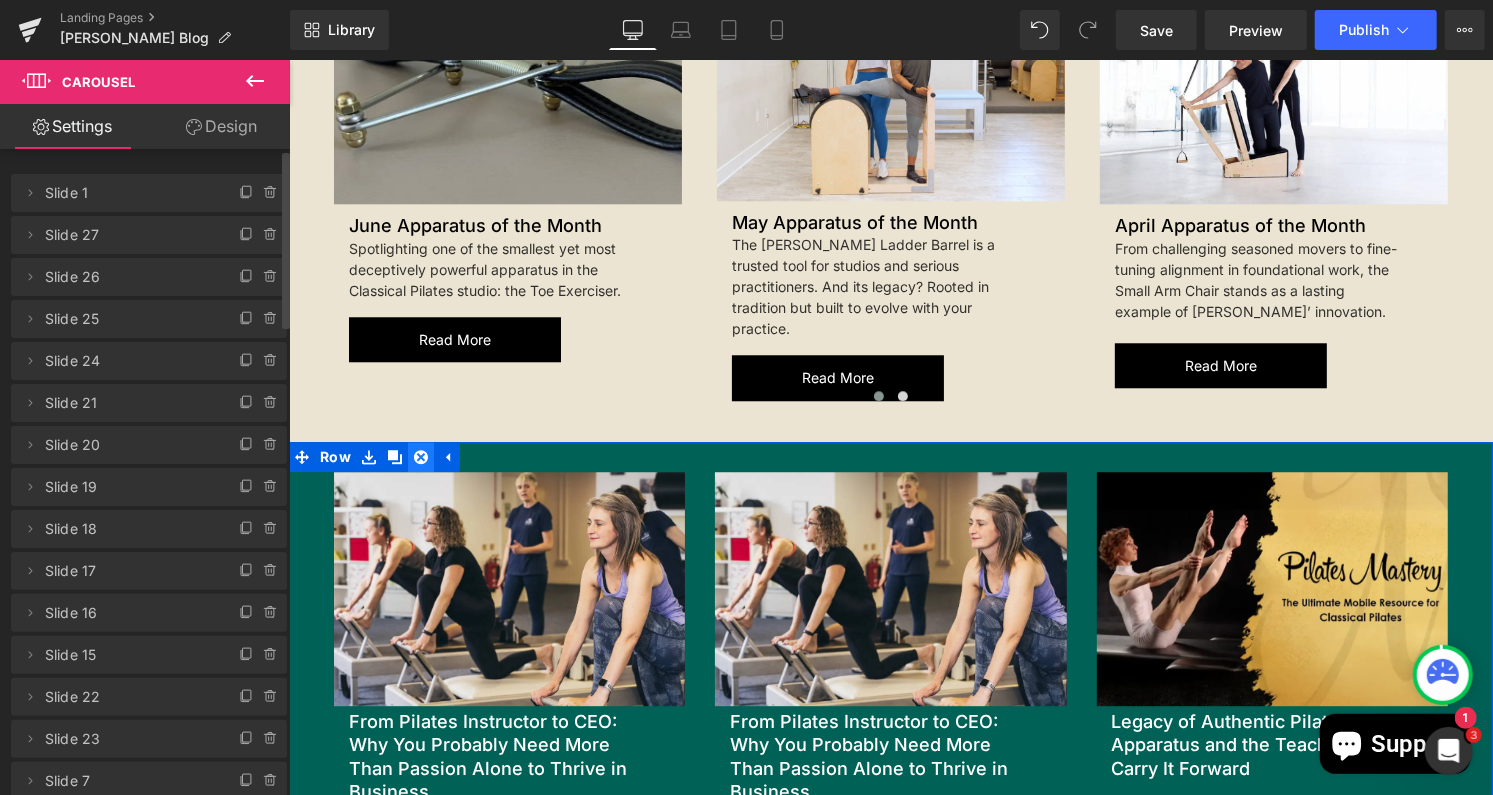 click 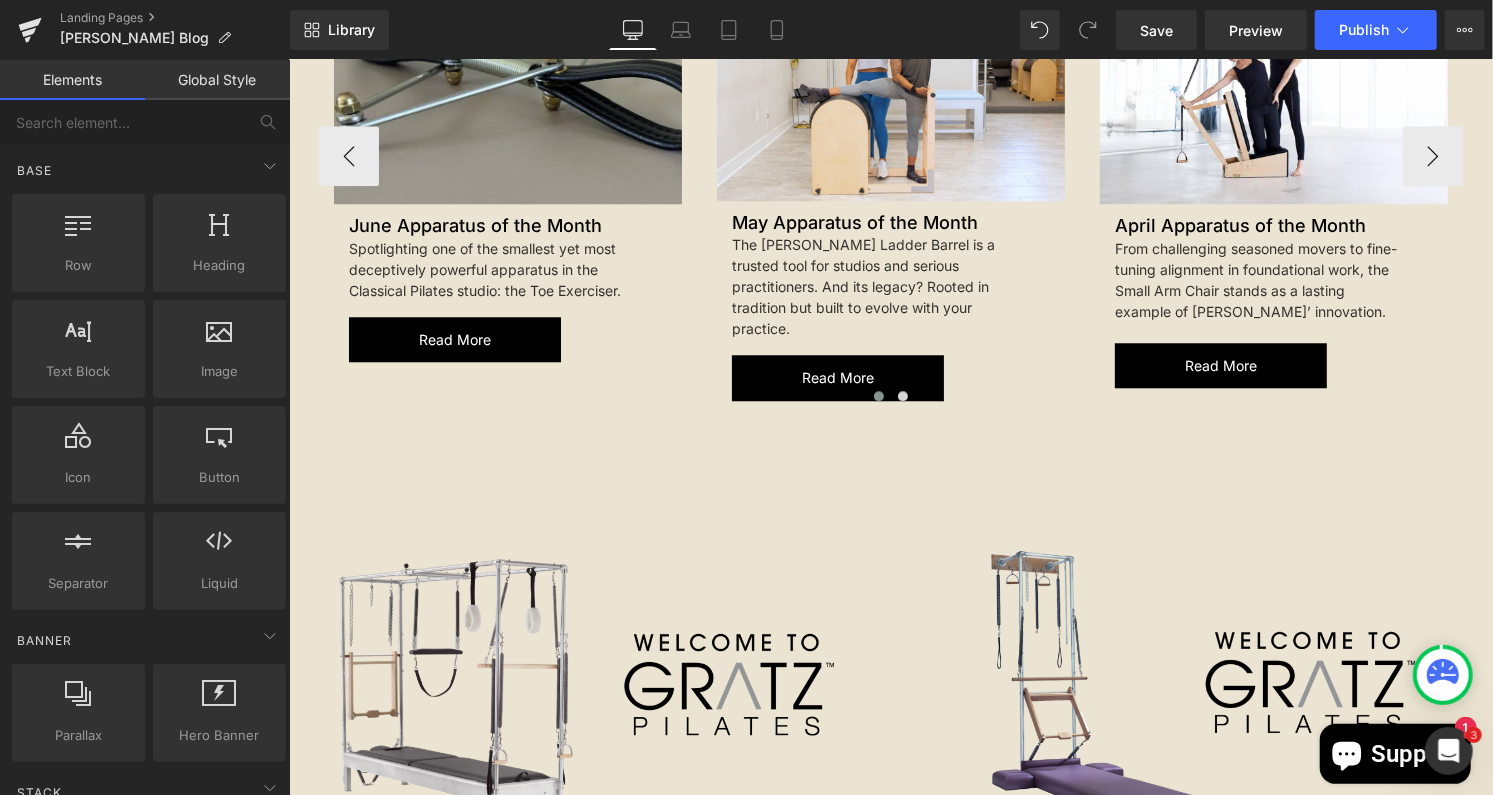 scroll, scrollTop: 2969, scrollLeft: 0, axis: vertical 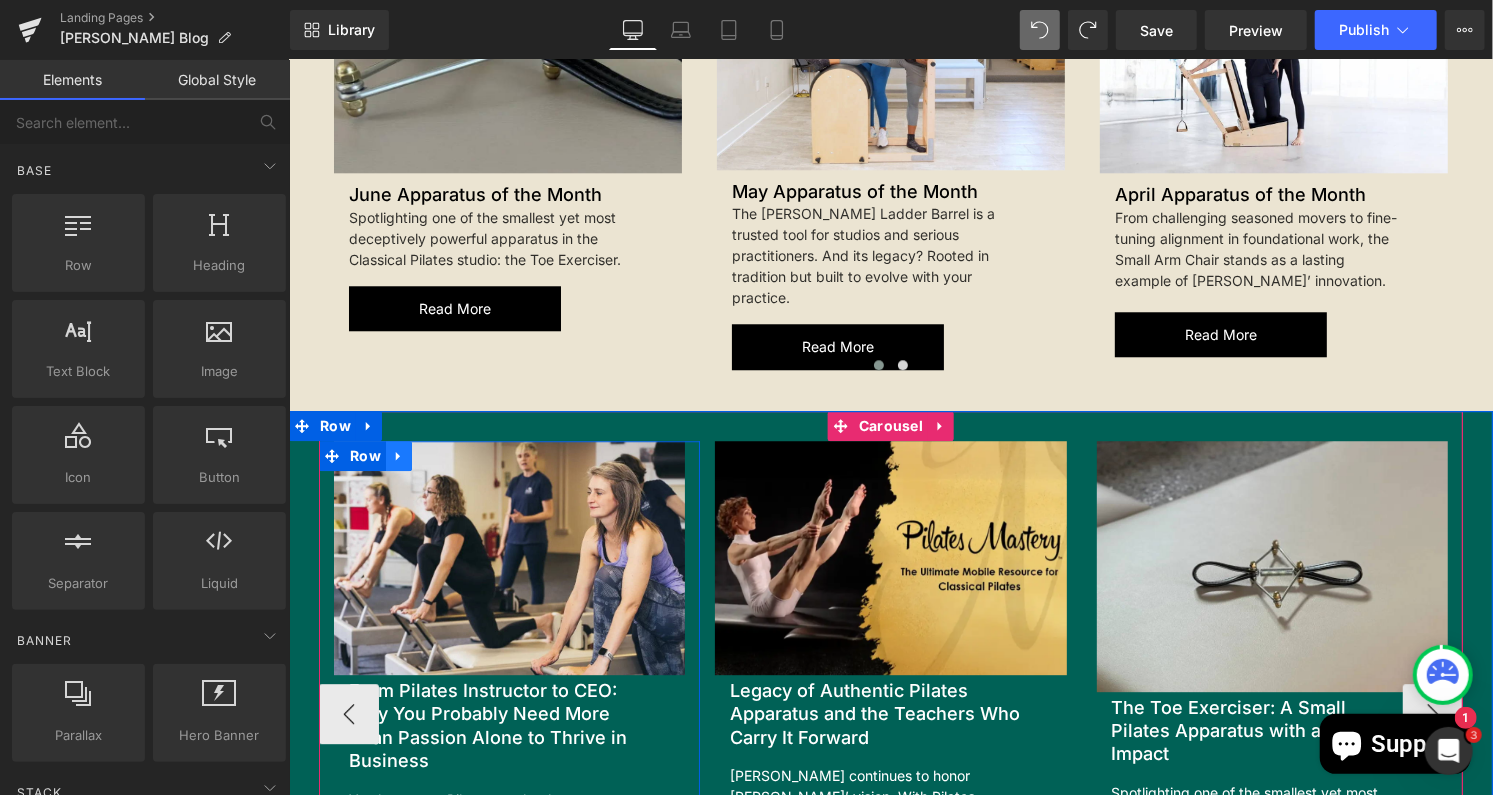 click 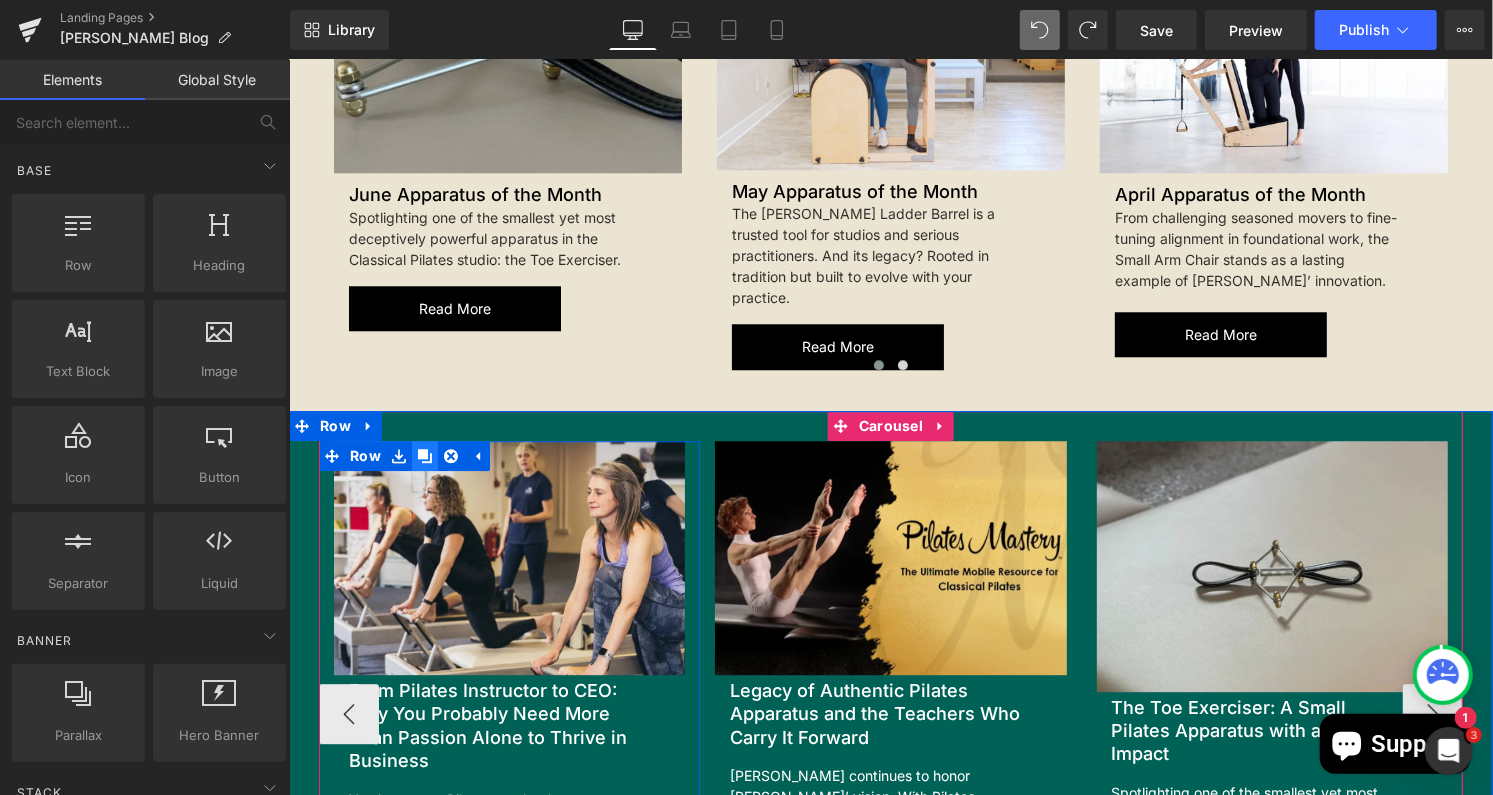 click 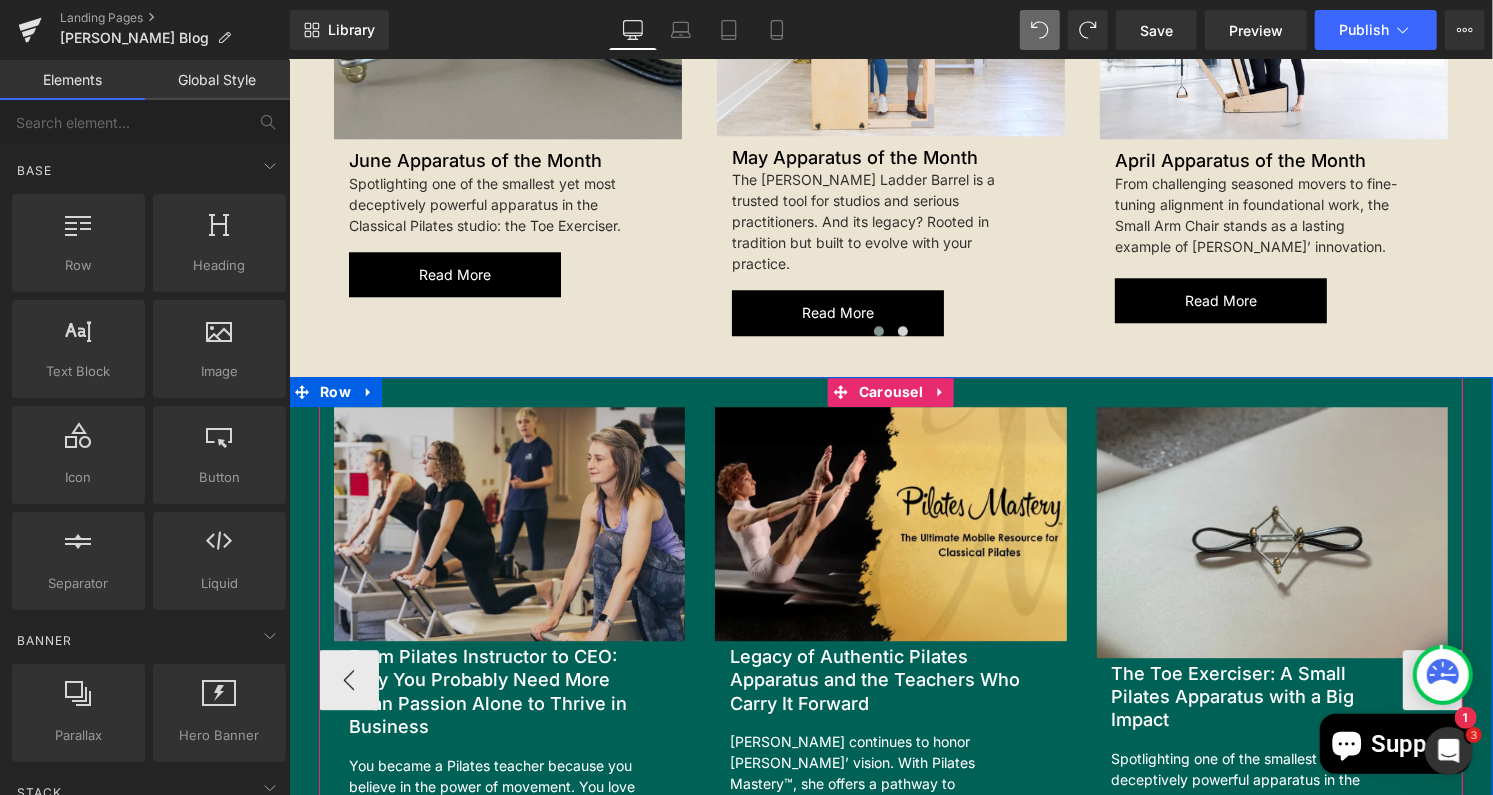 scroll, scrollTop: 3040, scrollLeft: 0, axis: vertical 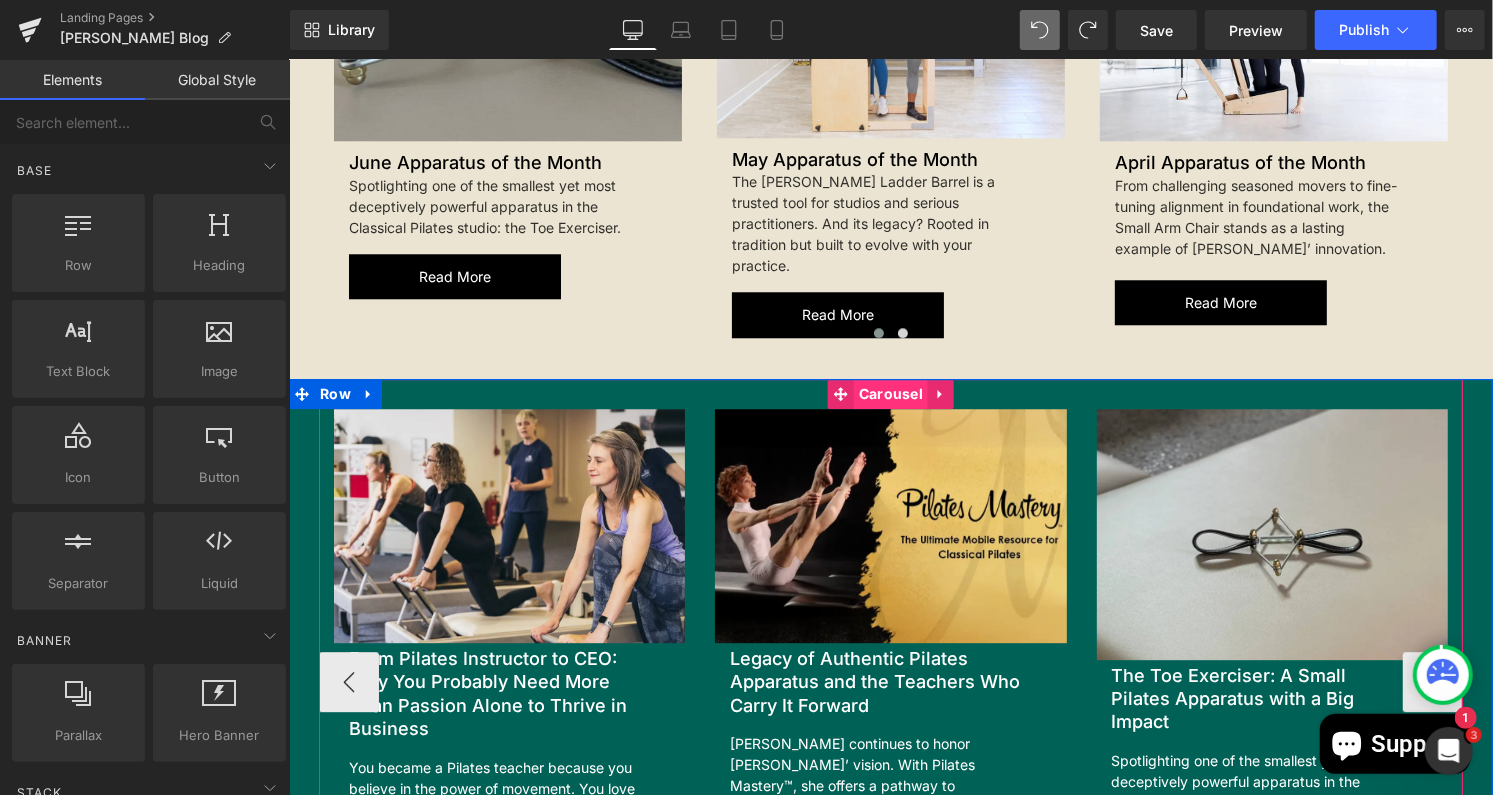 click on "Carousel" at bounding box center [890, 393] 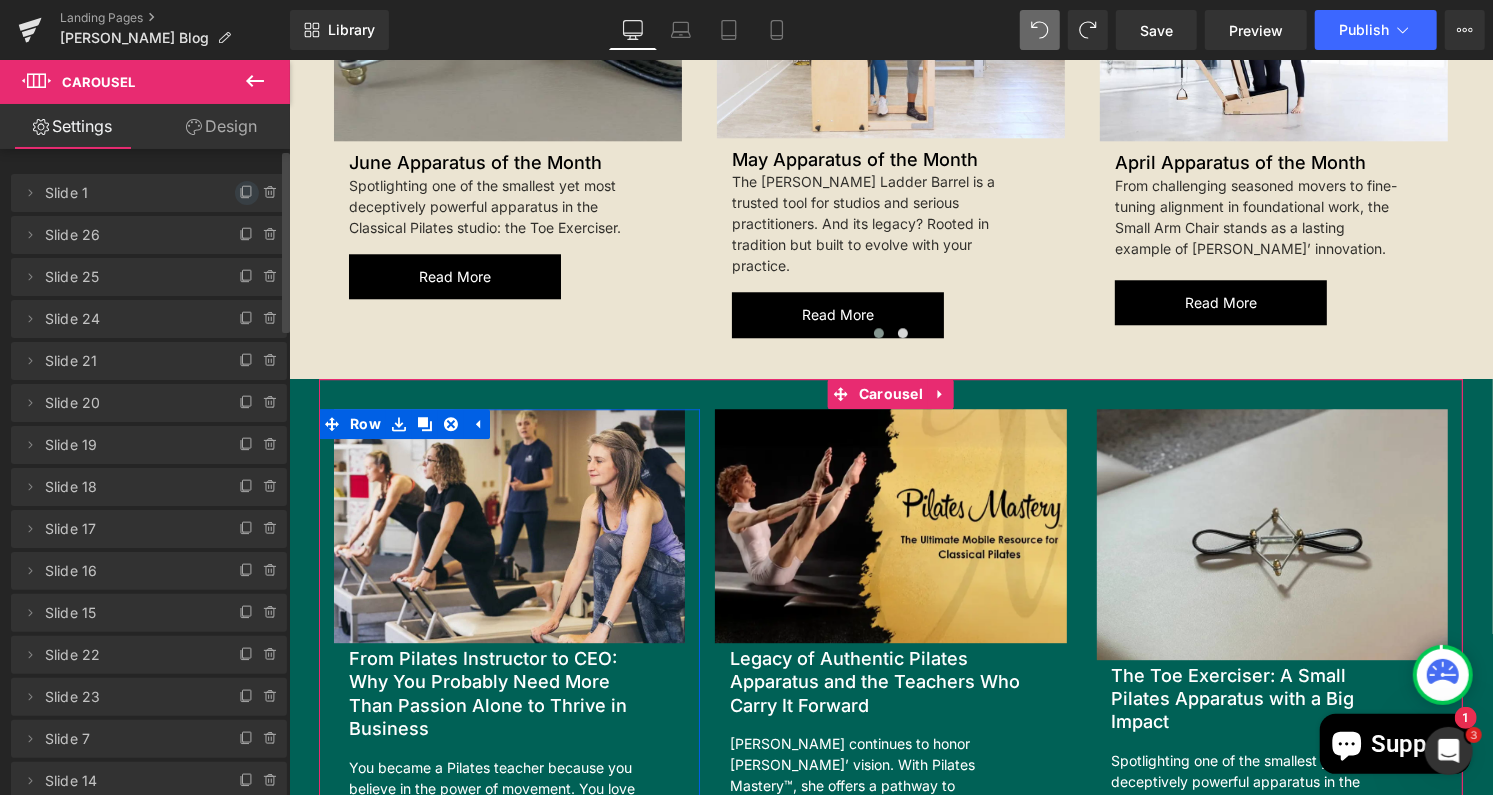 click 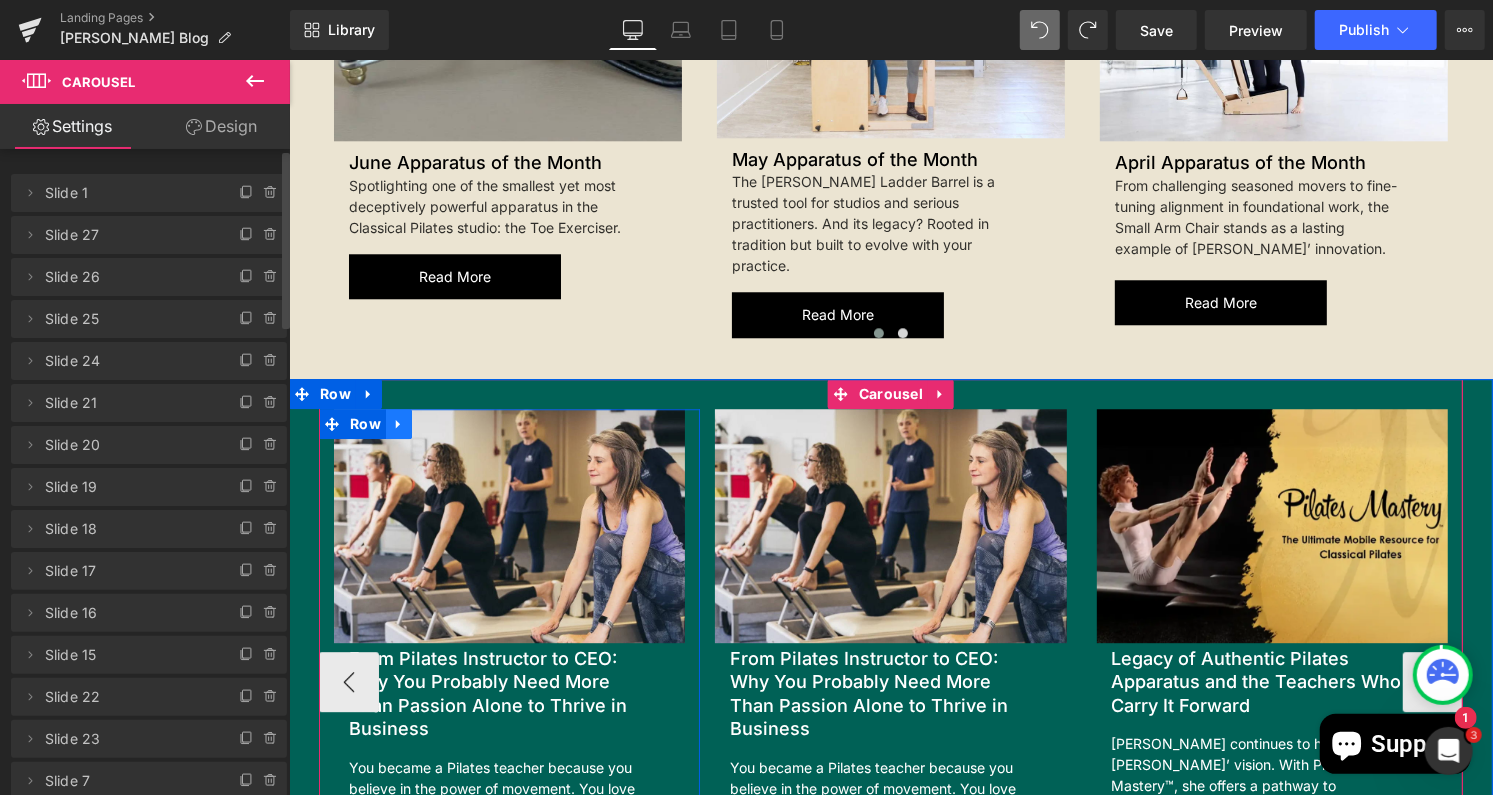 click 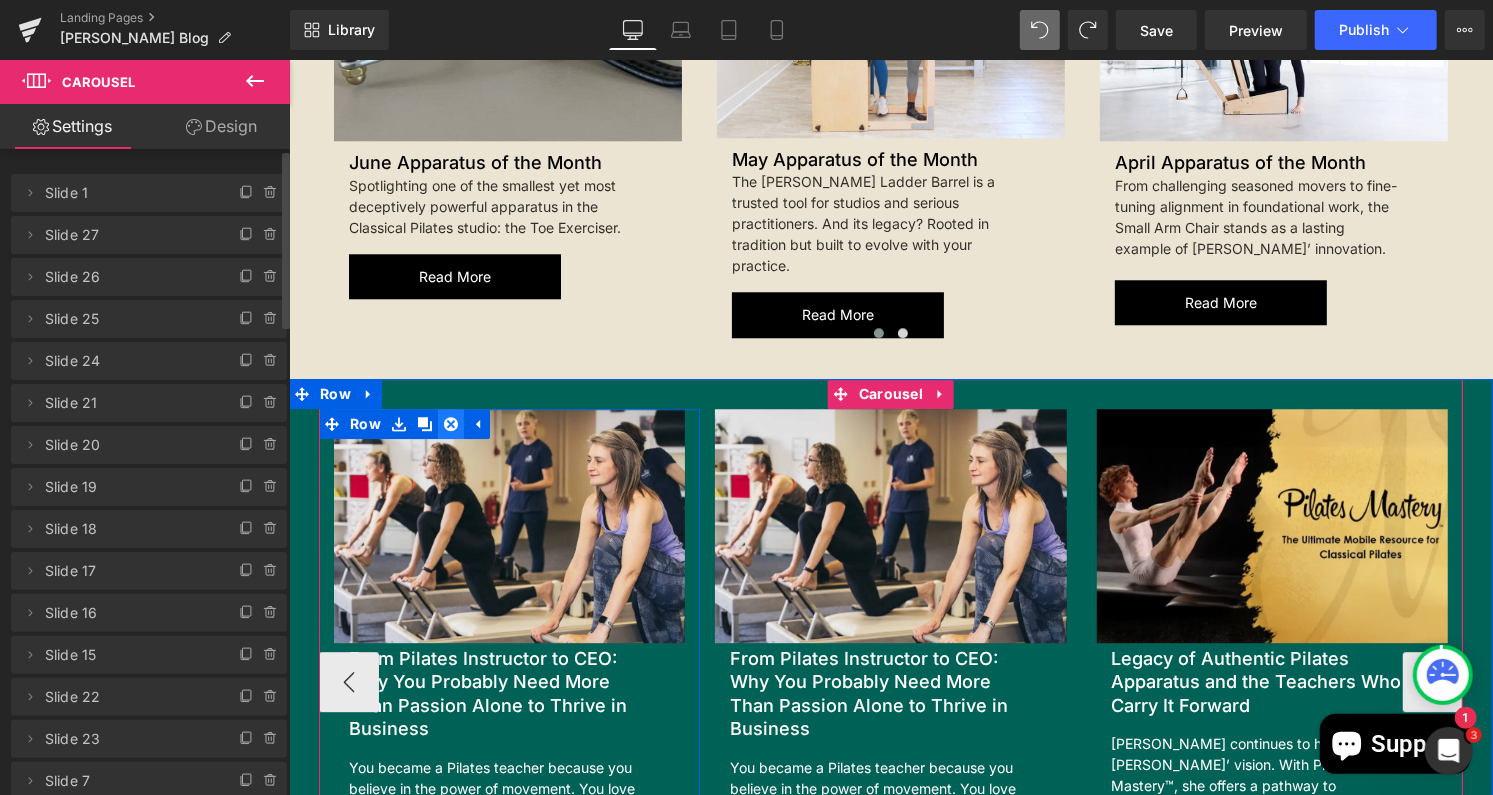 click 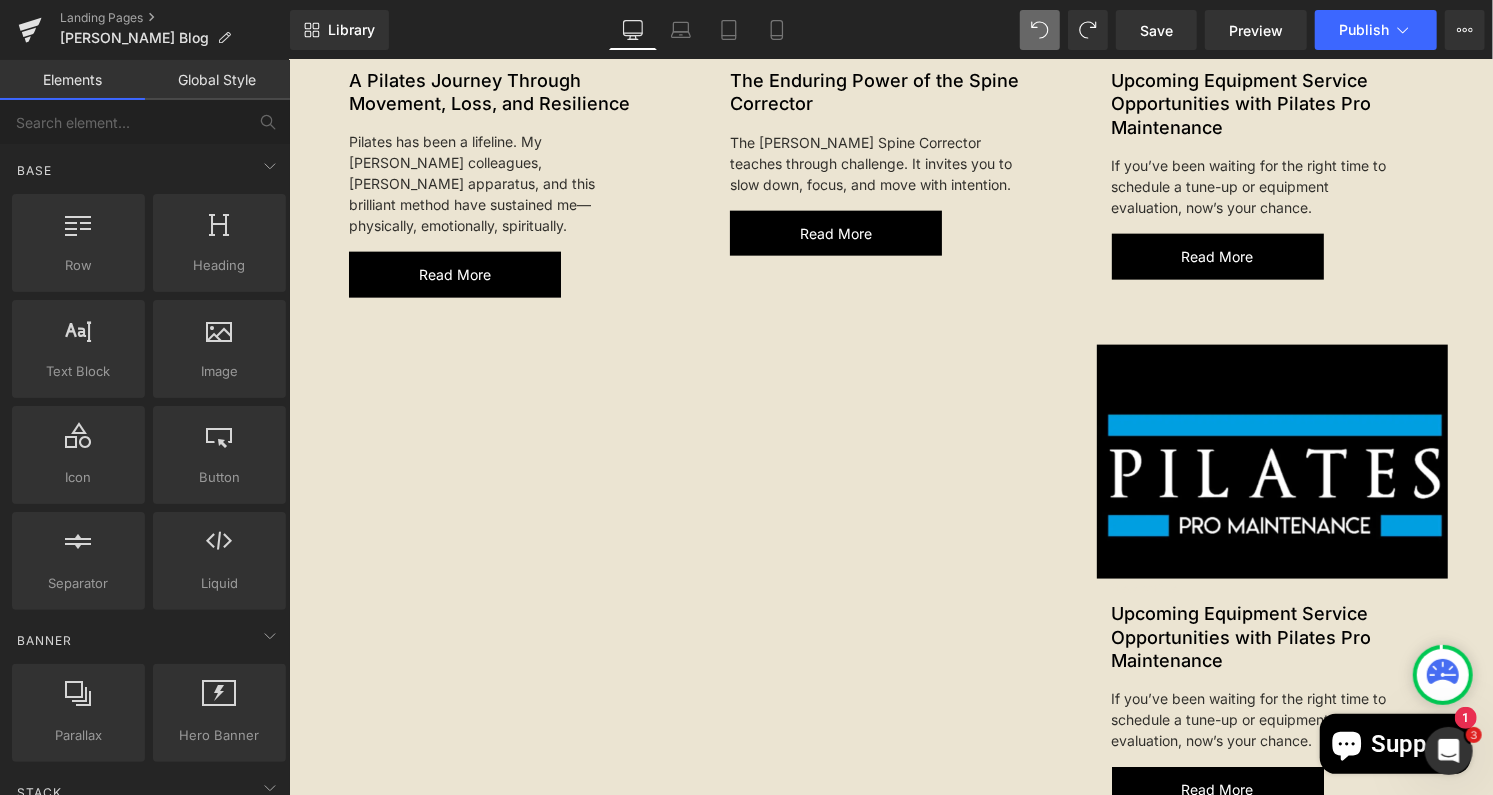 scroll, scrollTop: 1435, scrollLeft: 0, axis: vertical 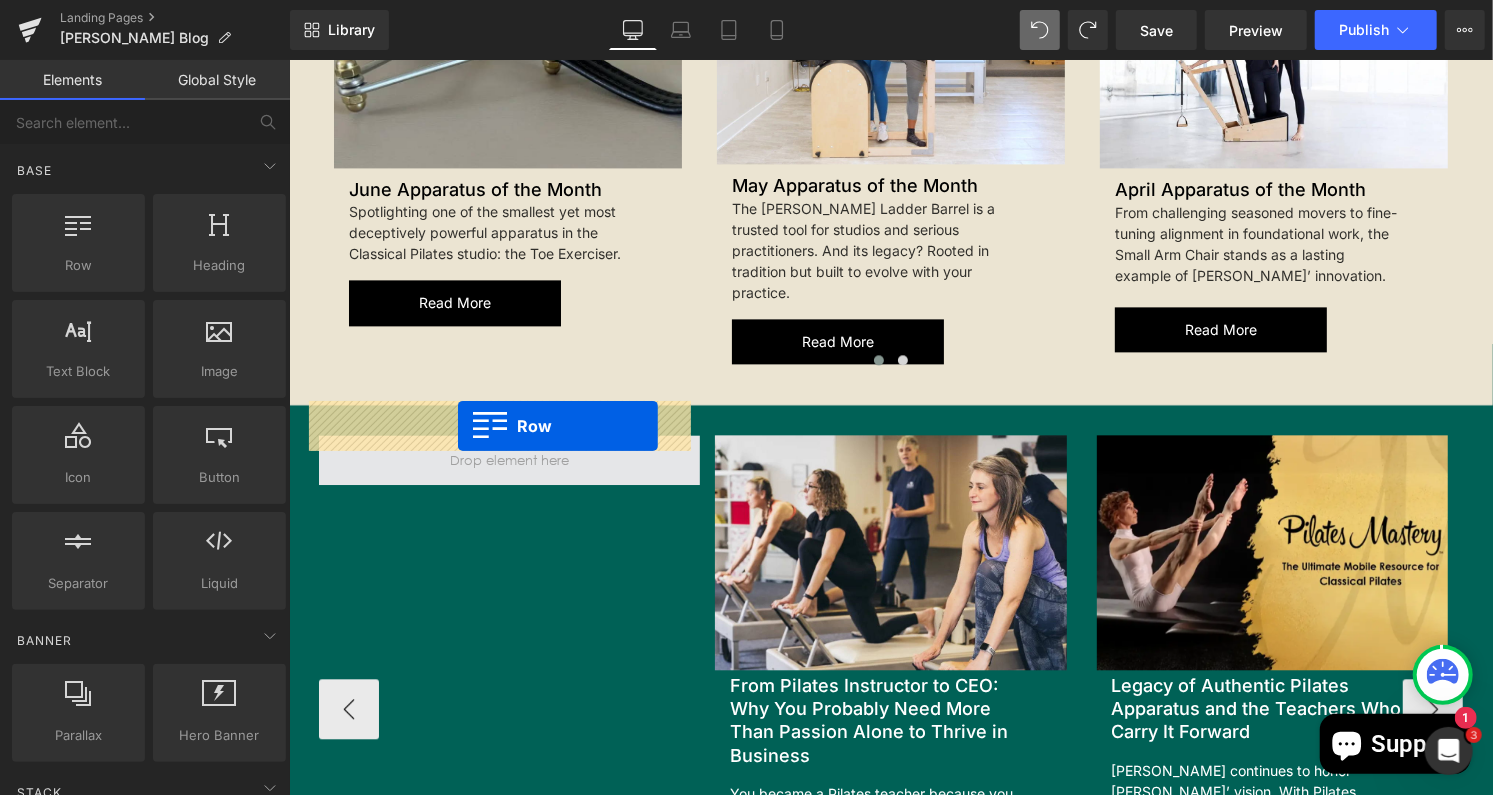 drag, startPoint x: 1079, startPoint y: 306, endPoint x: 457, endPoint y: 426, distance: 633.4698 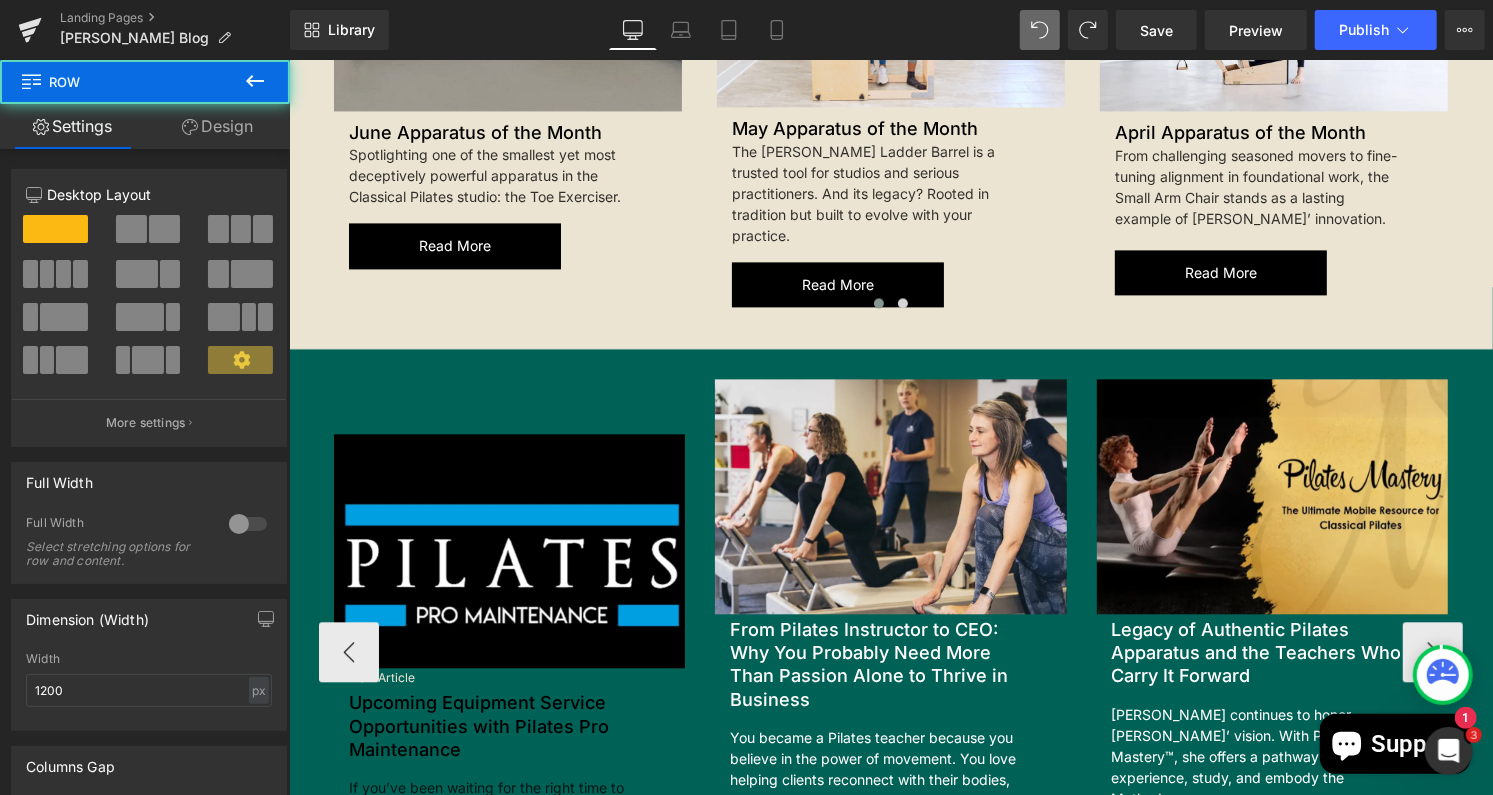 scroll, scrollTop: 2480, scrollLeft: 0, axis: vertical 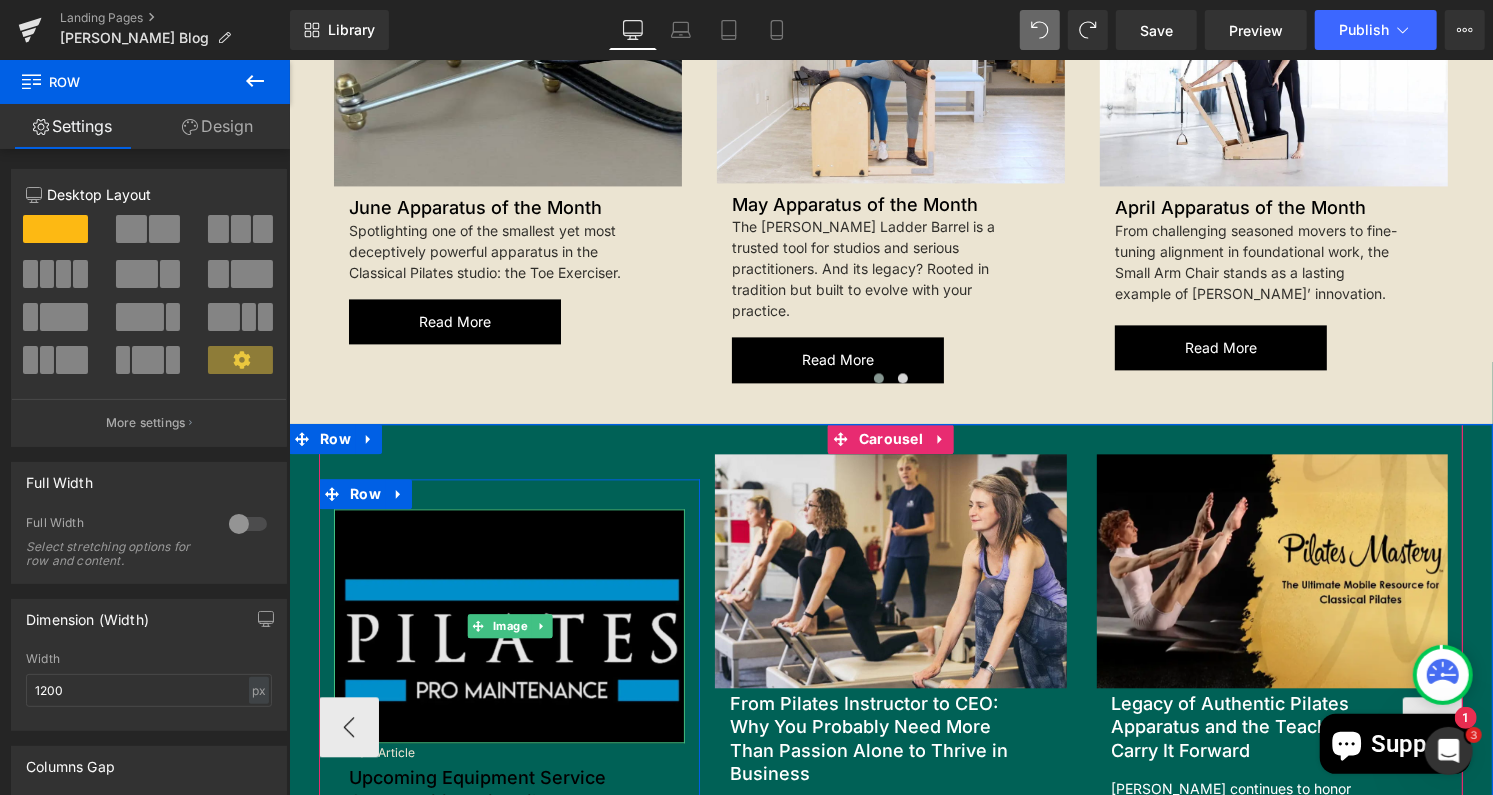 click at bounding box center (508, 625) 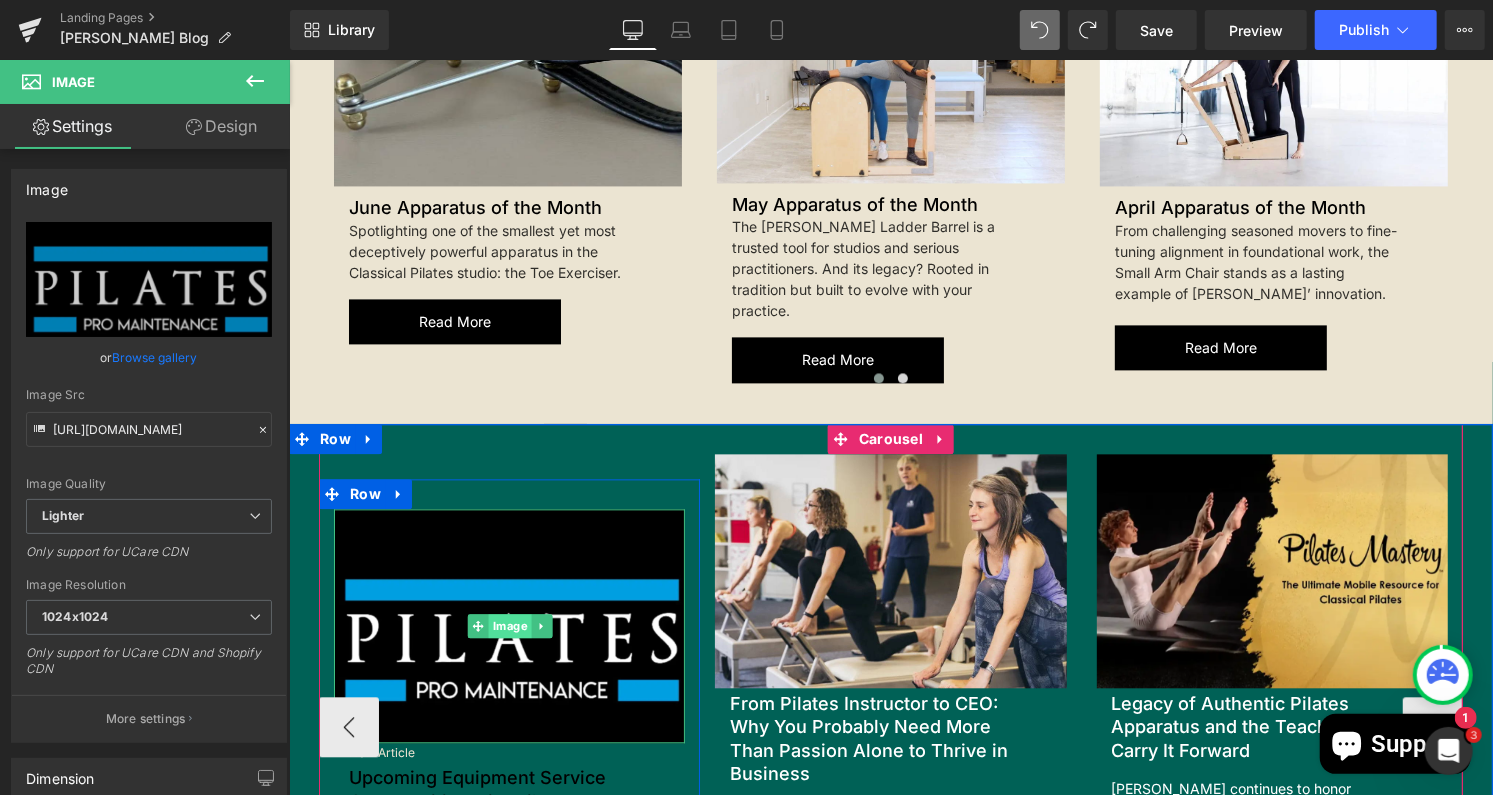click on "Image" at bounding box center (508, 625) 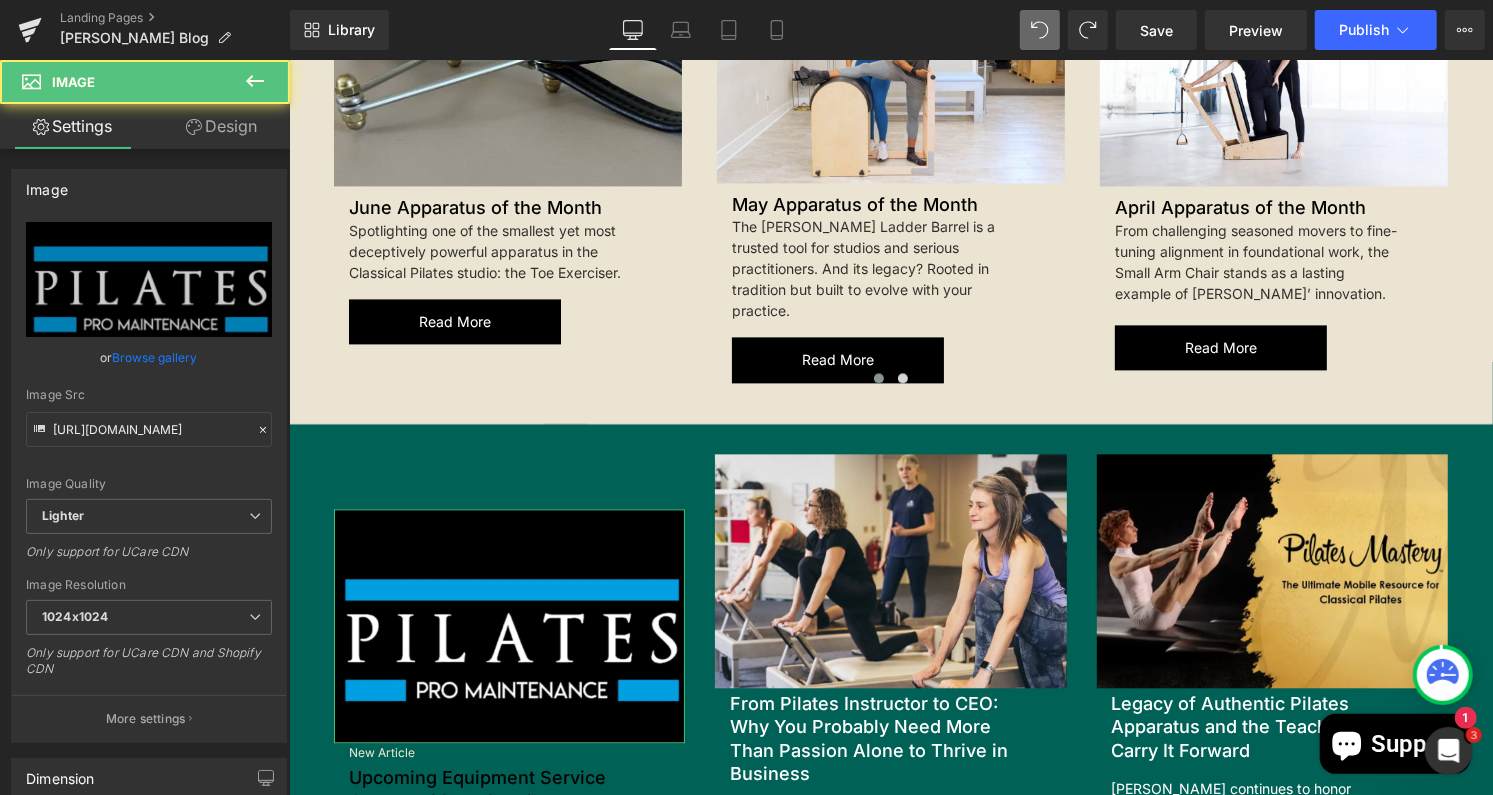 click on "Design" at bounding box center [221, 126] 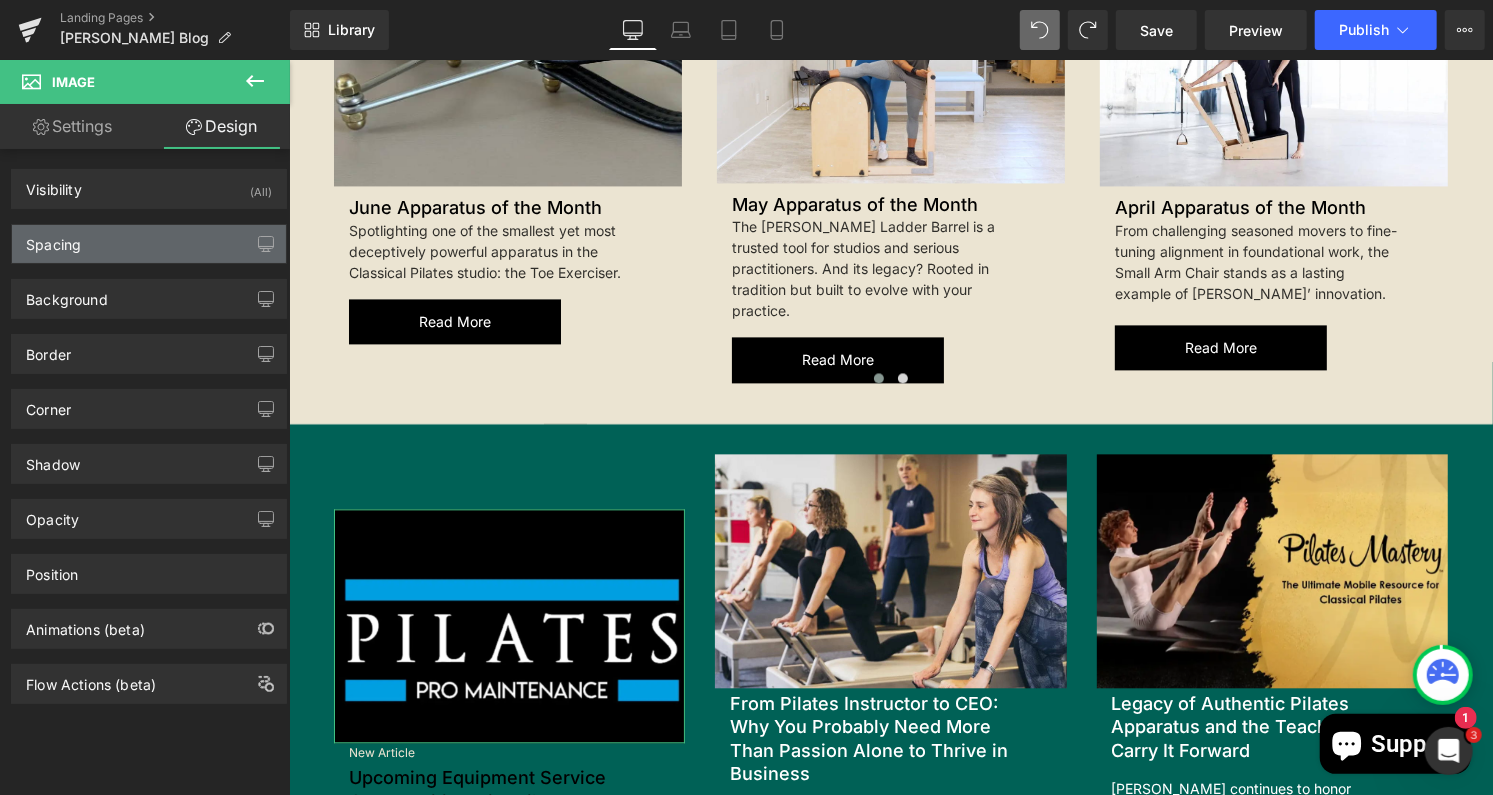 click on "Spacing" at bounding box center (149, 244) 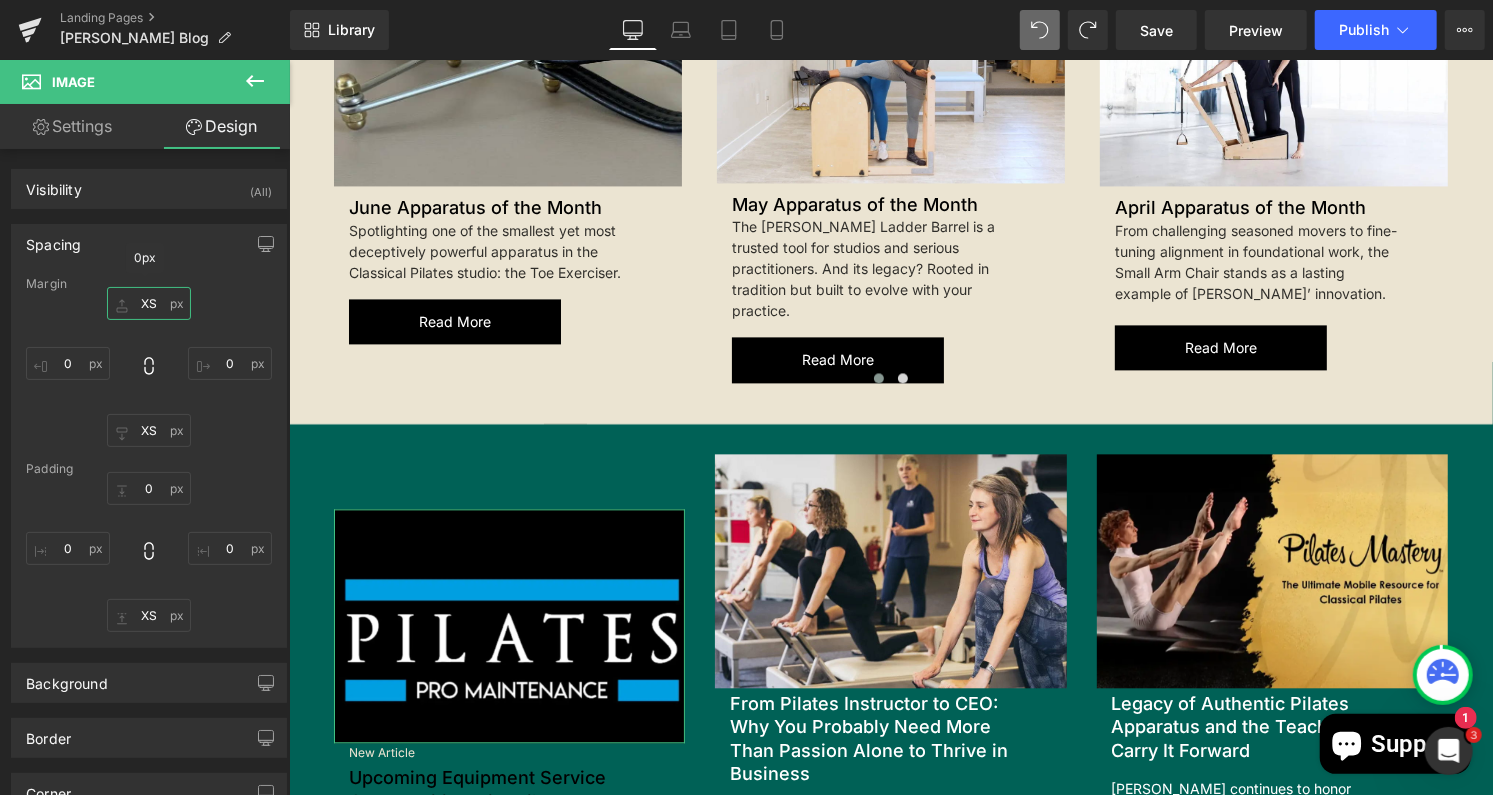 click at bounding box center [149, 303] 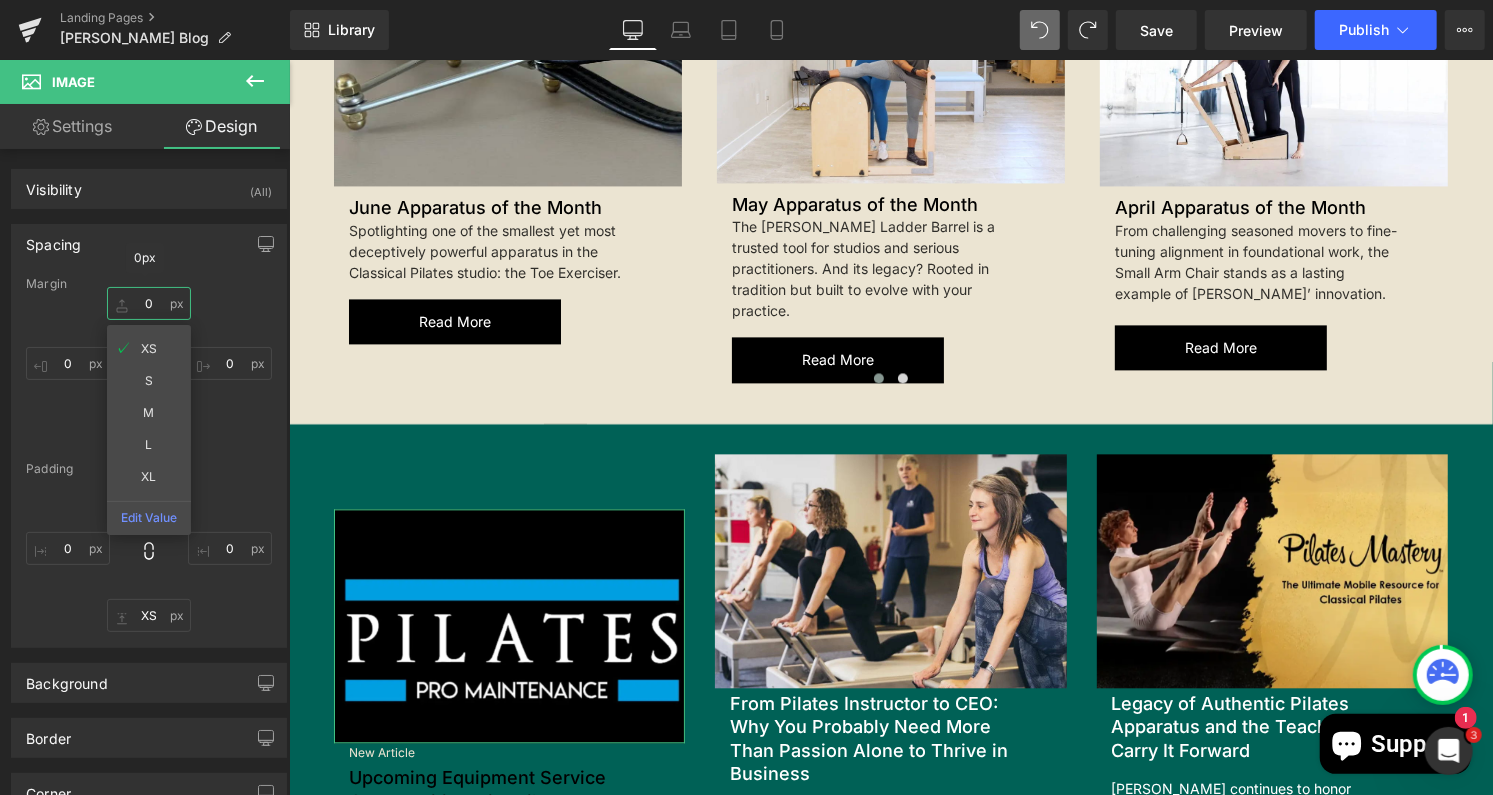 type on "0" 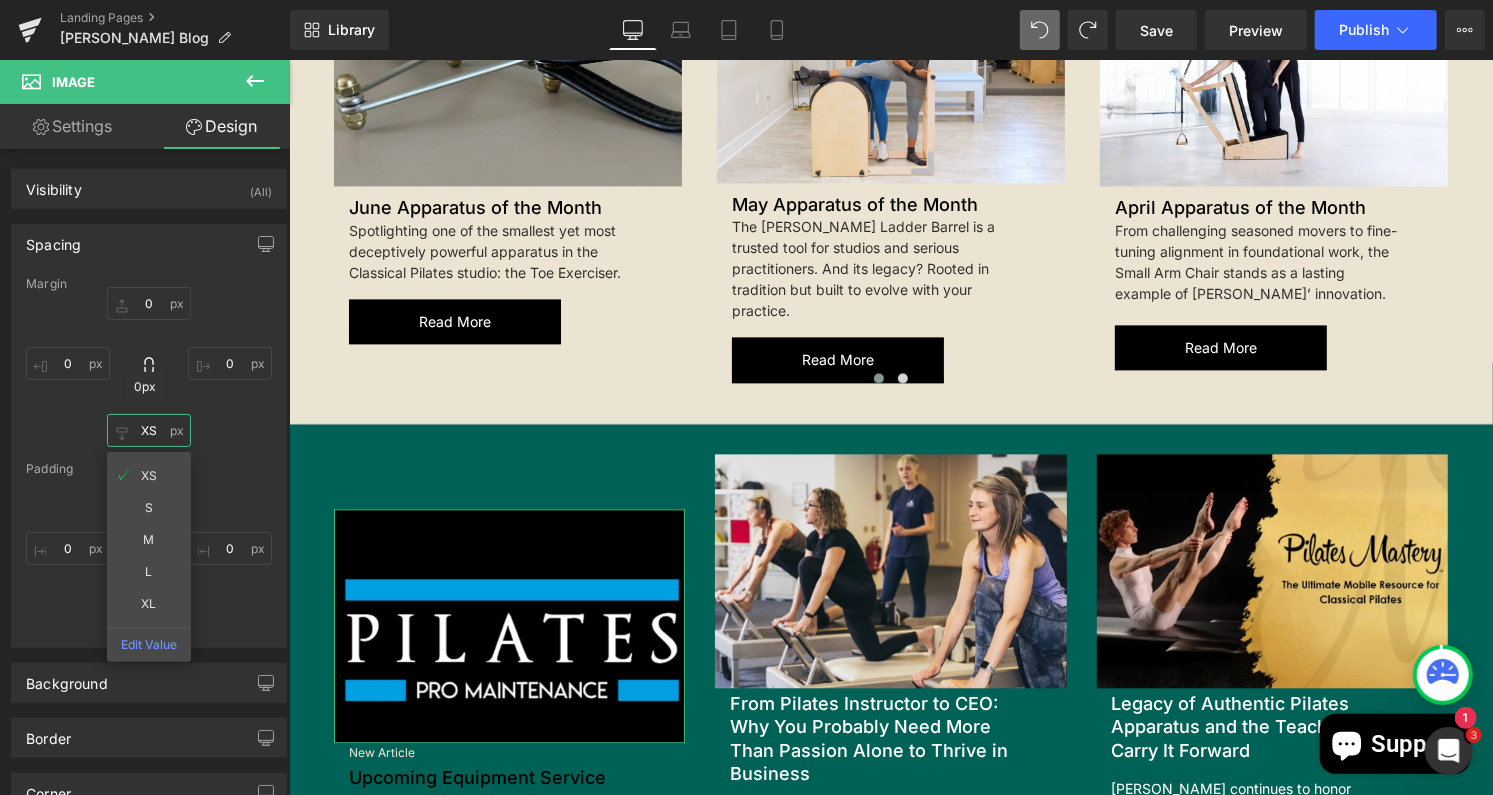 click at bounding box center (149, 430) 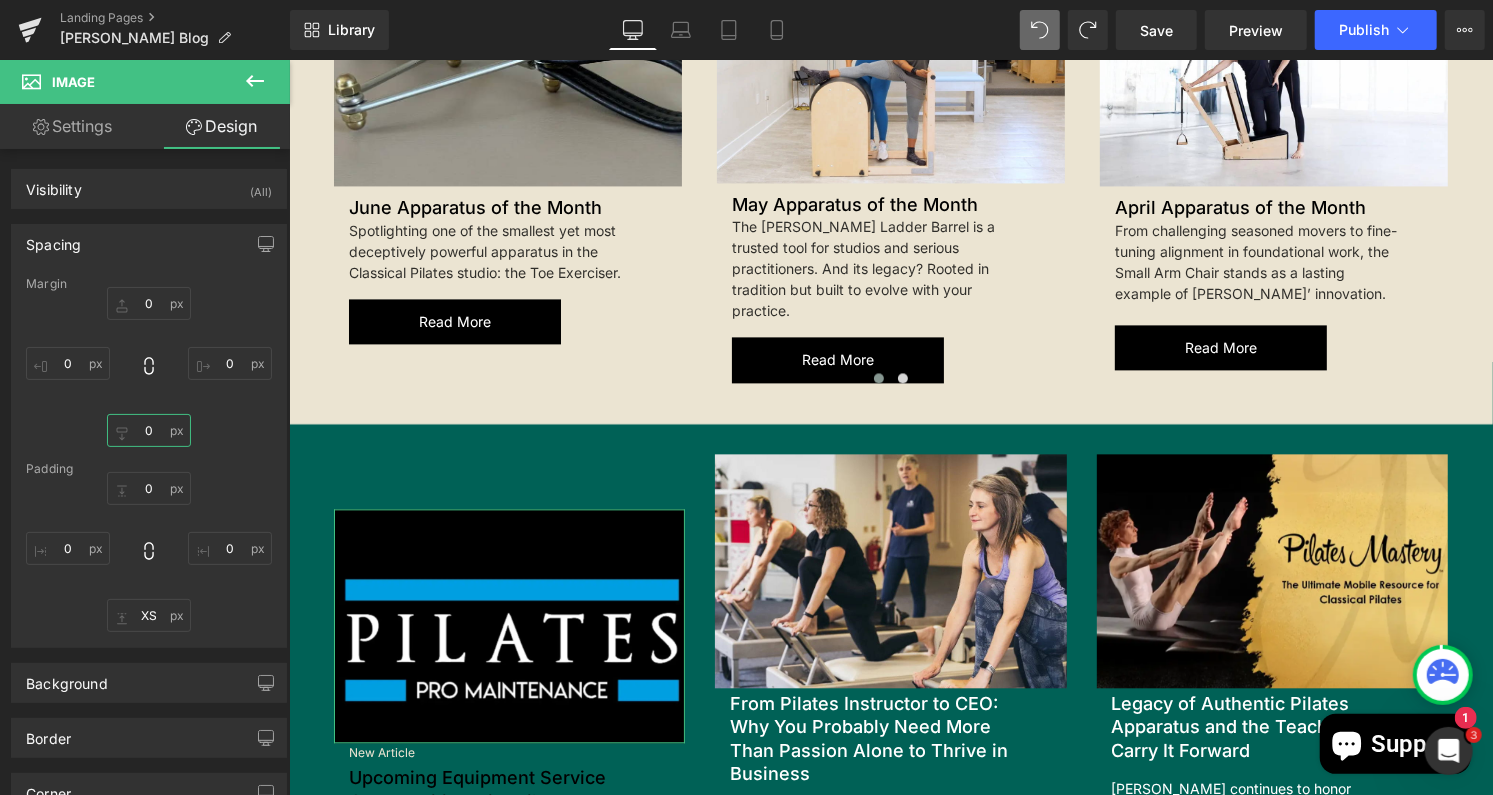 type on "XS" 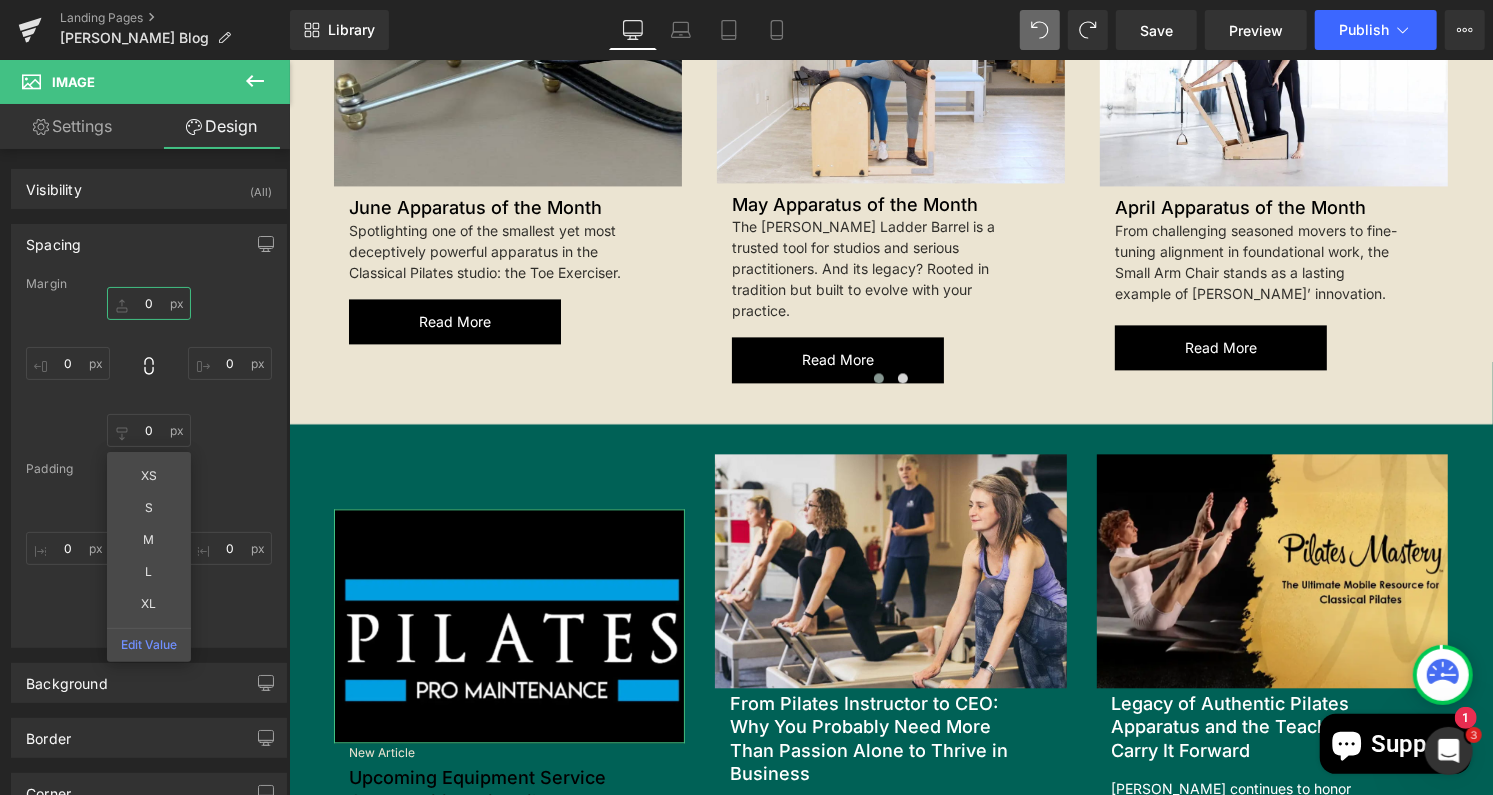 type 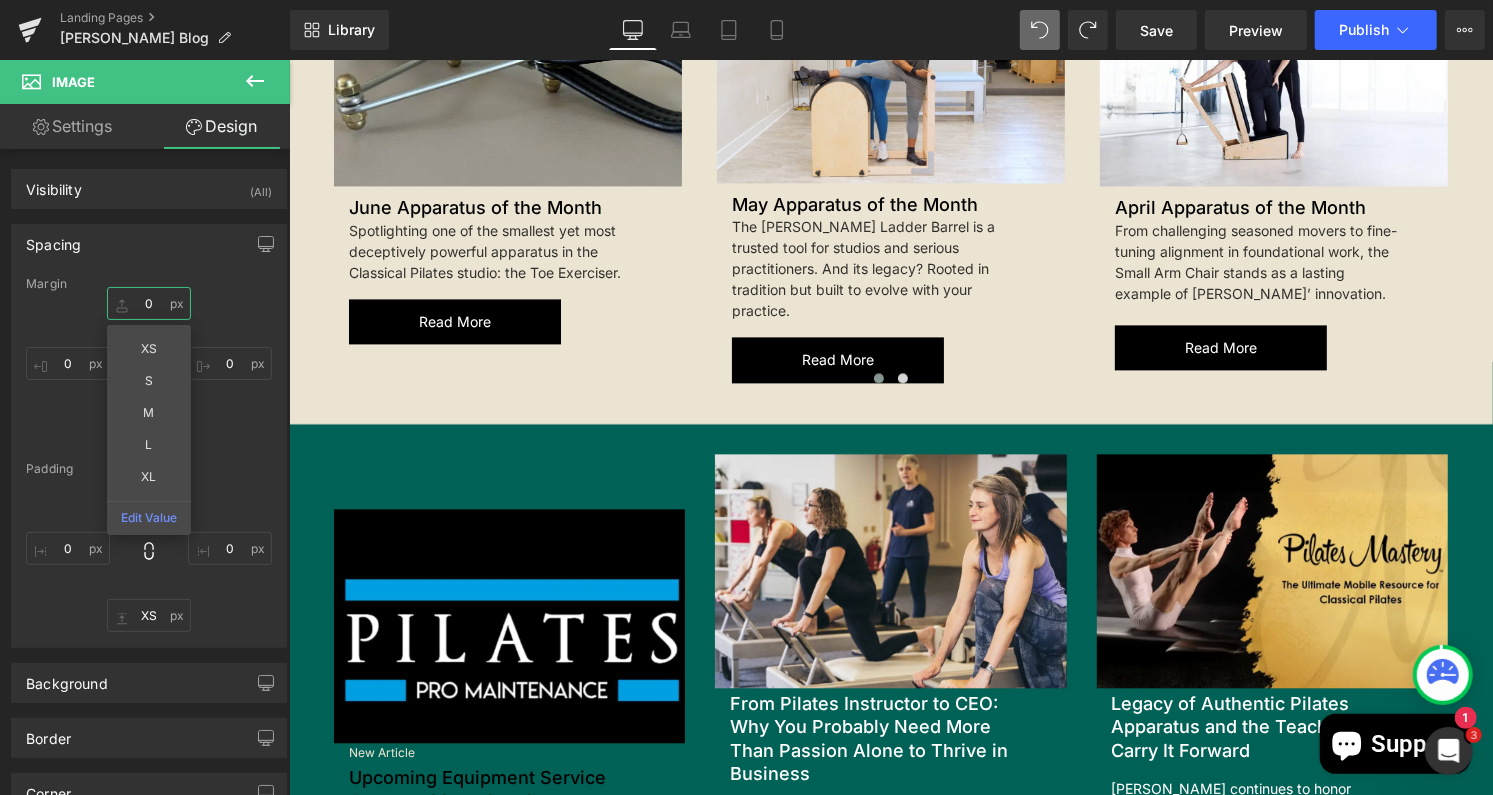 type 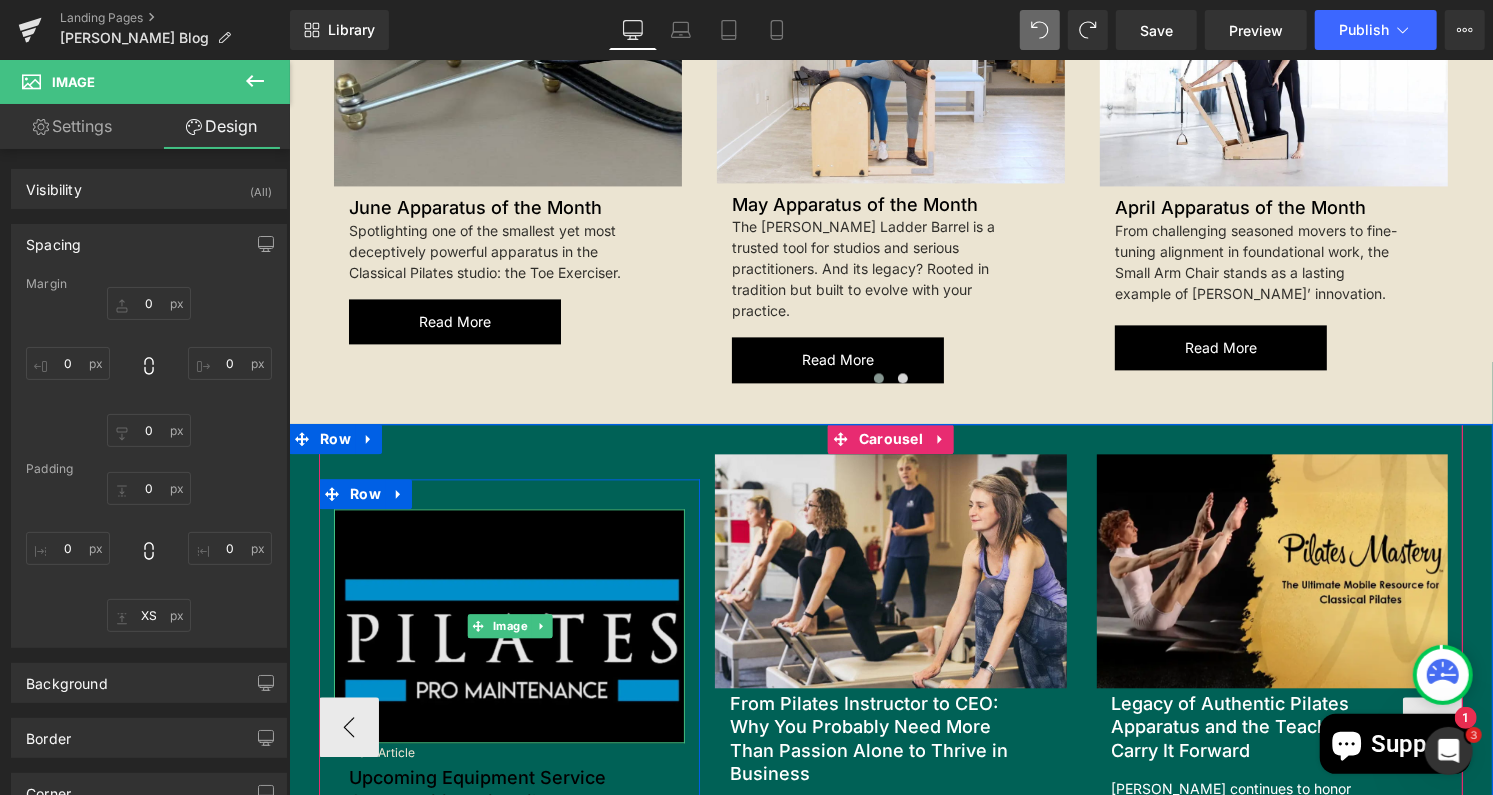 click at bounding box center [508, 625] 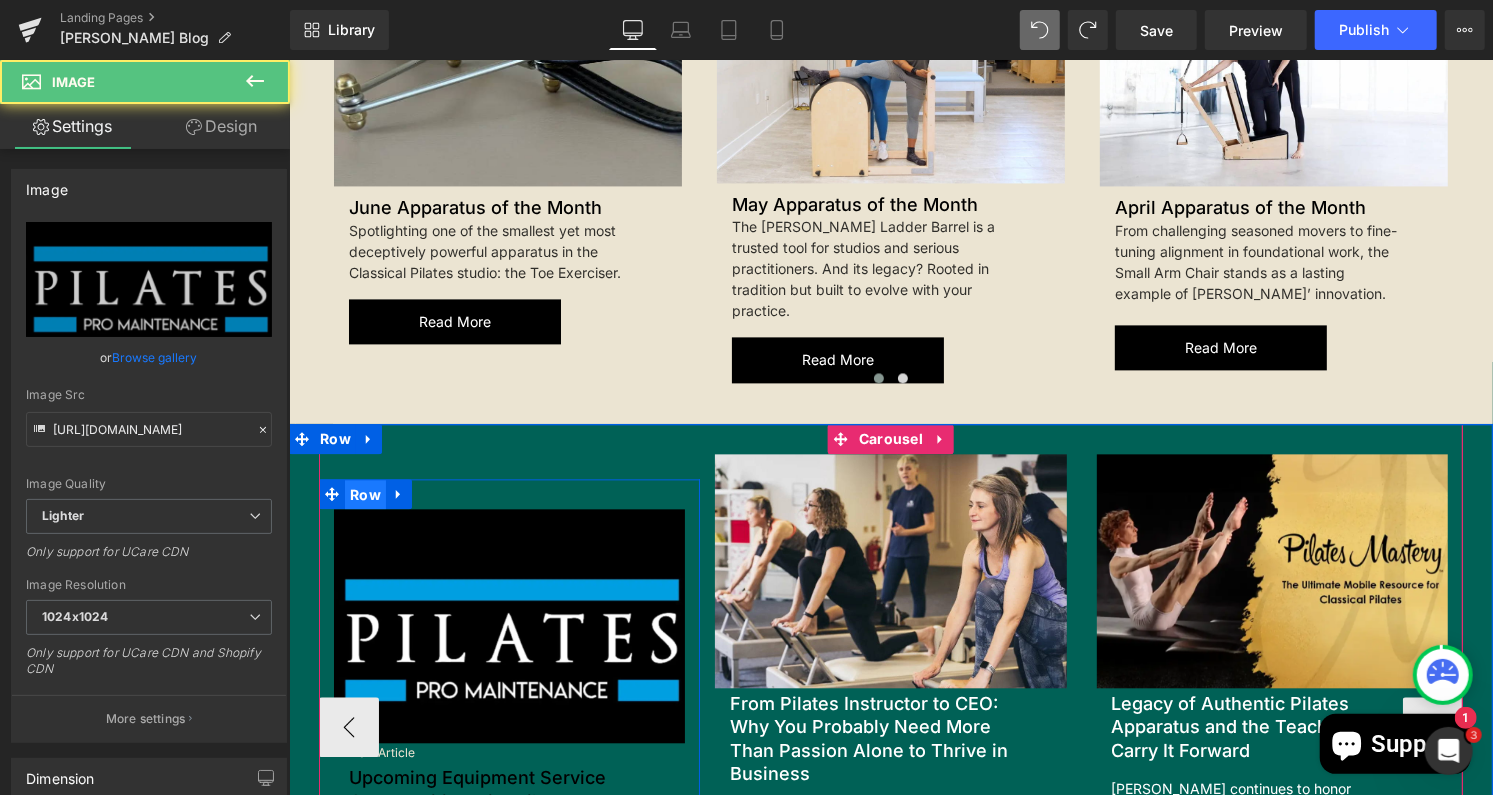 click on "Row" at bounding box center (364, 494) 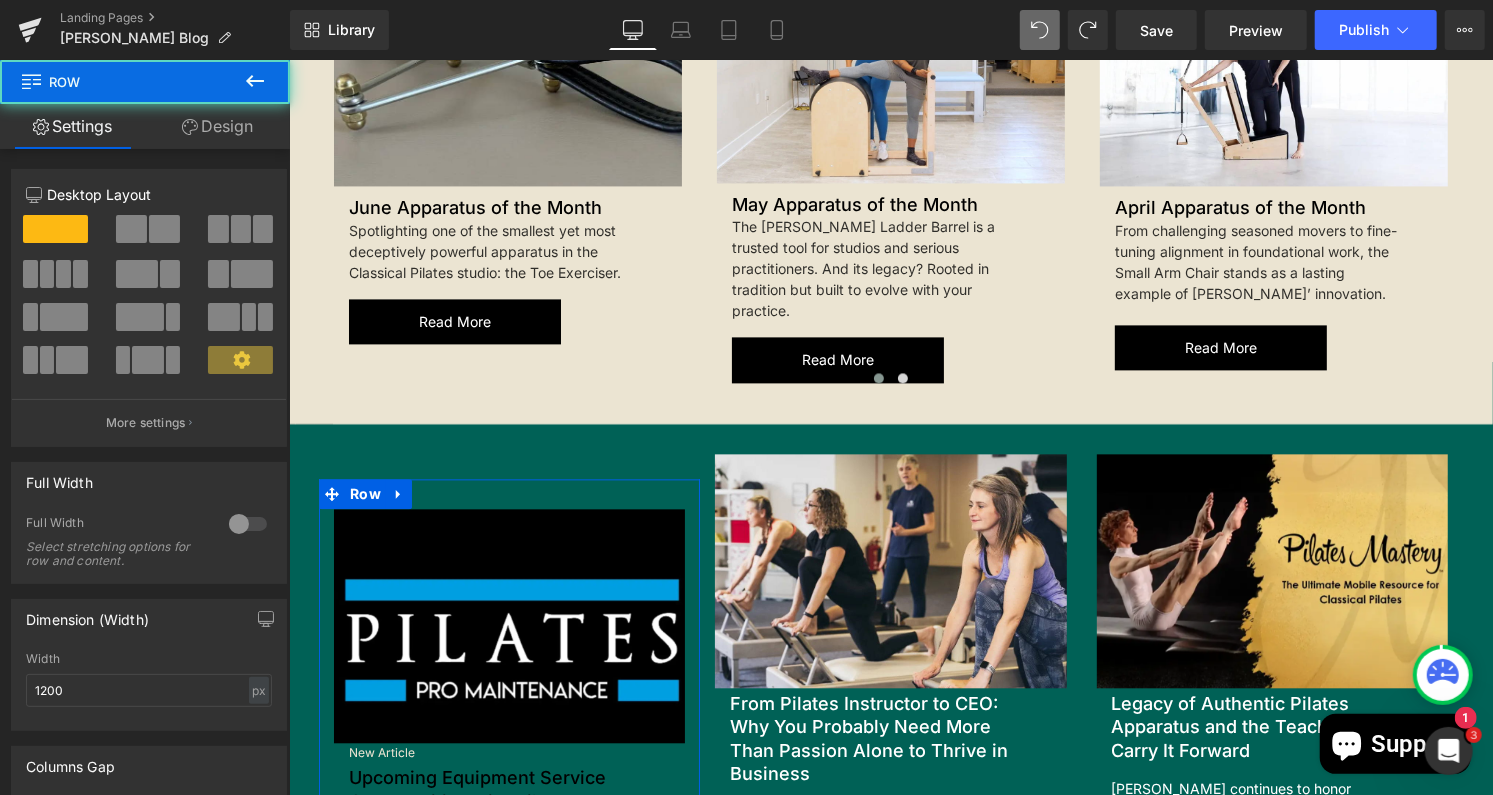 click on "Design" at bounding box center (217, 126) 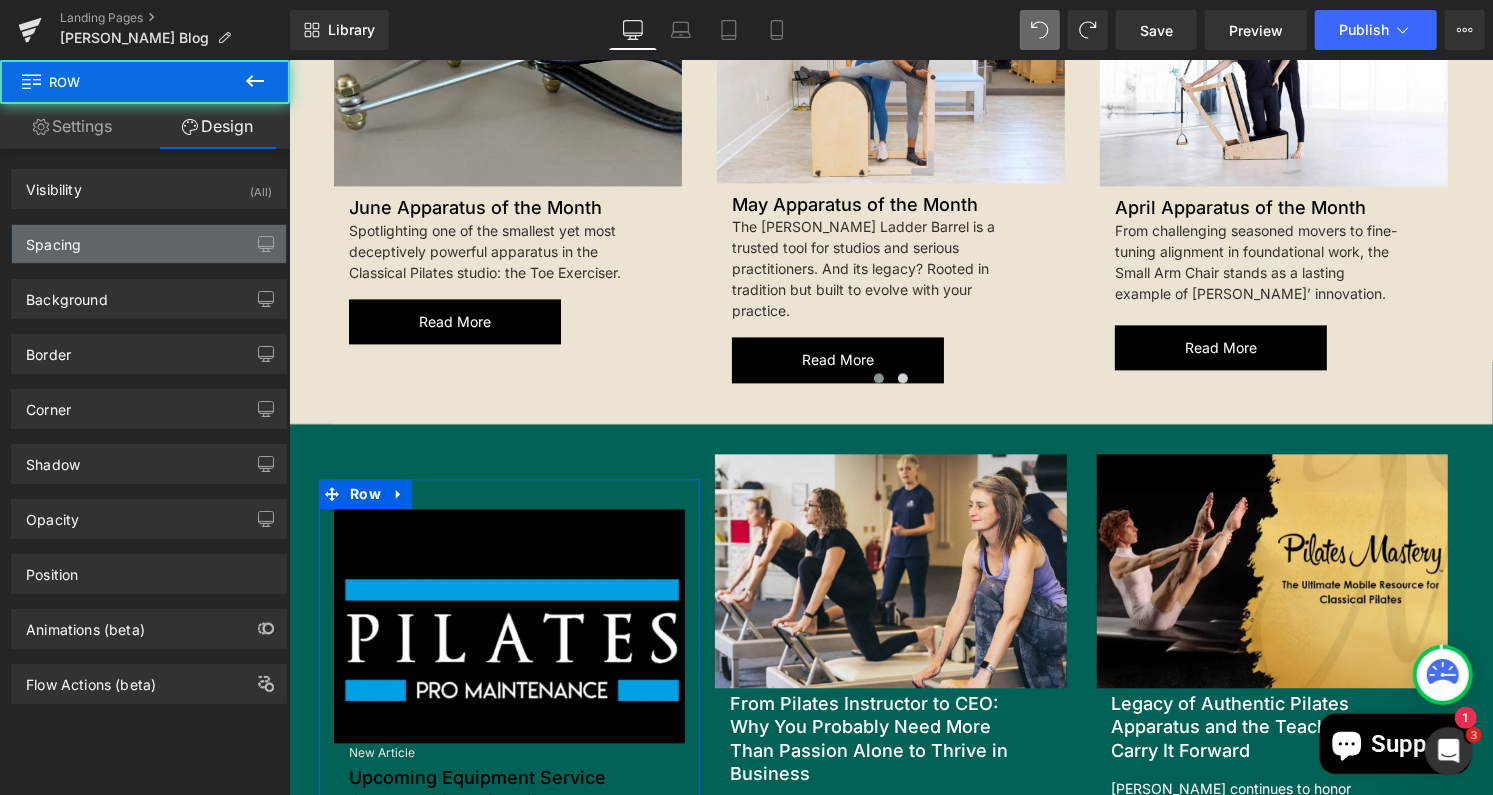 click on "Spacing" at bounding box center (149, 244) 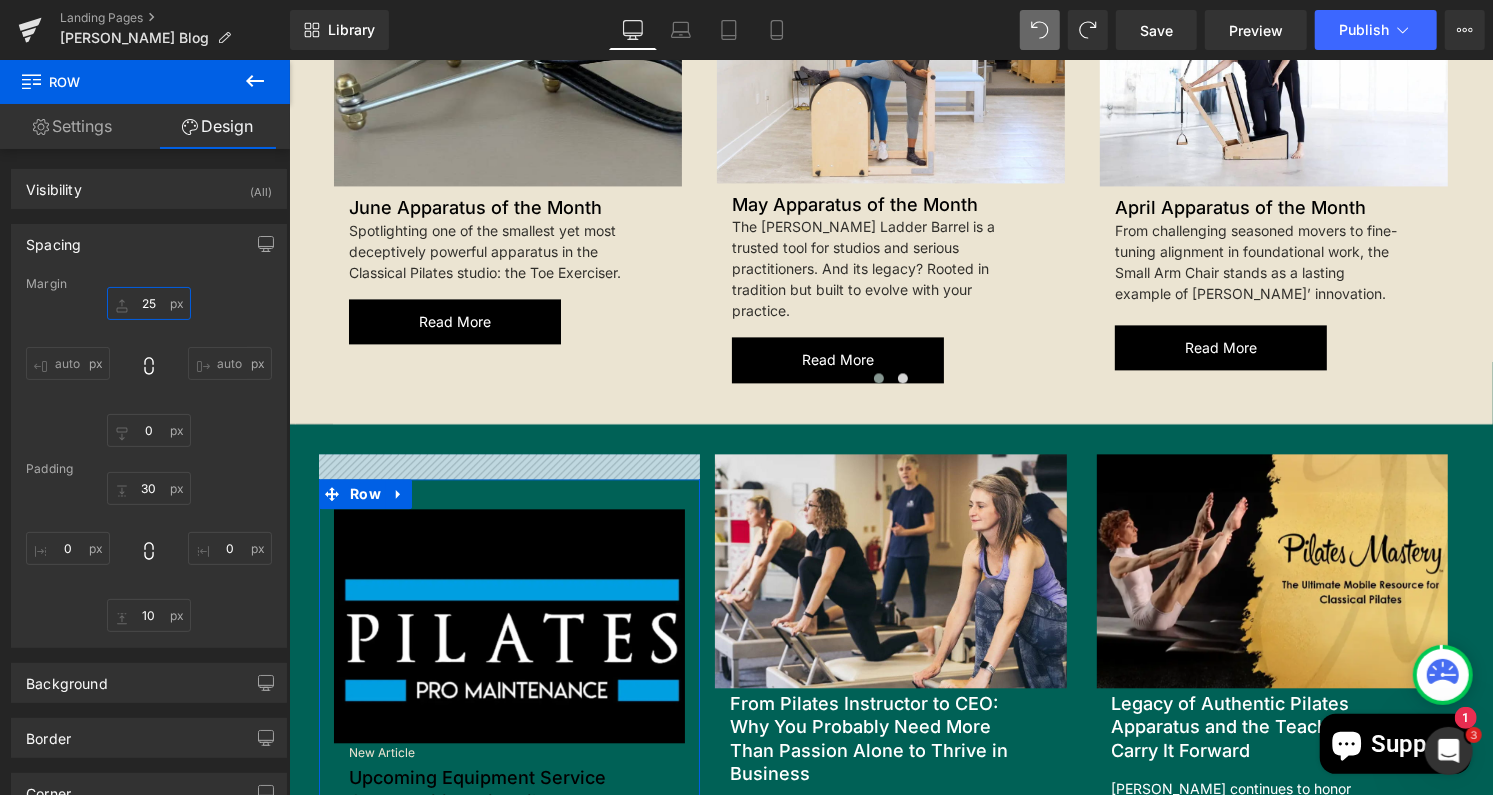 click on "25" at bounding box center (149, 303) 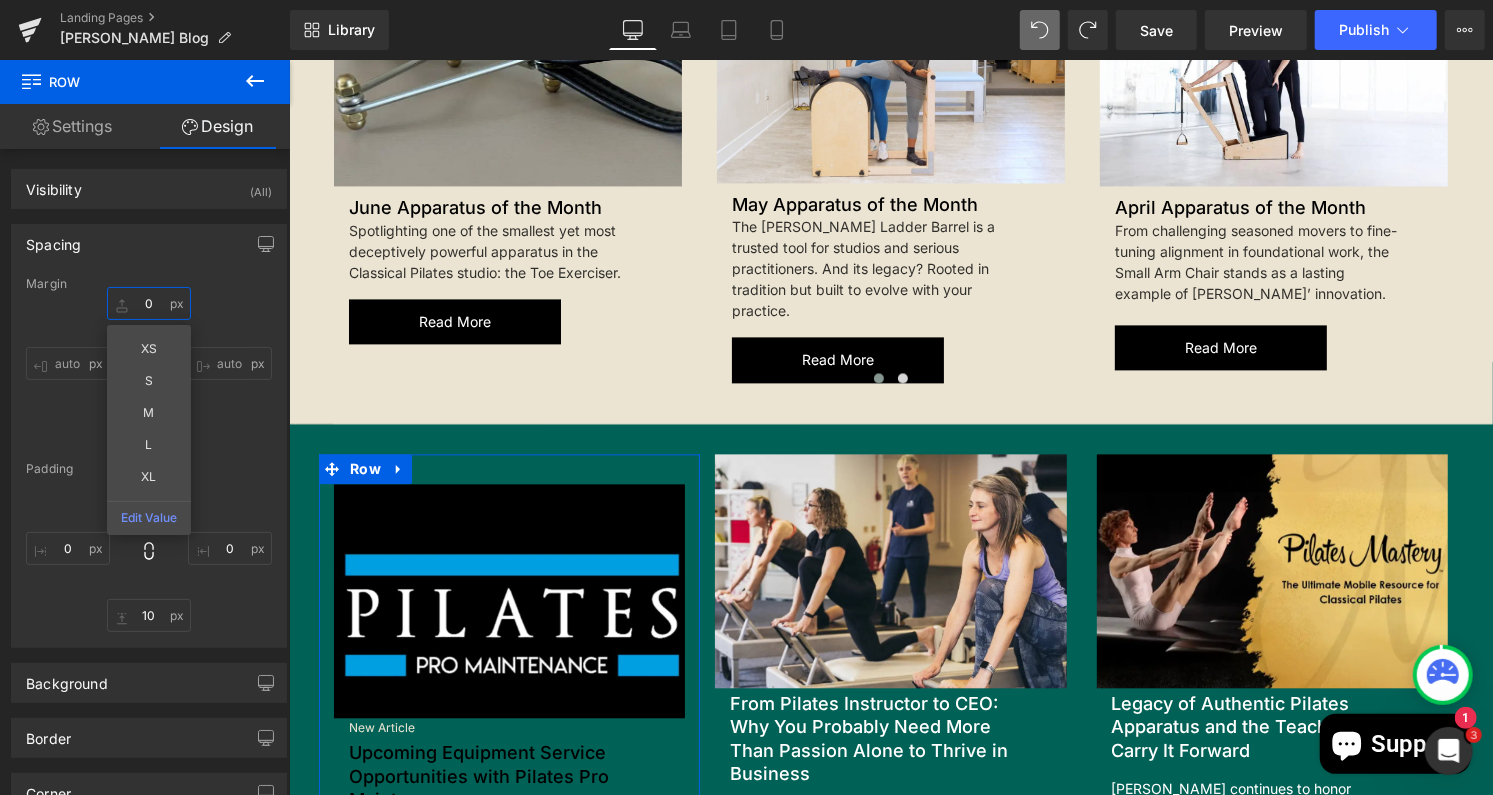 type on "0" 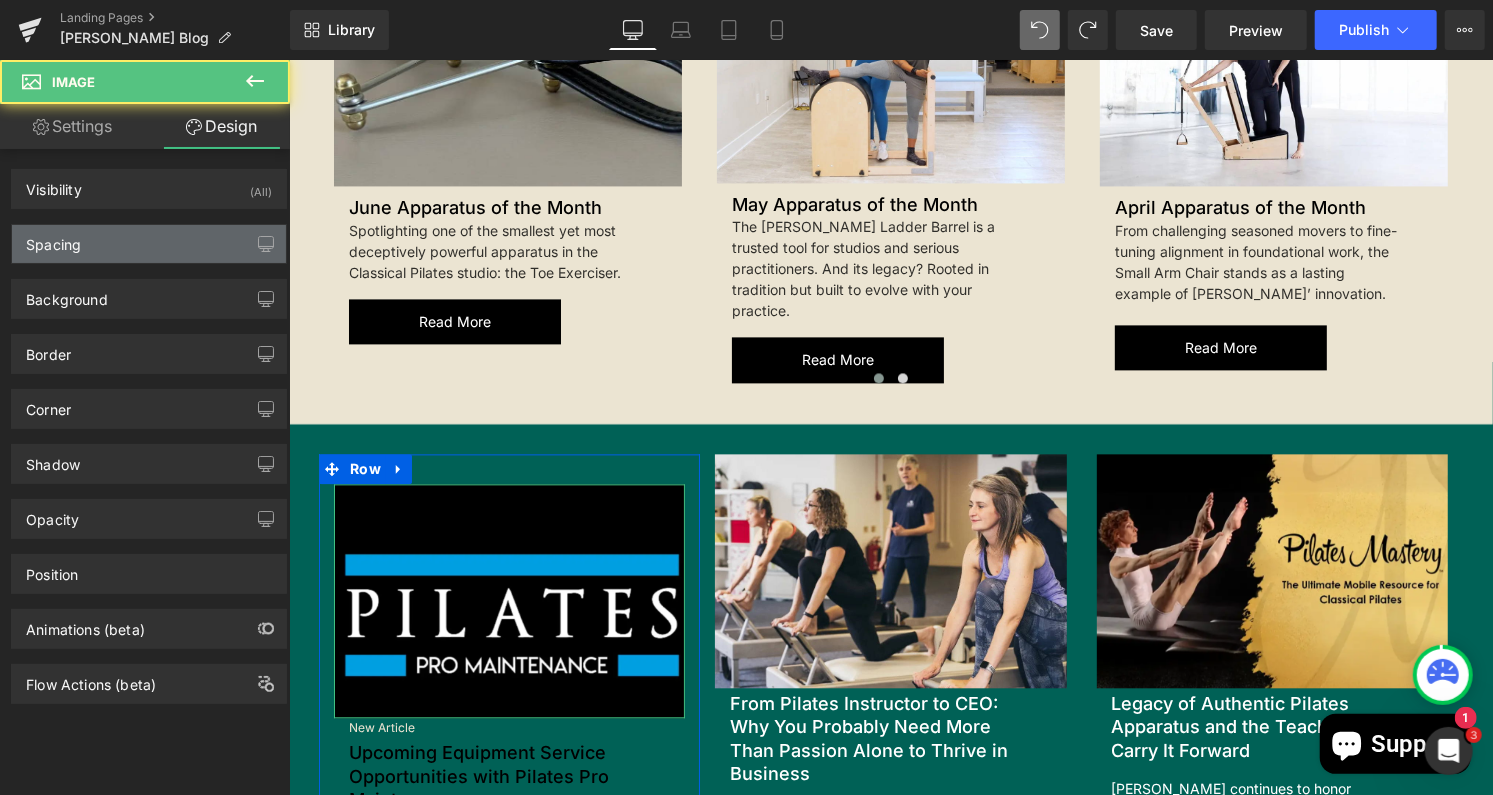 click on "Spacing" at bounding box center [149, 244] 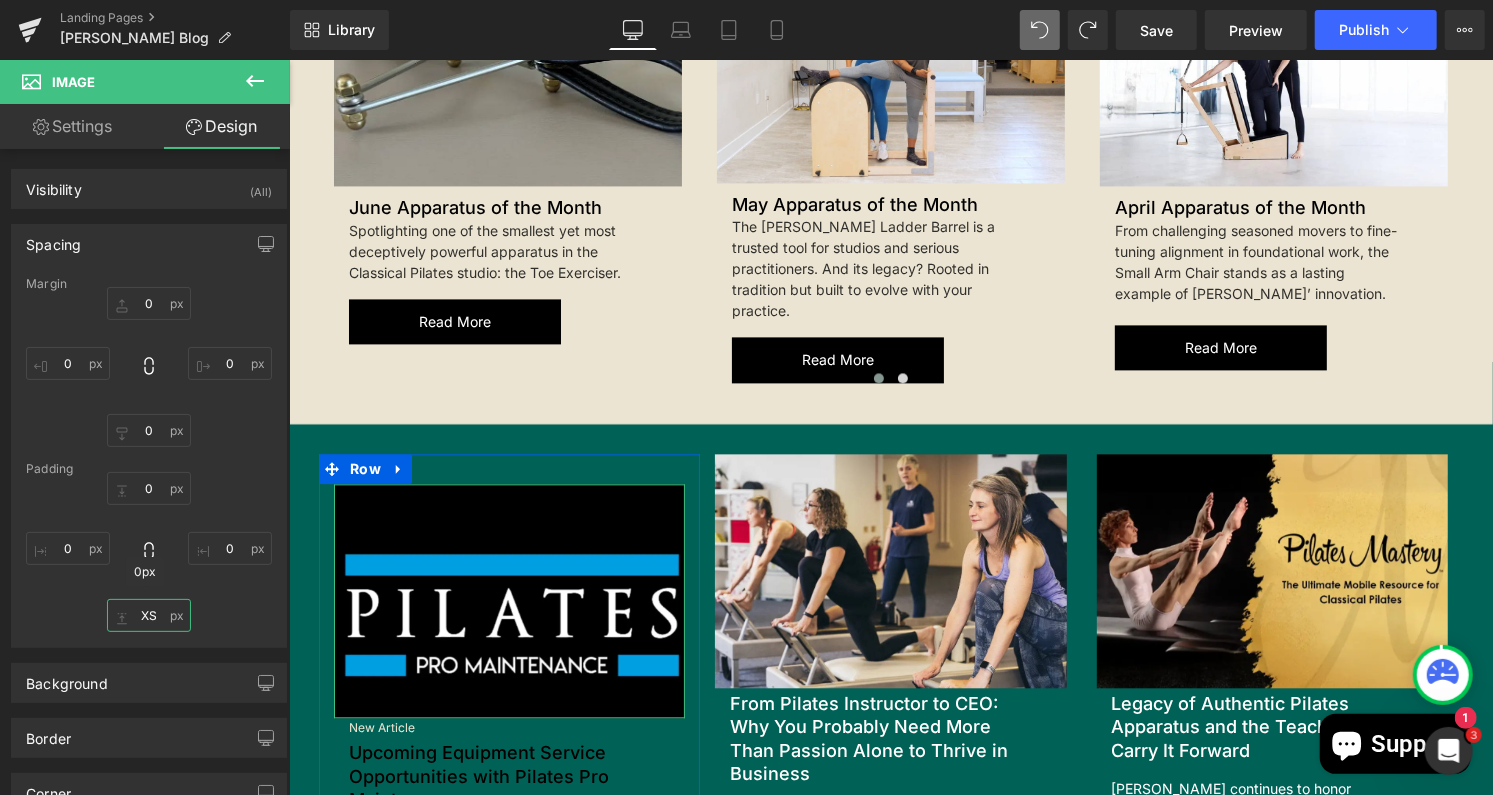 click on "XS" at bounding box center [149, 615] 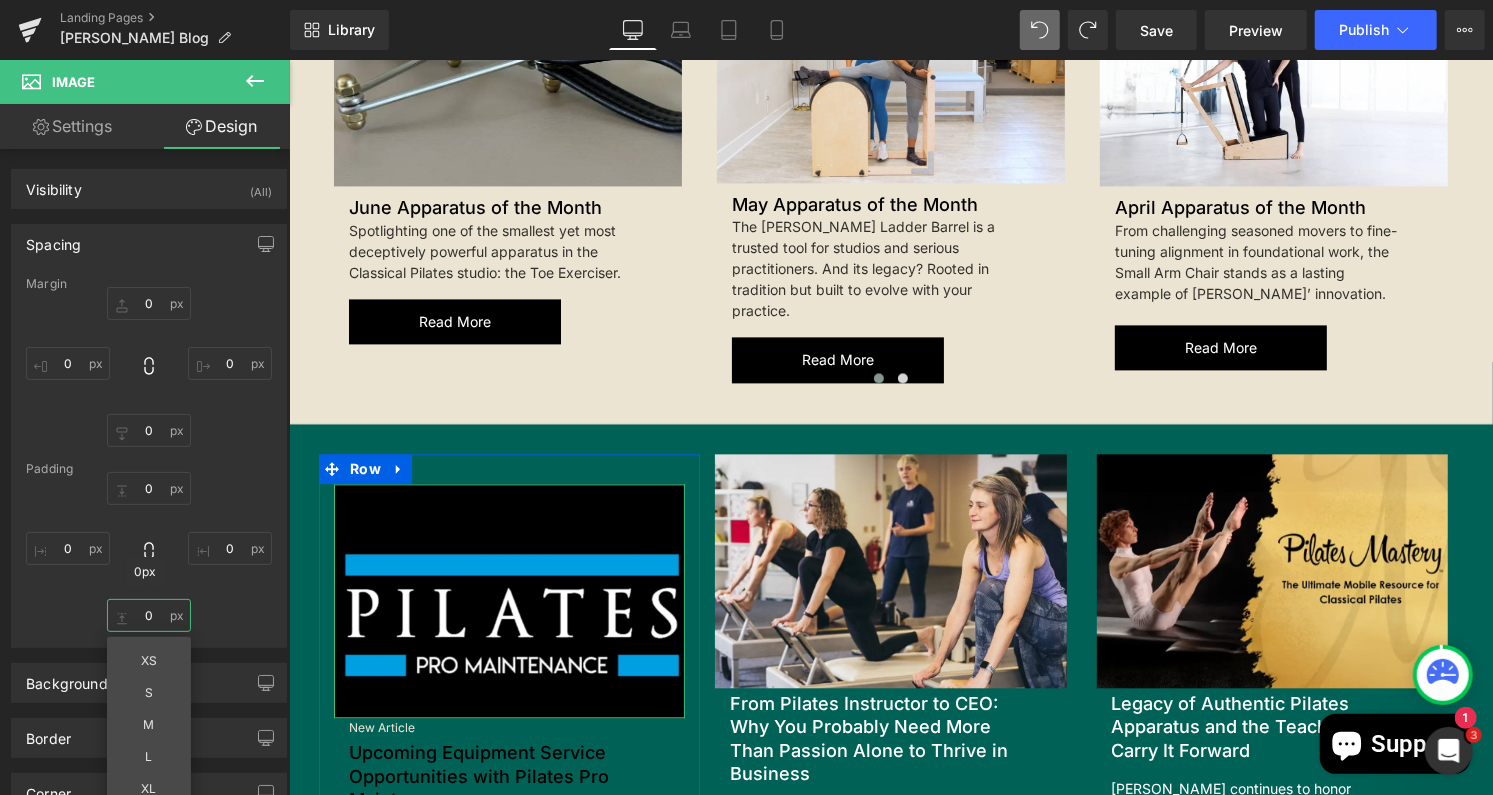 type on "0" 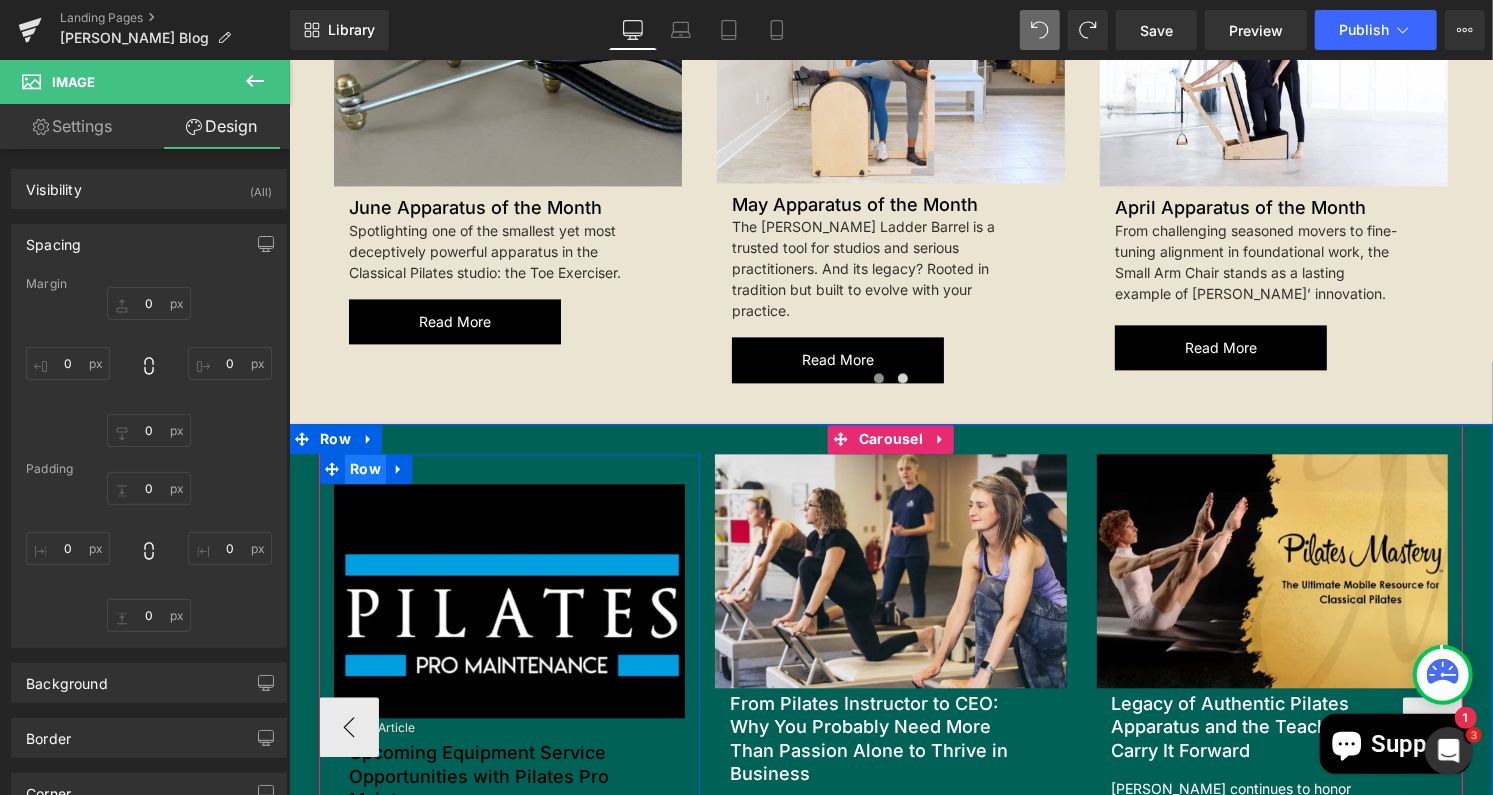 click on "Row" at bounding box center [364, 468] 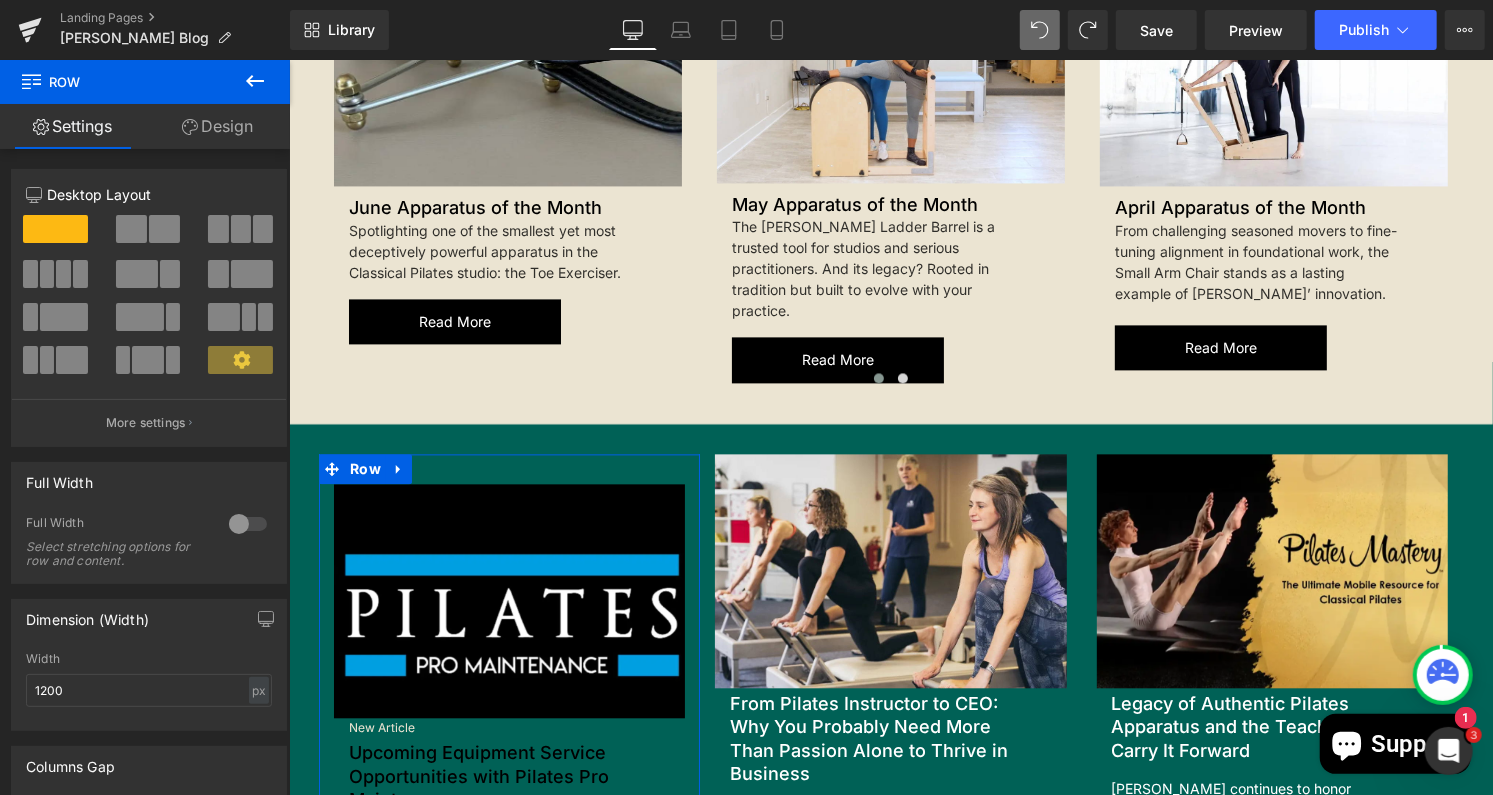 click on "Design" at bounding box center [217, 126] 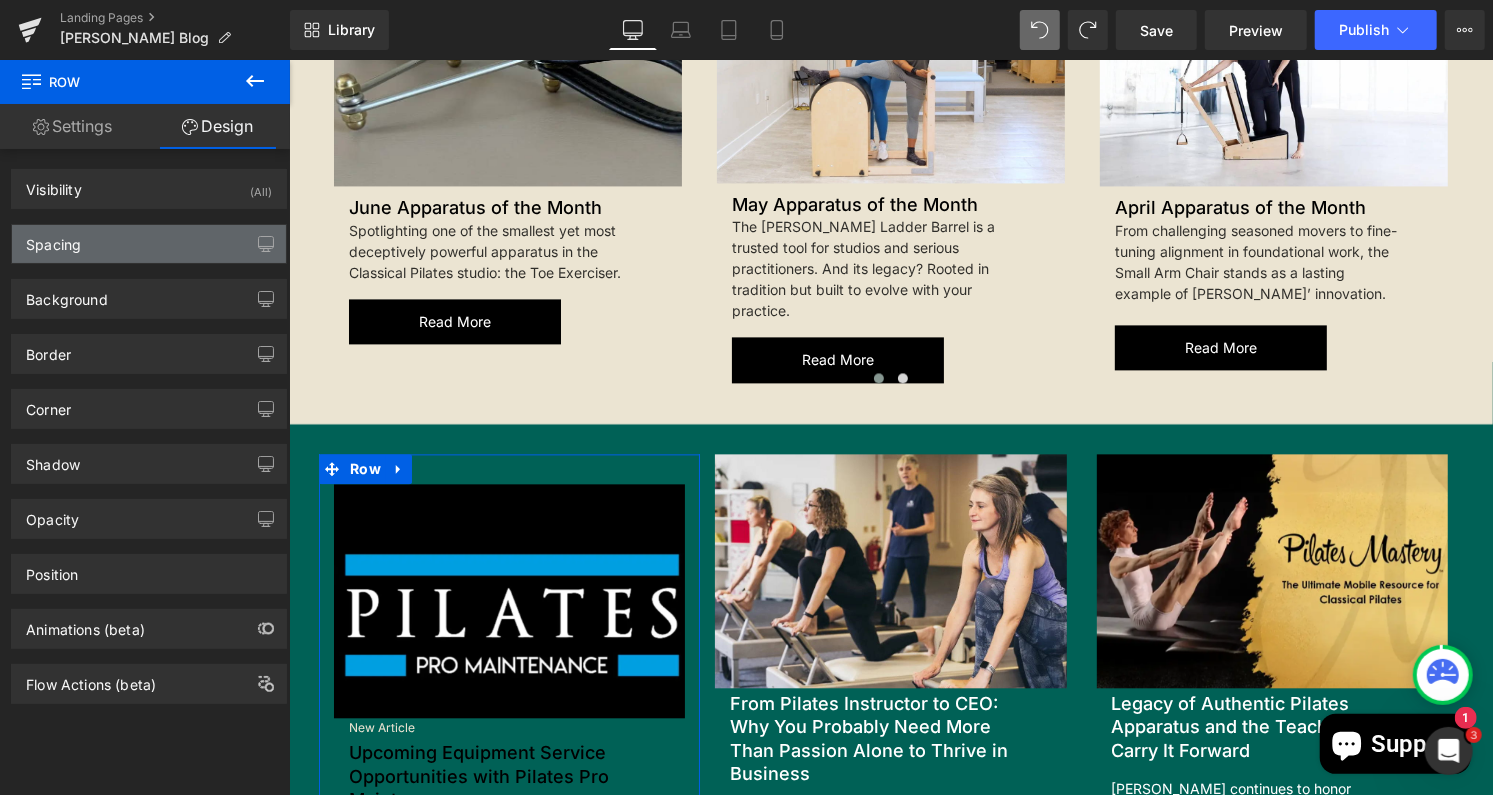 click on "Spacing" at bounding box center [149, 244] 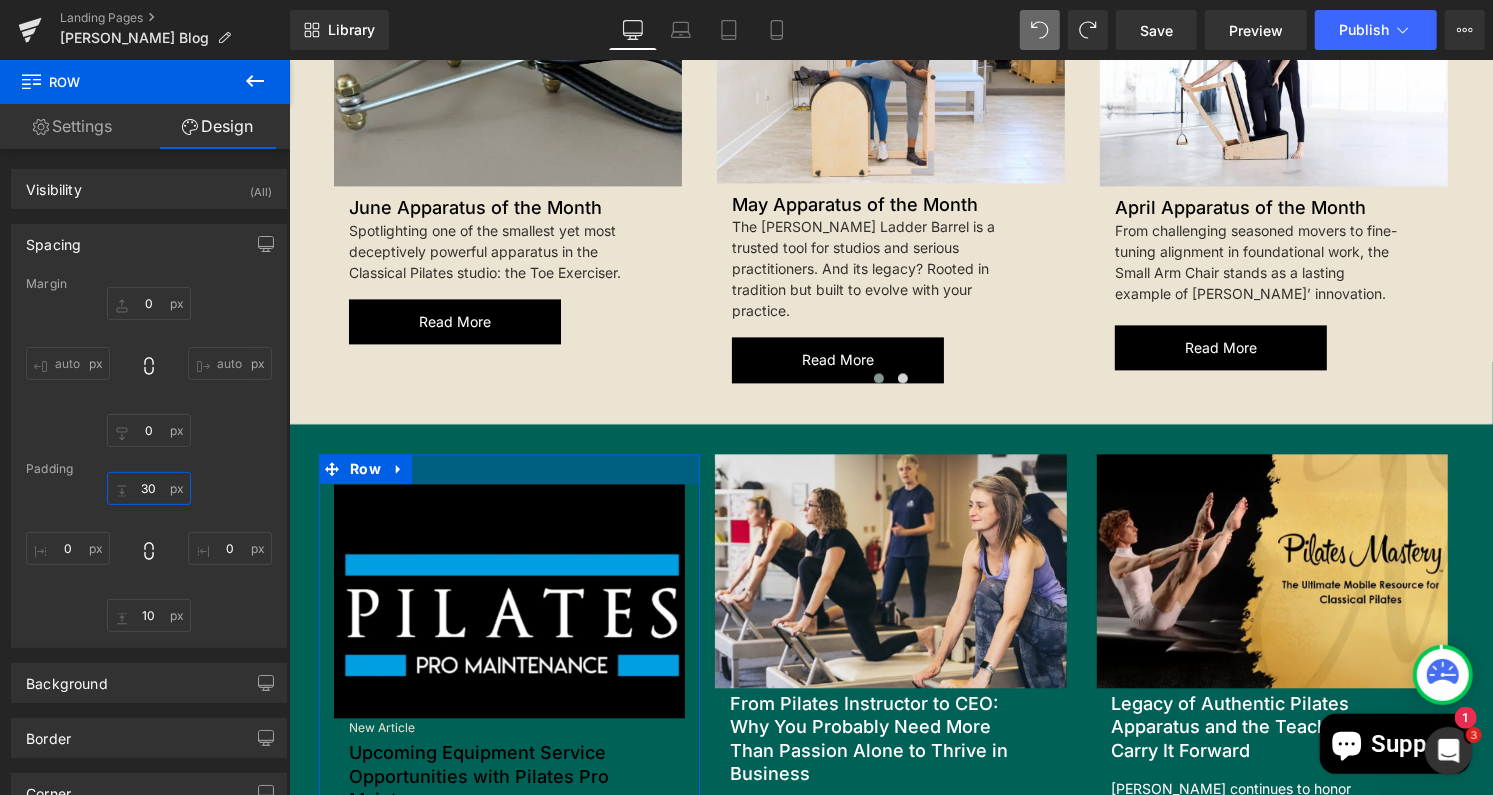 click at bounding box center (149, 488) 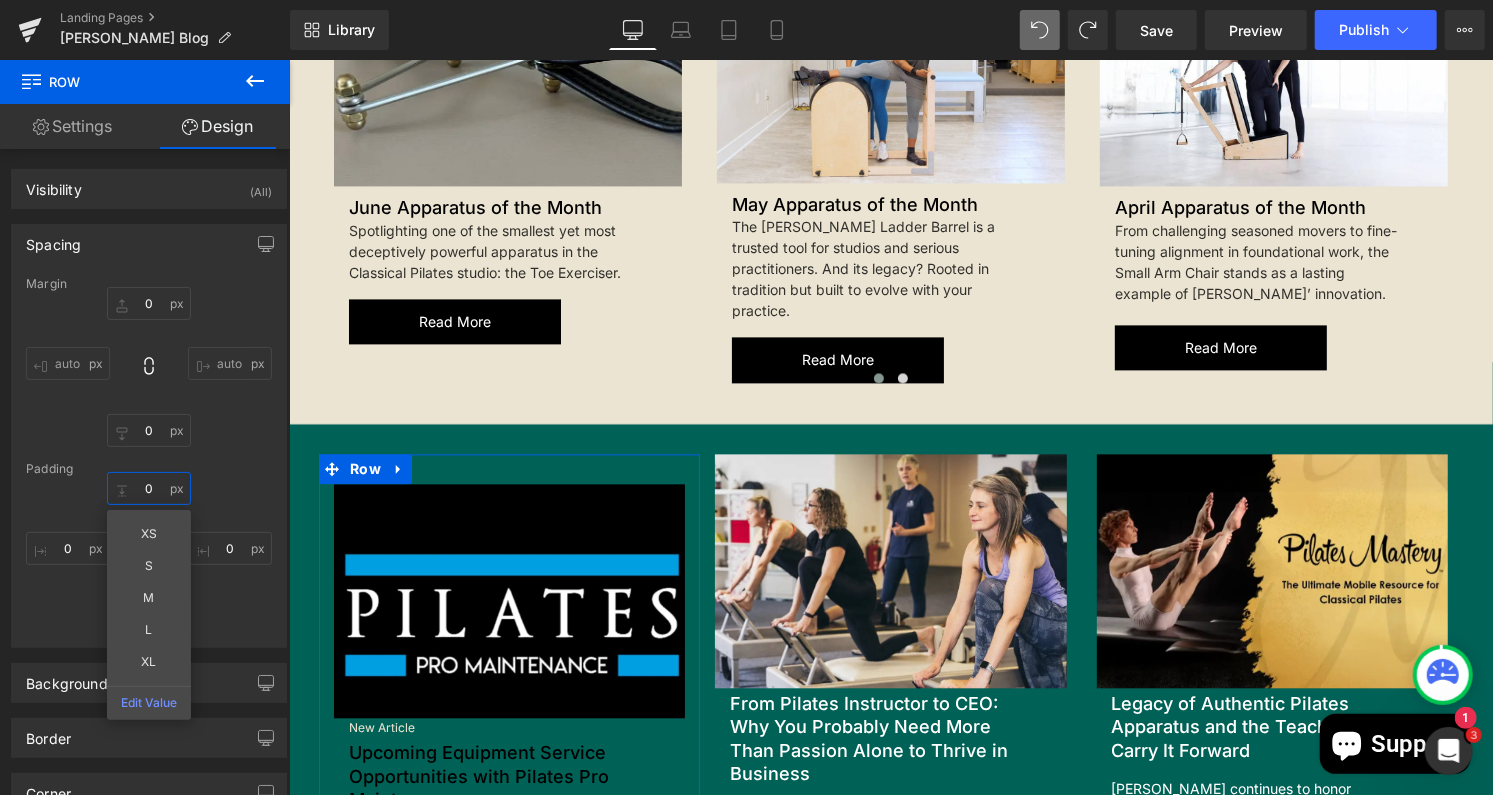 type on "0" 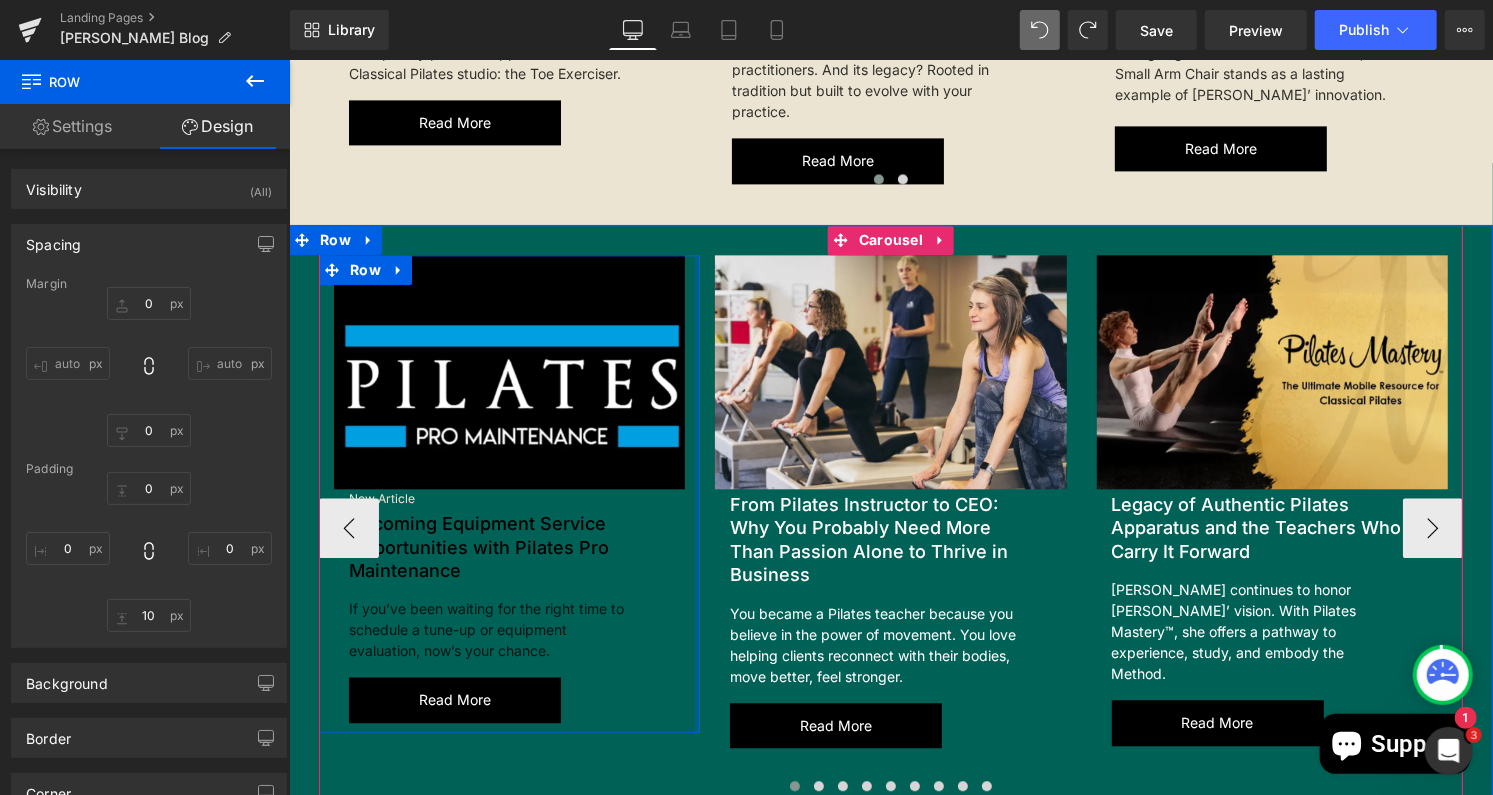 scroll, scrollTop: 2680, scrollLeft: 0, axis: vertical 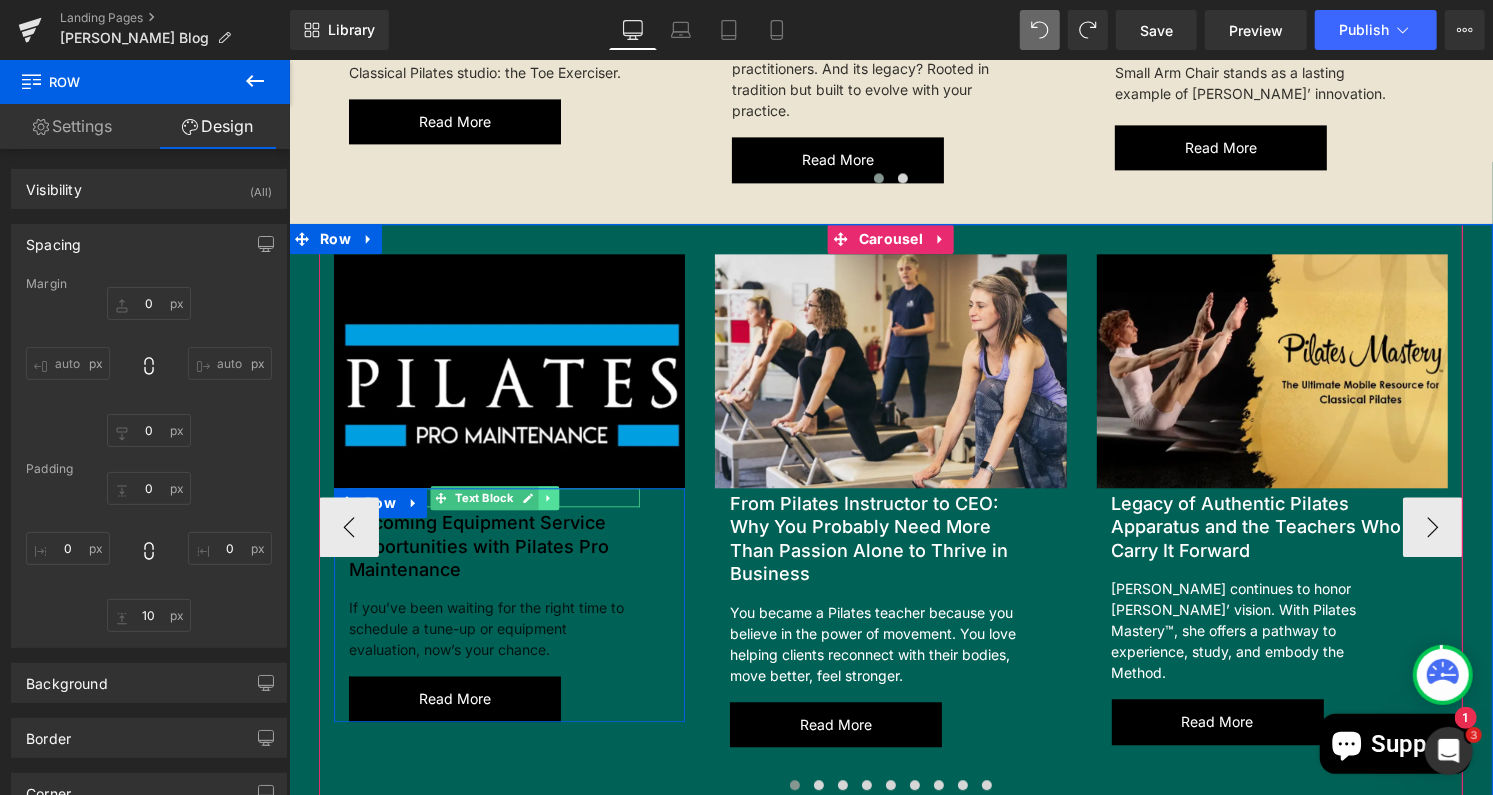 click at bounding box center [547, 497] 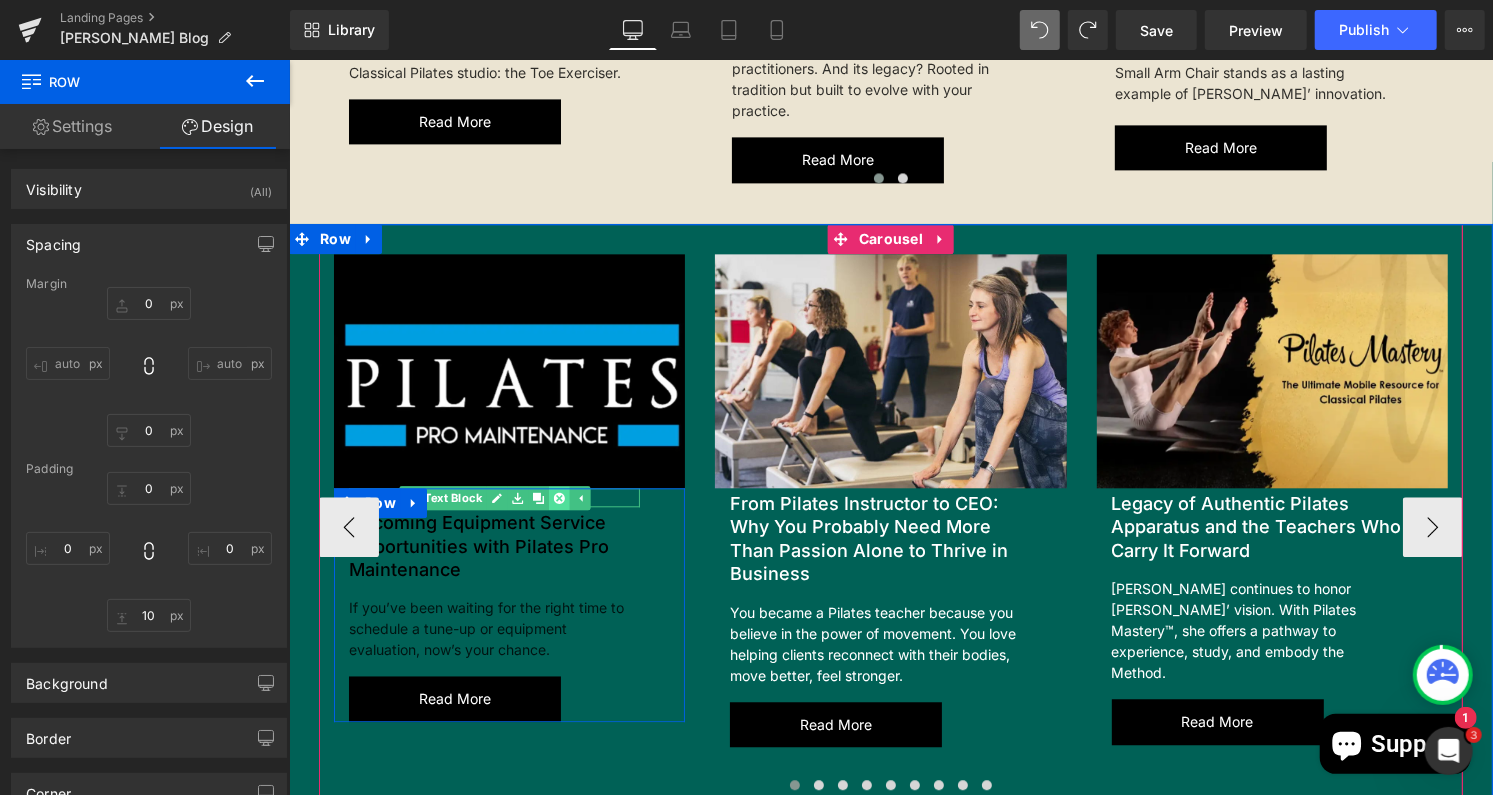 click at bounding box center (558, 497) 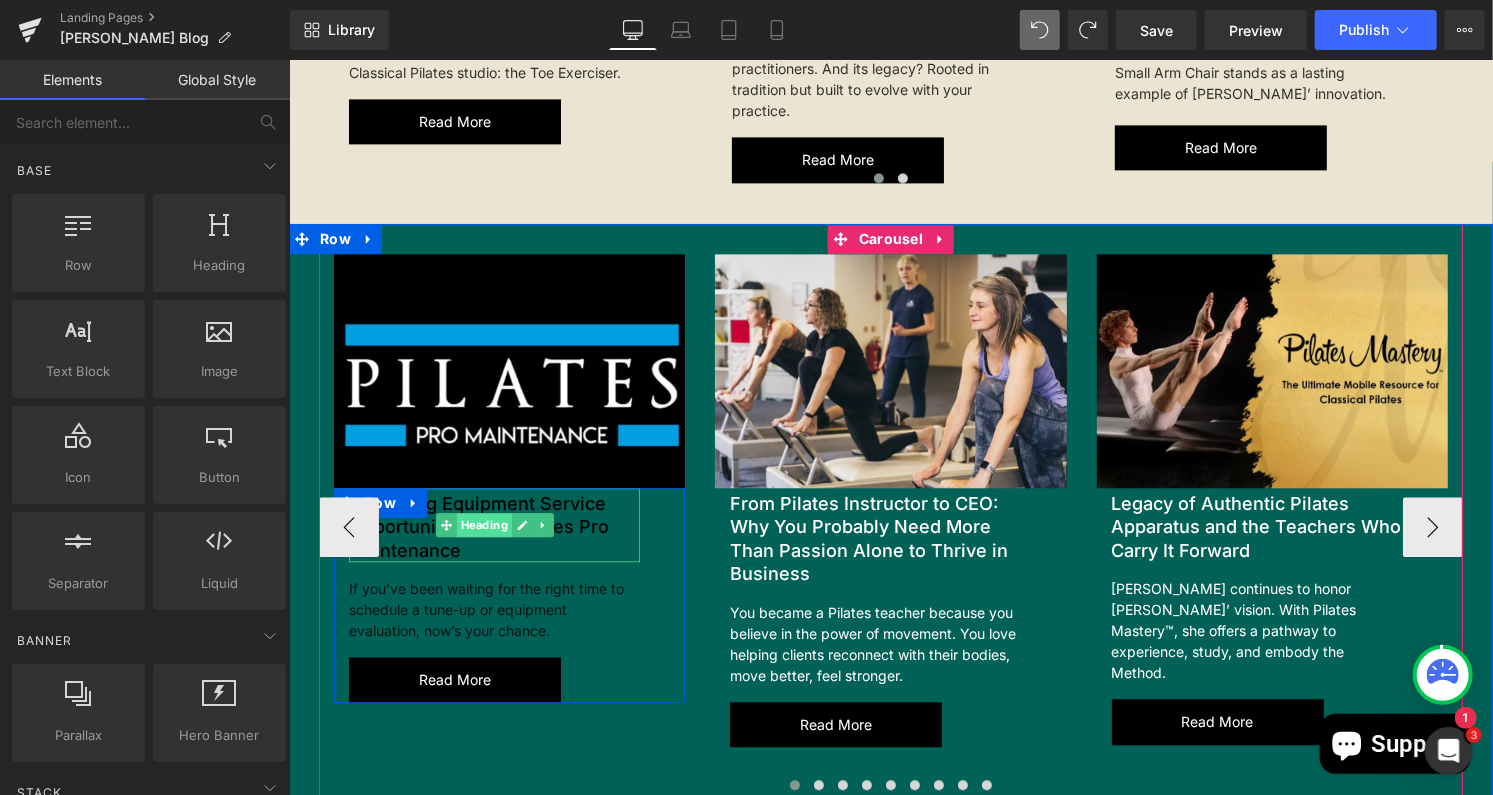 click on "Heading" at bounding box center [483, 524] 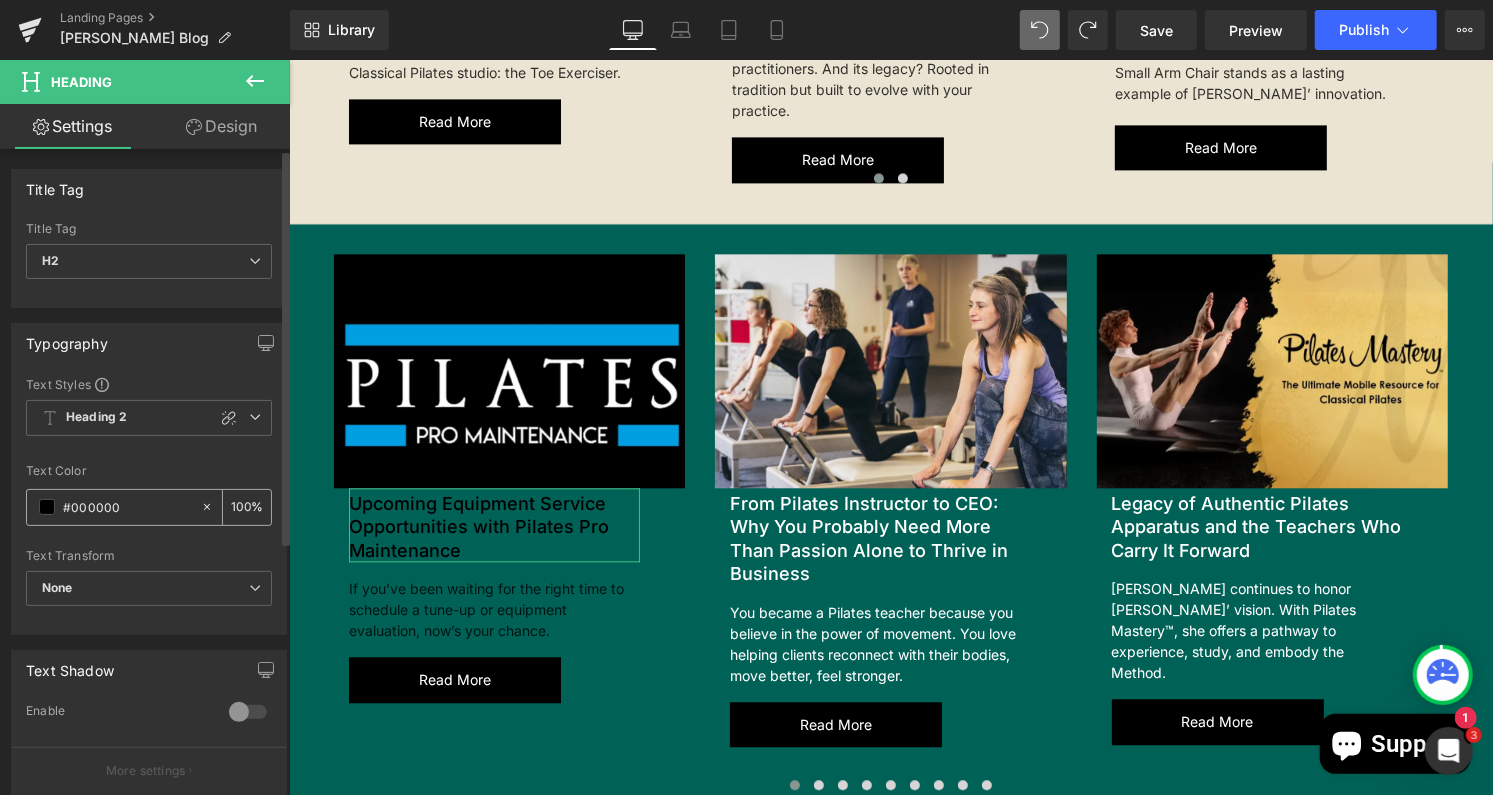 drag, startPoint x: 132, startPoint y: 496, endPoint x: 71, endPoint y: 501, distance: 61.204575 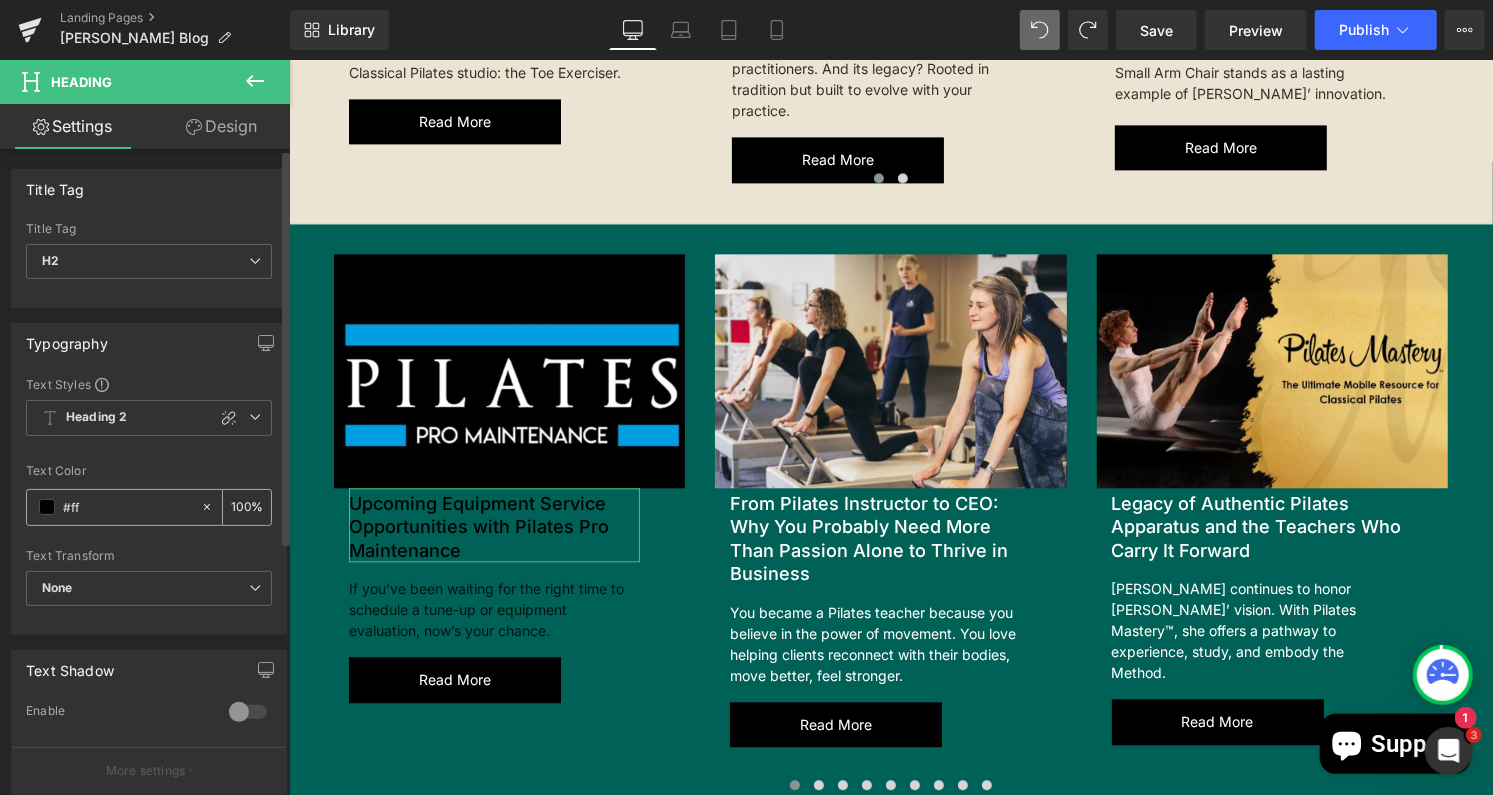 type on "#fff" 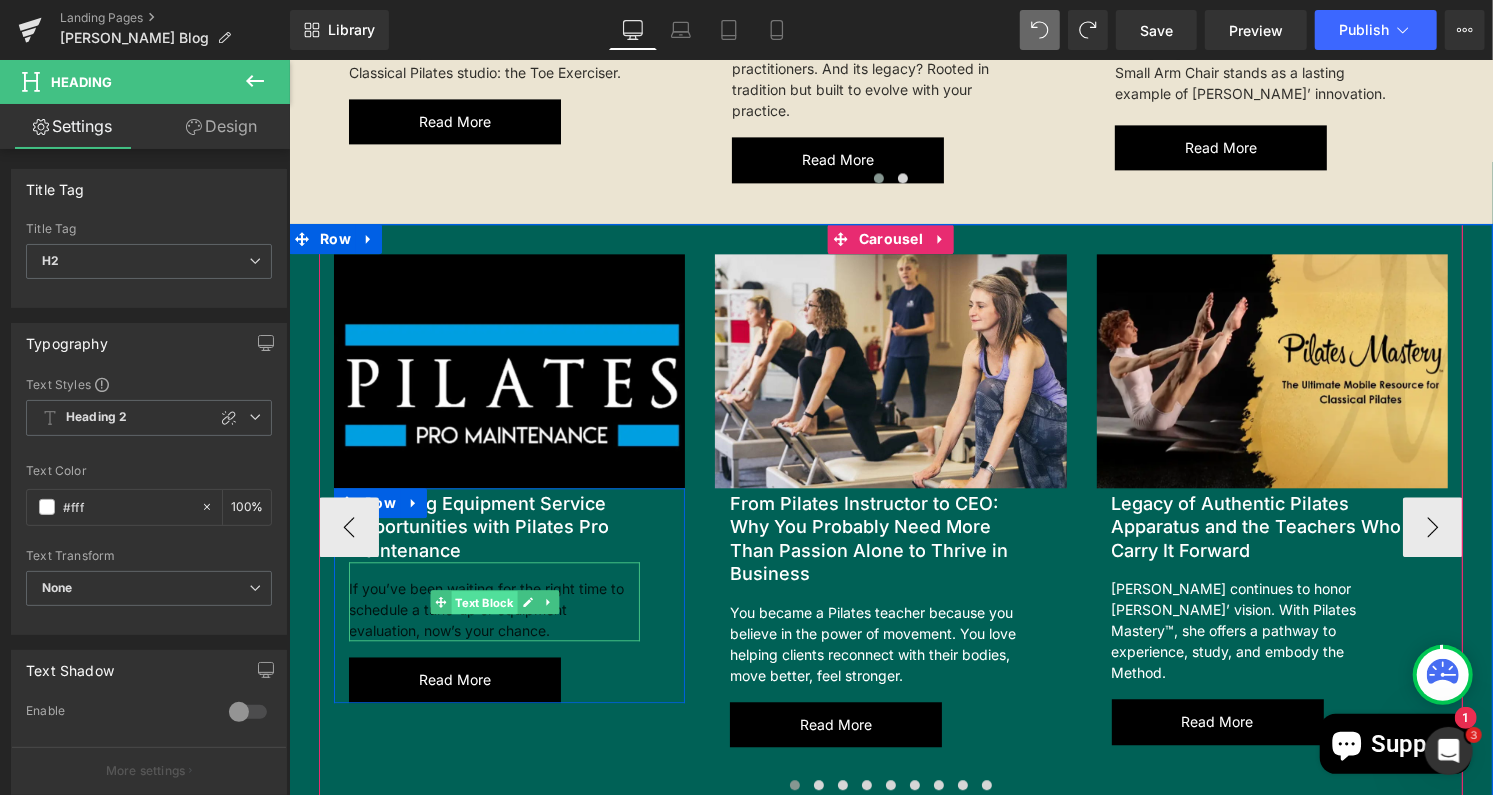 click on "Text Block" at bounding box center [483, 602] 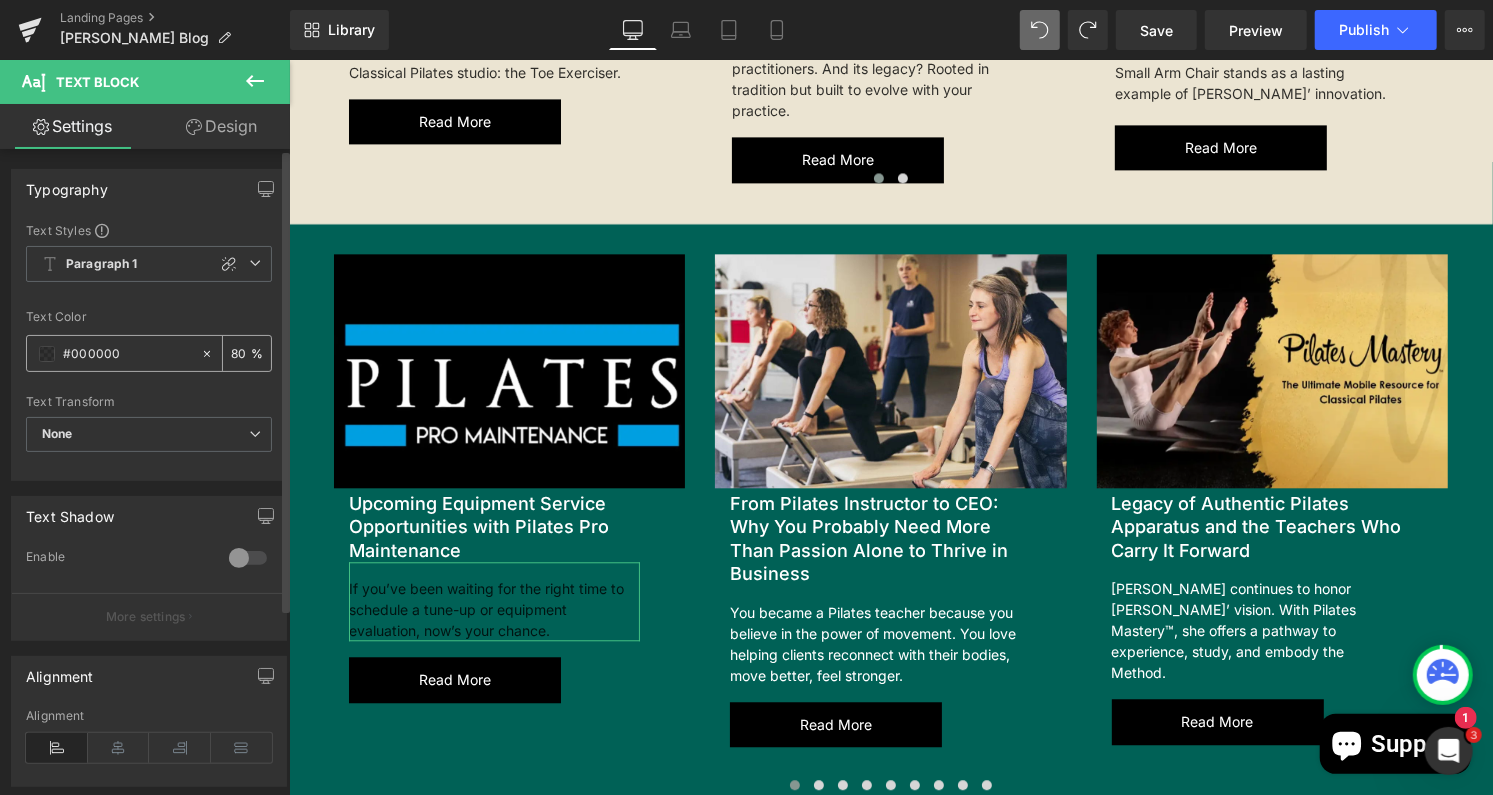 drag, startPoint x: 122, startPoint y: 351, endPoint x: 70, endPoint y: 353, distance: 52.03845 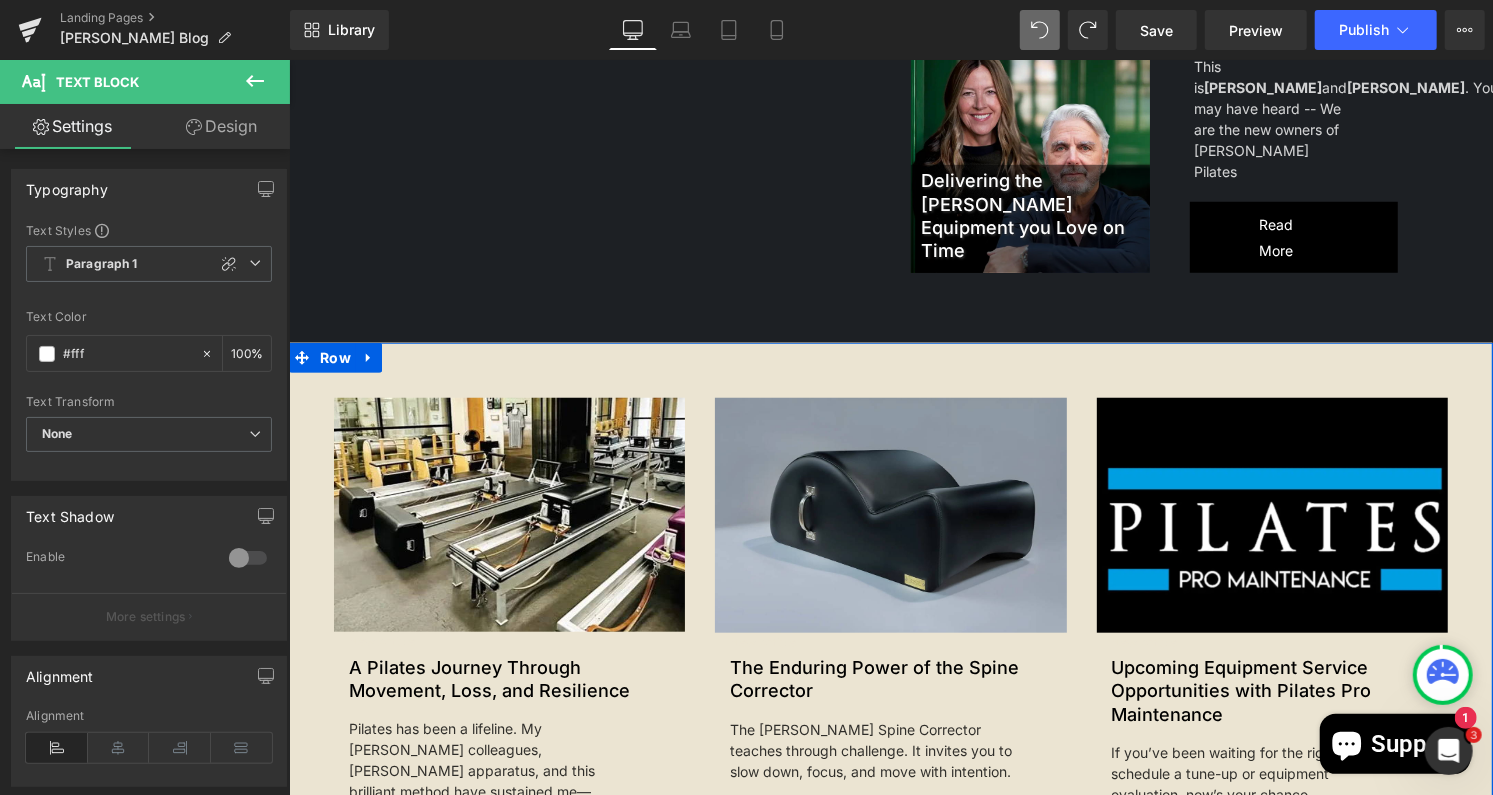 scroll, scrollTop: 850, scrollLeft: 0, axis: vertical 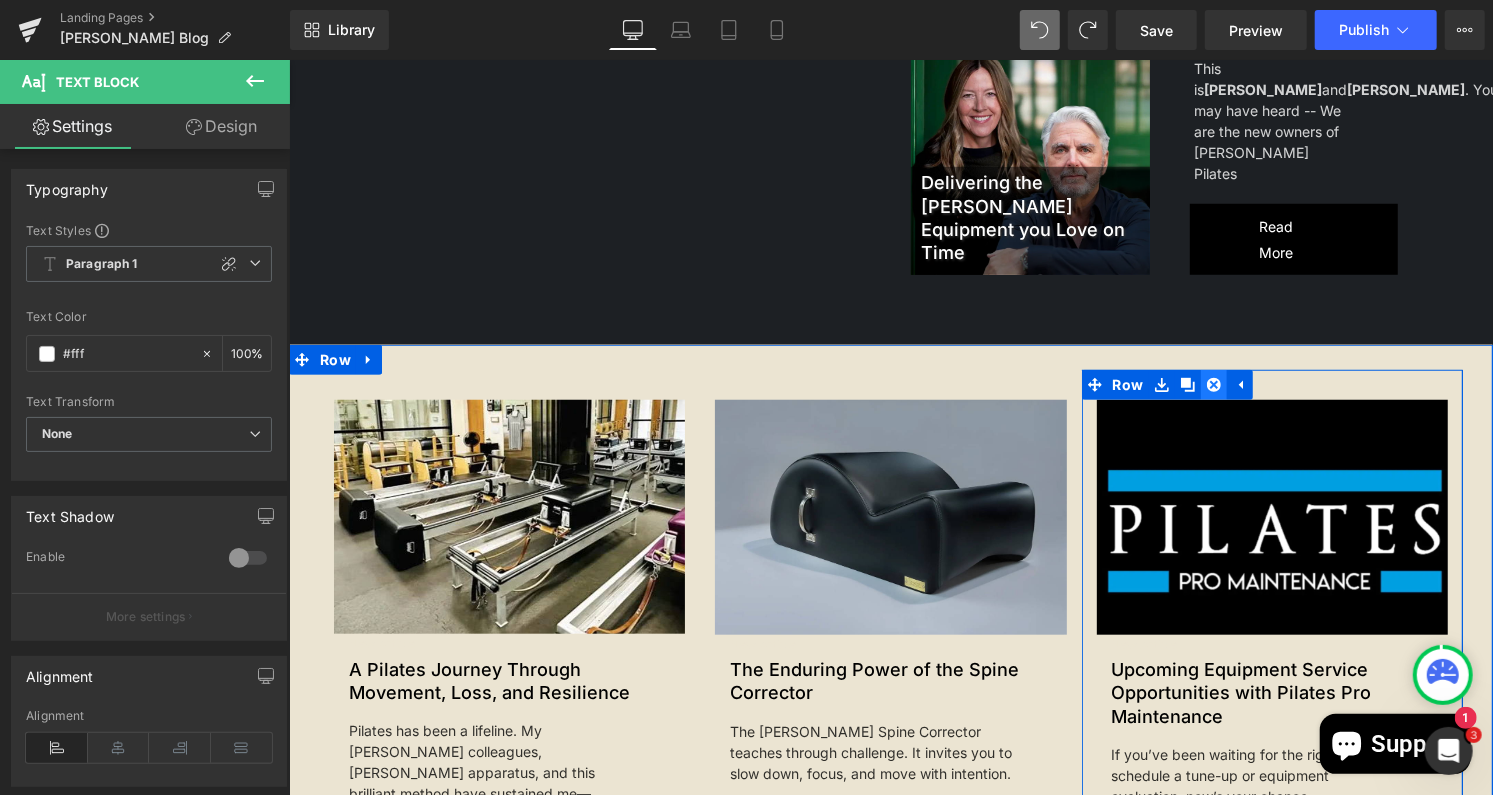 type on "#fff" 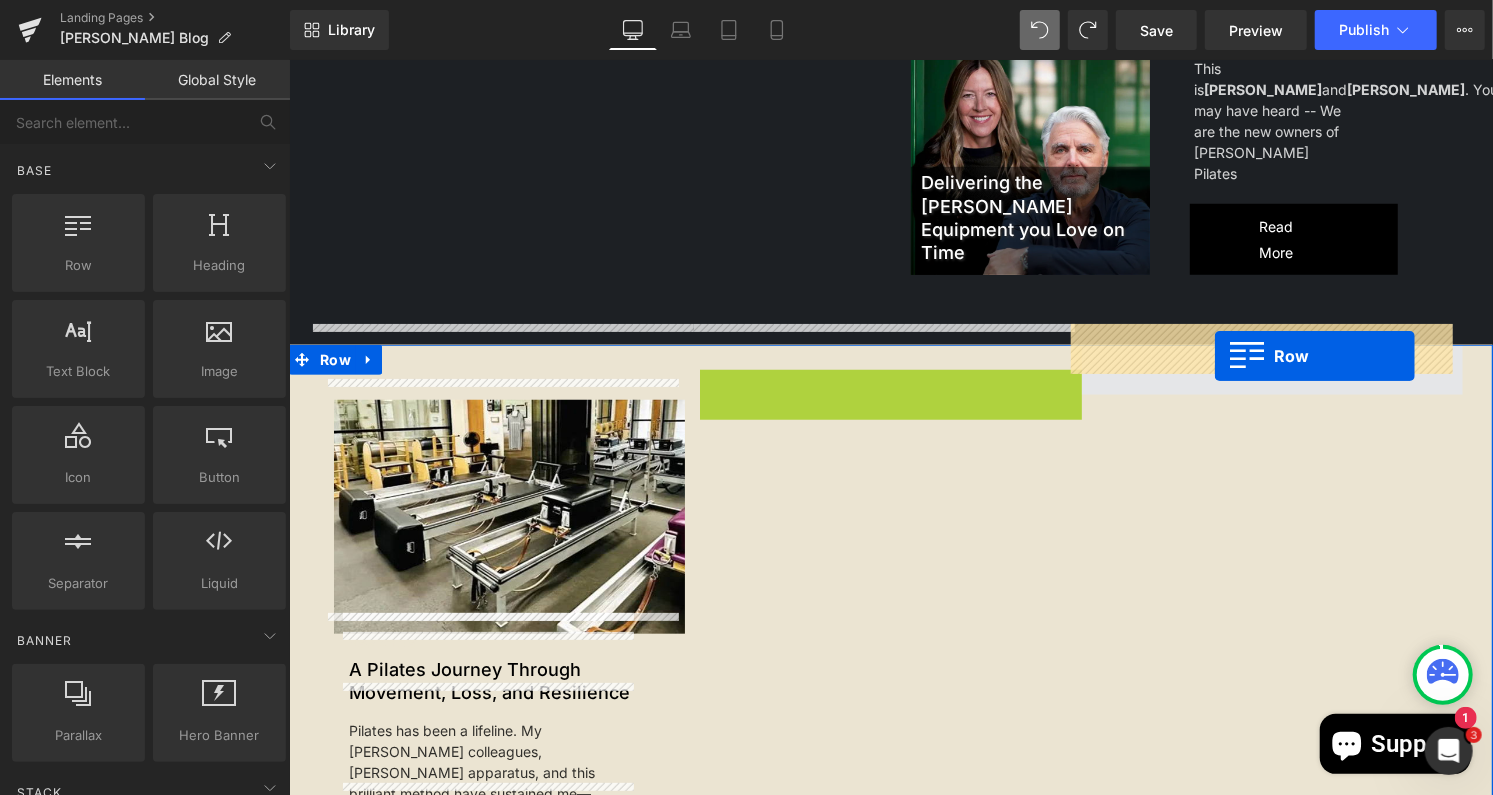 drag, startPoint x: 702, startPoint y: 365, endPoint x: 1212, endPoint y: 355, distance: 510.09802 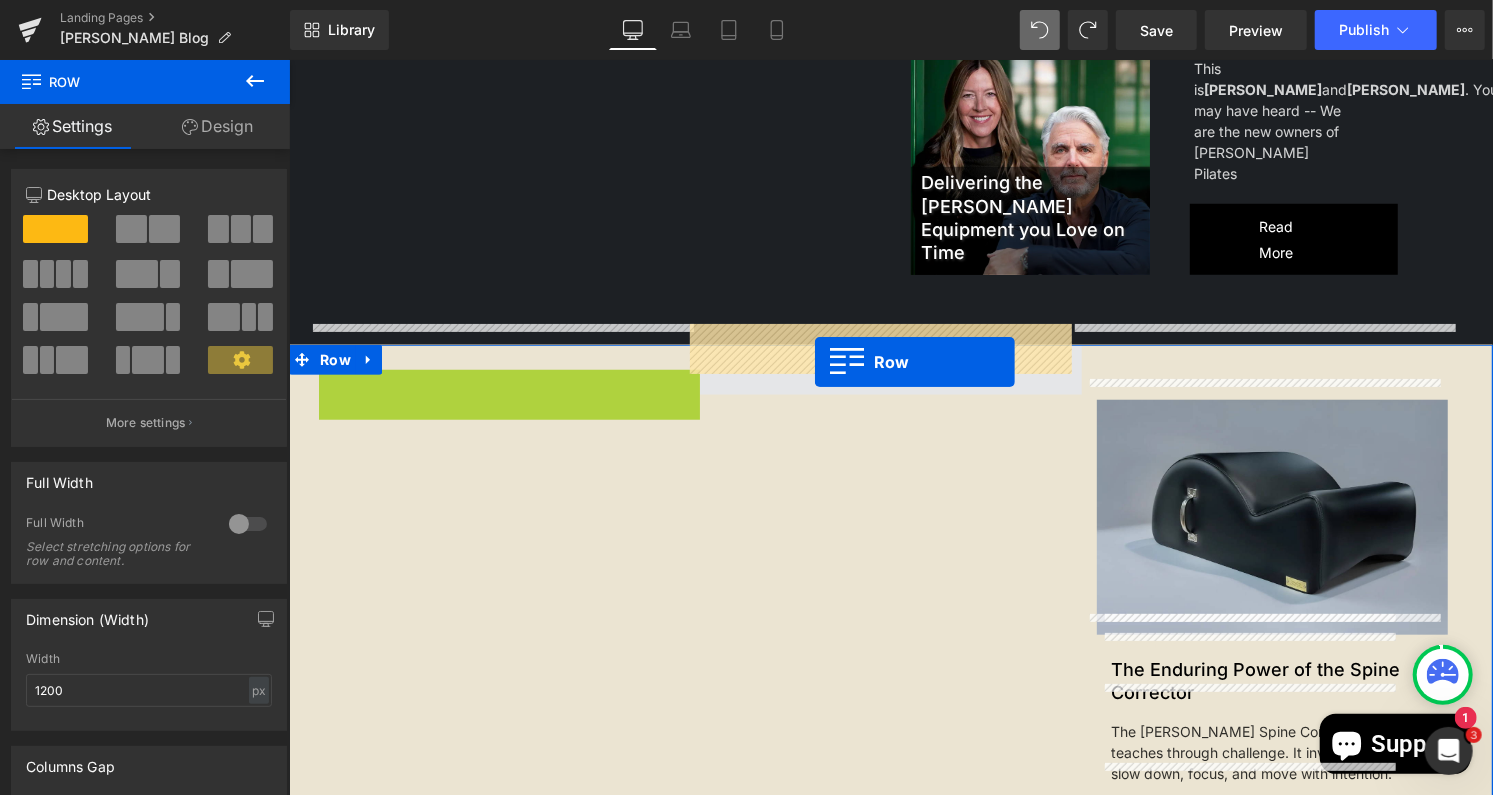 drag, startPoint x: 446, startPoint y: 355, endPoint x: 814, endPoint y: 361, distance: 368.04892 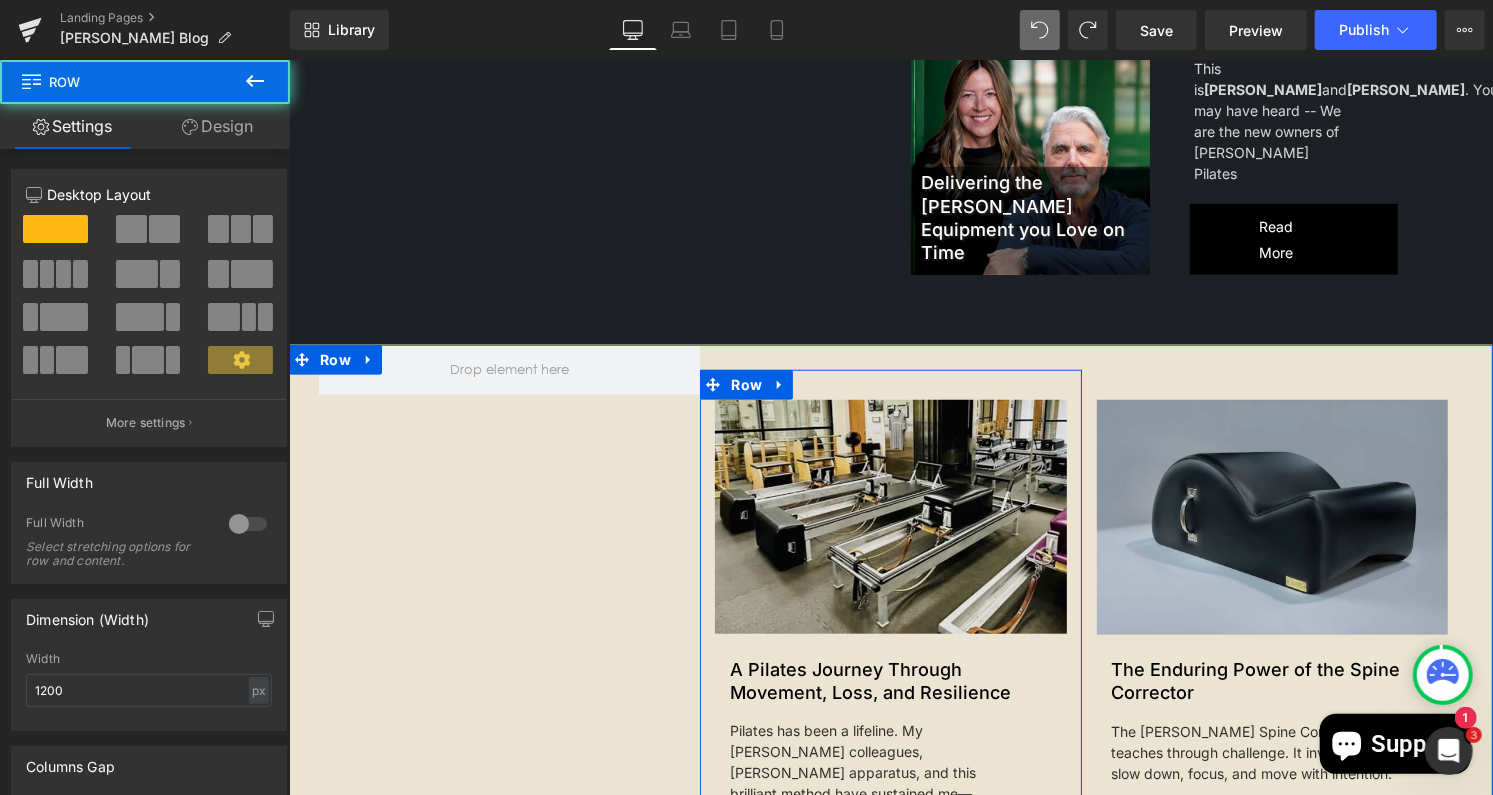 scroll, scrollTop: 950, scrollLeft: 0, axis: vertical 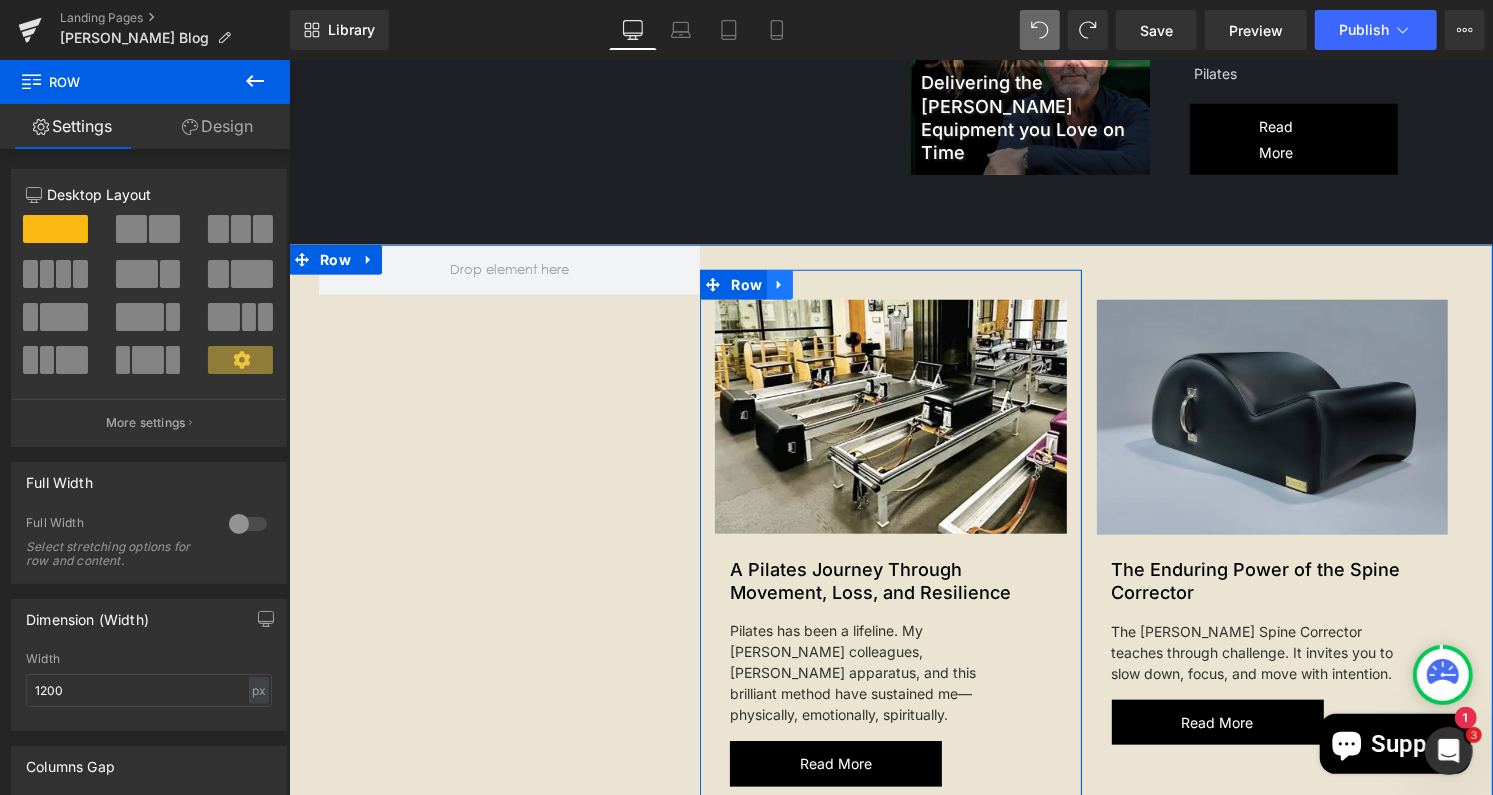 click at bounding box center [779, 284] 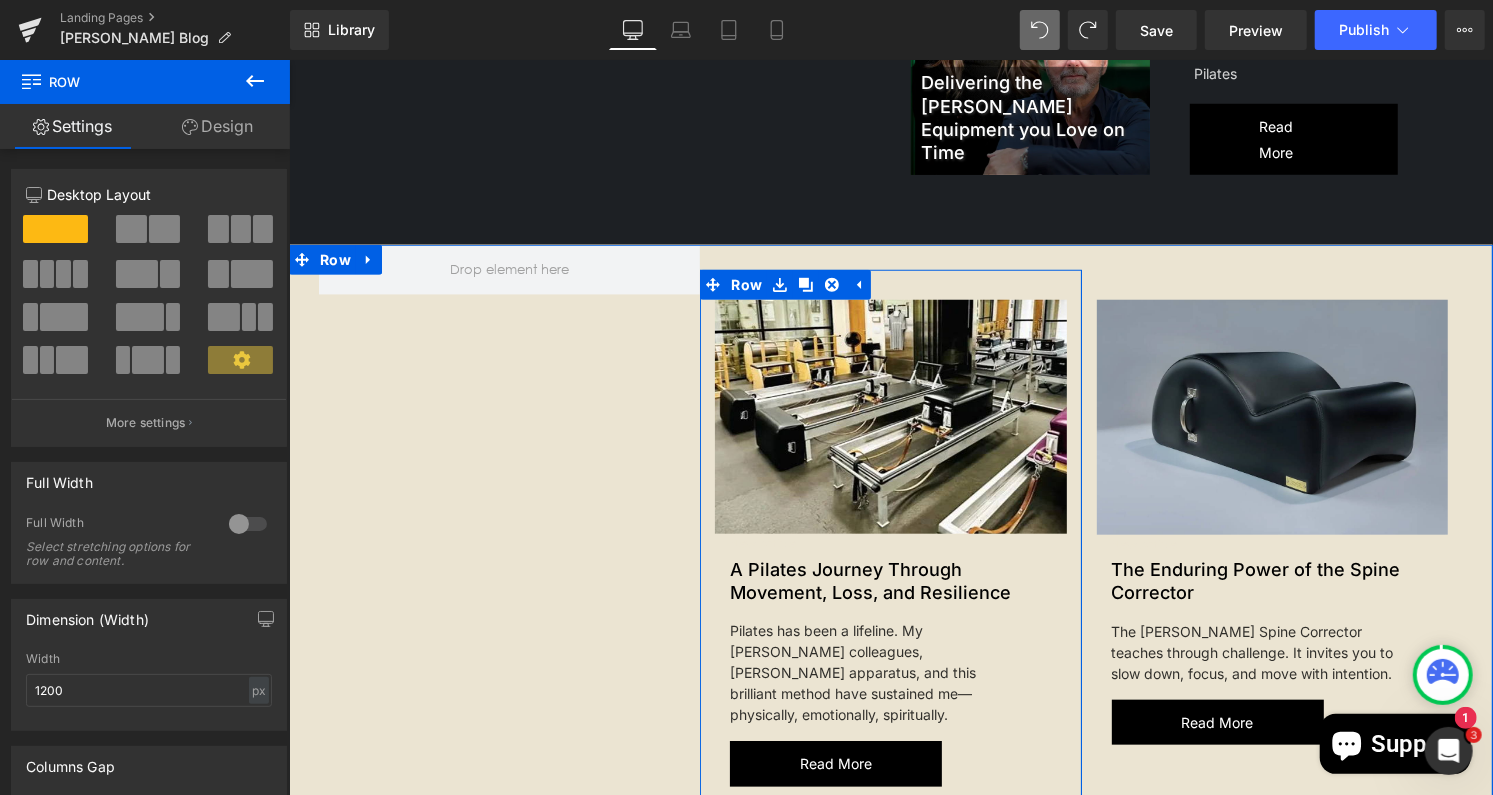 click 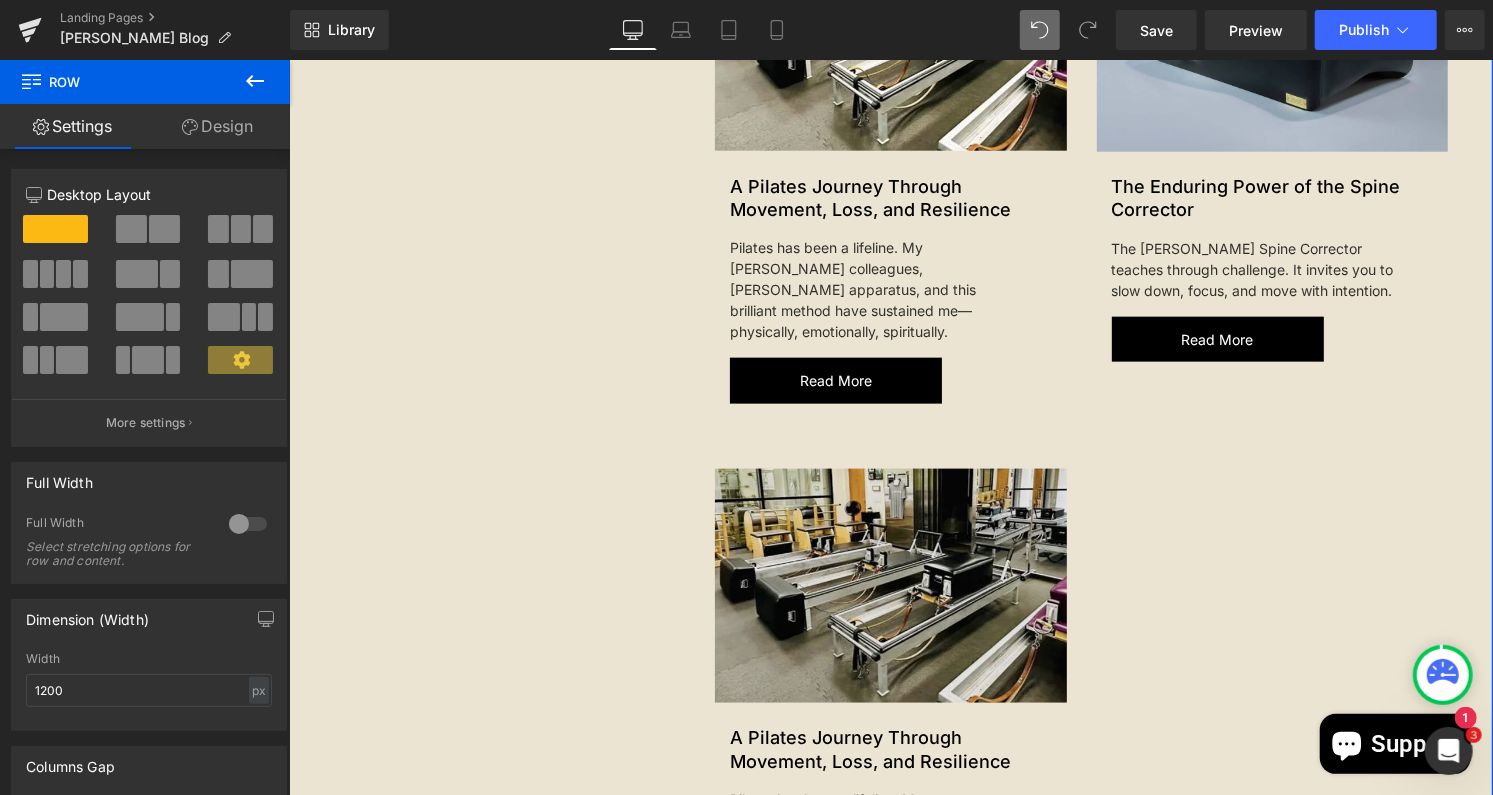 scroll, scrollTop: 1330, scrollLeft: 0, axis: vertical 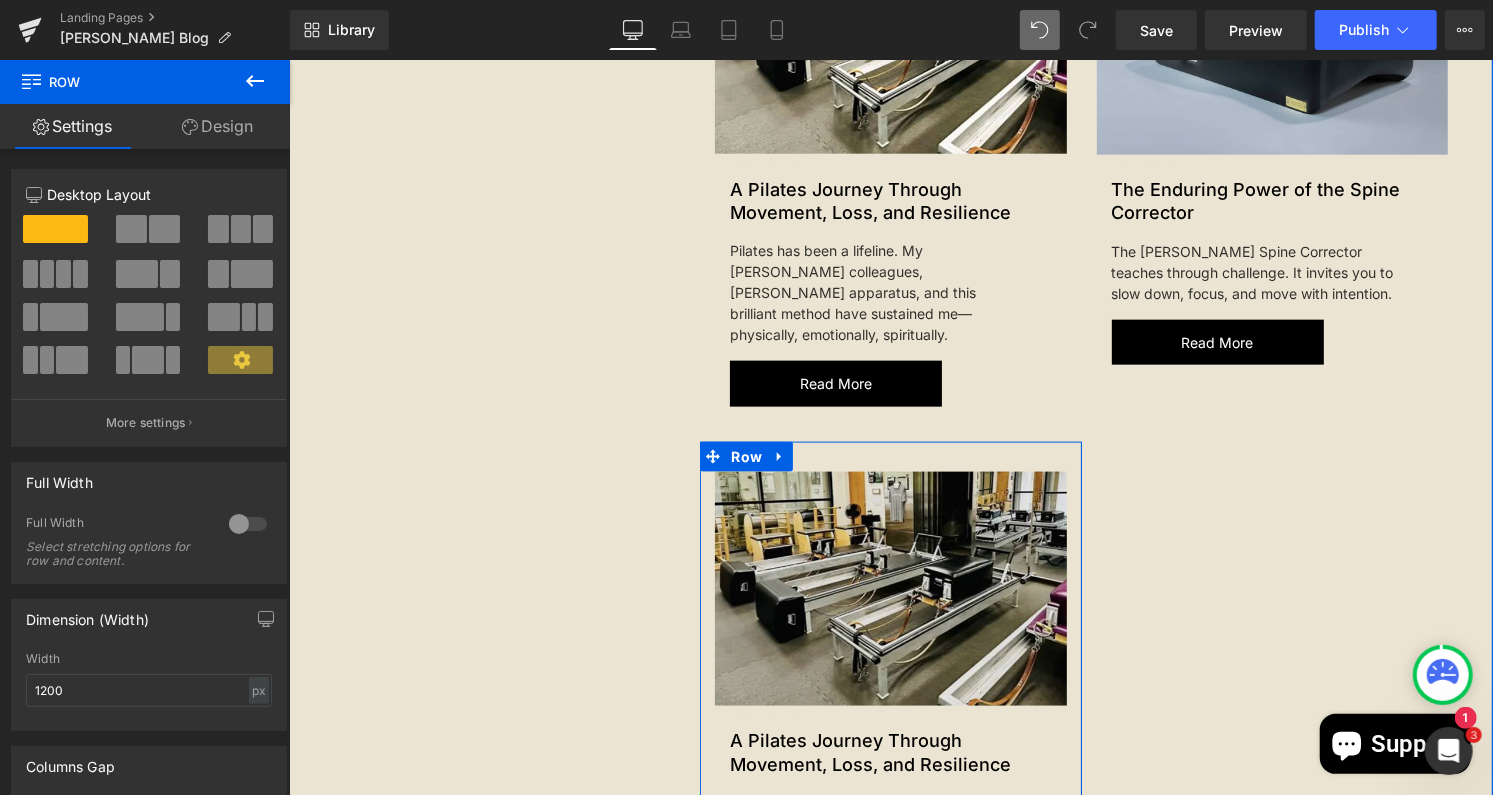 click on "Image" at bounding box center (889, 588) 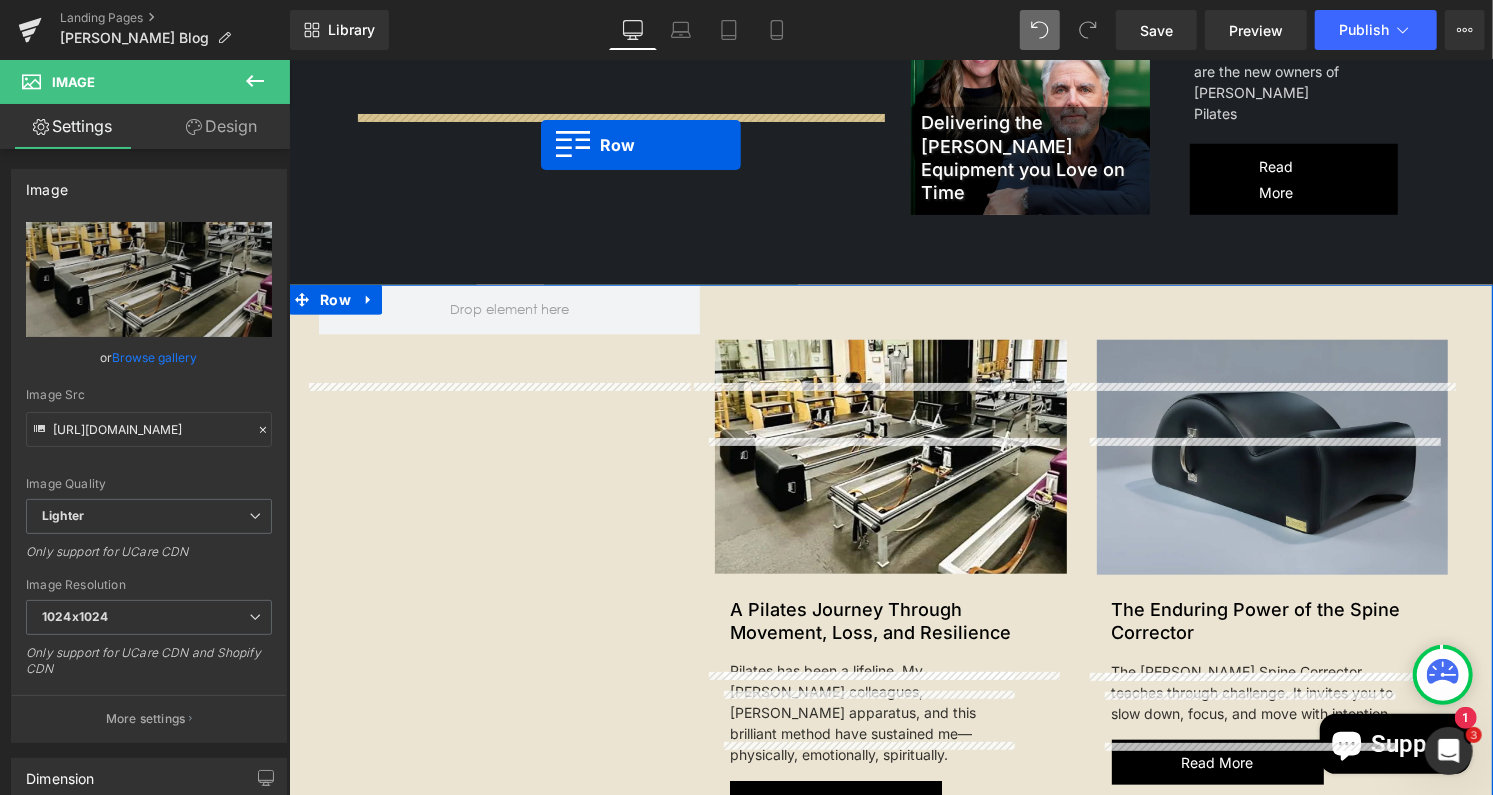 scroll, scrollTop: 790, scrollLeft: 0, axis: vertical 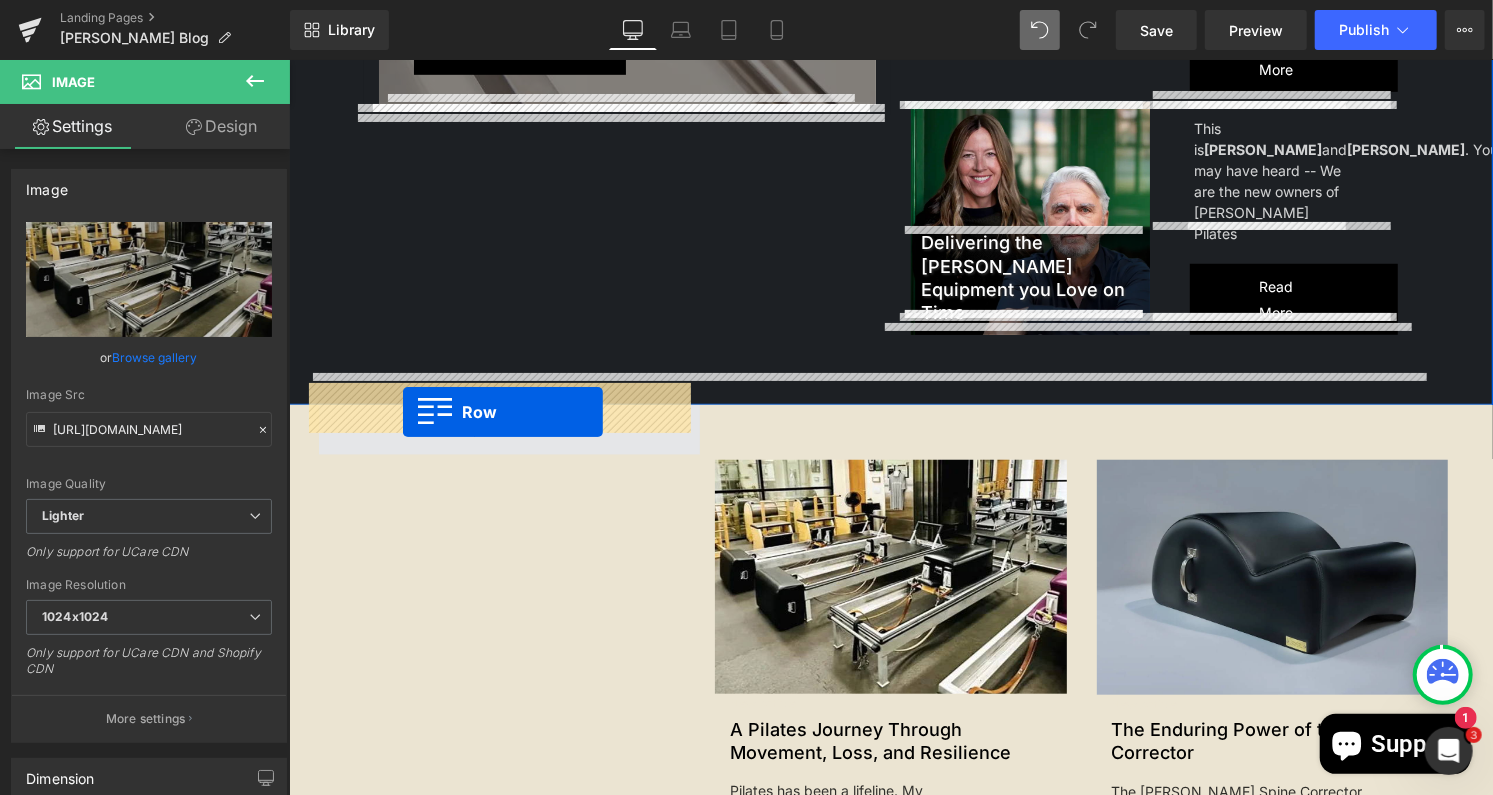 drag, startPoint x: 698, startPoint y: 418, endPoint x: 394, endPoint y: 411, distance: 304.08057 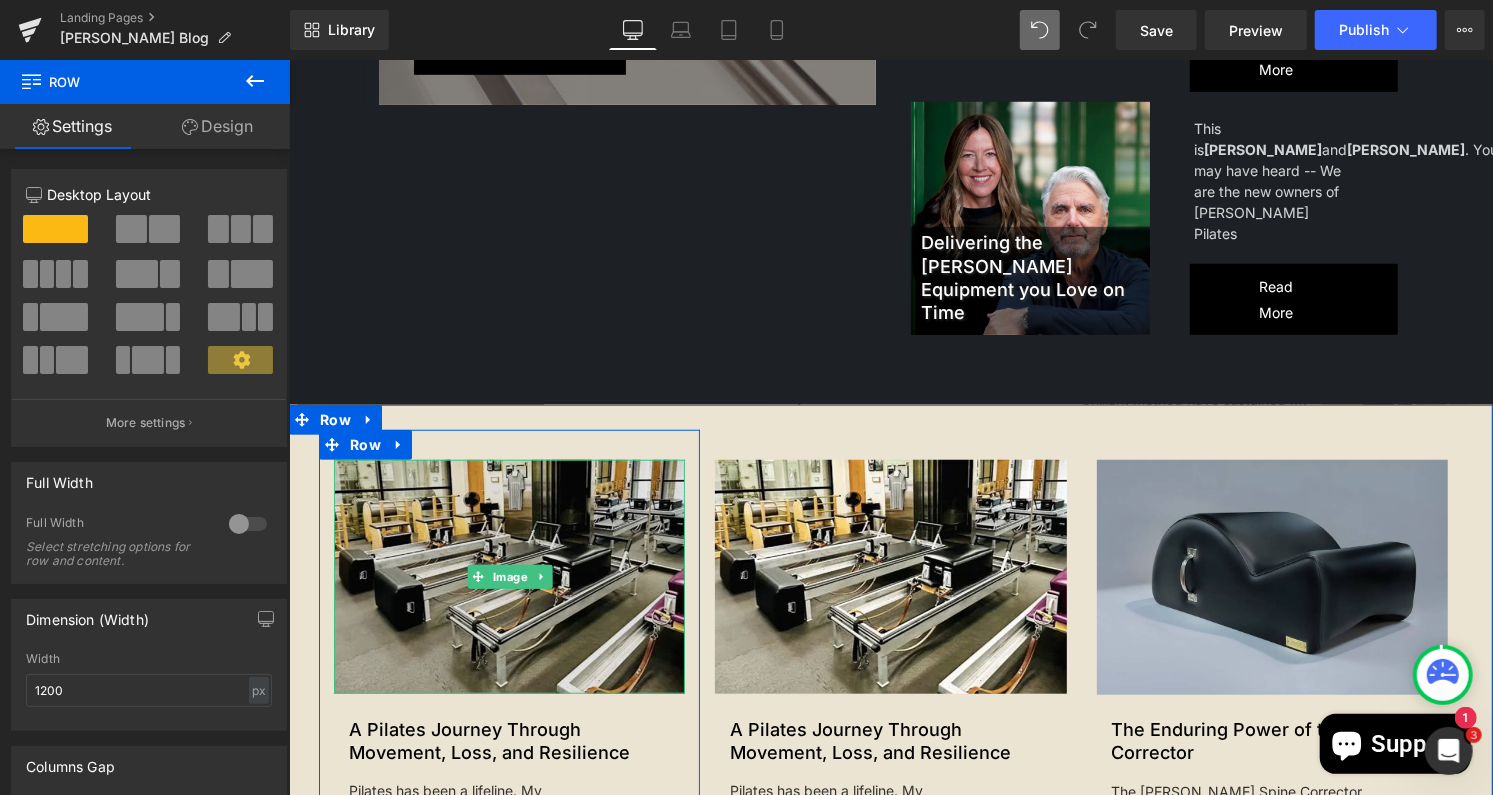 click on "Image" at bounding box center [508, 576] 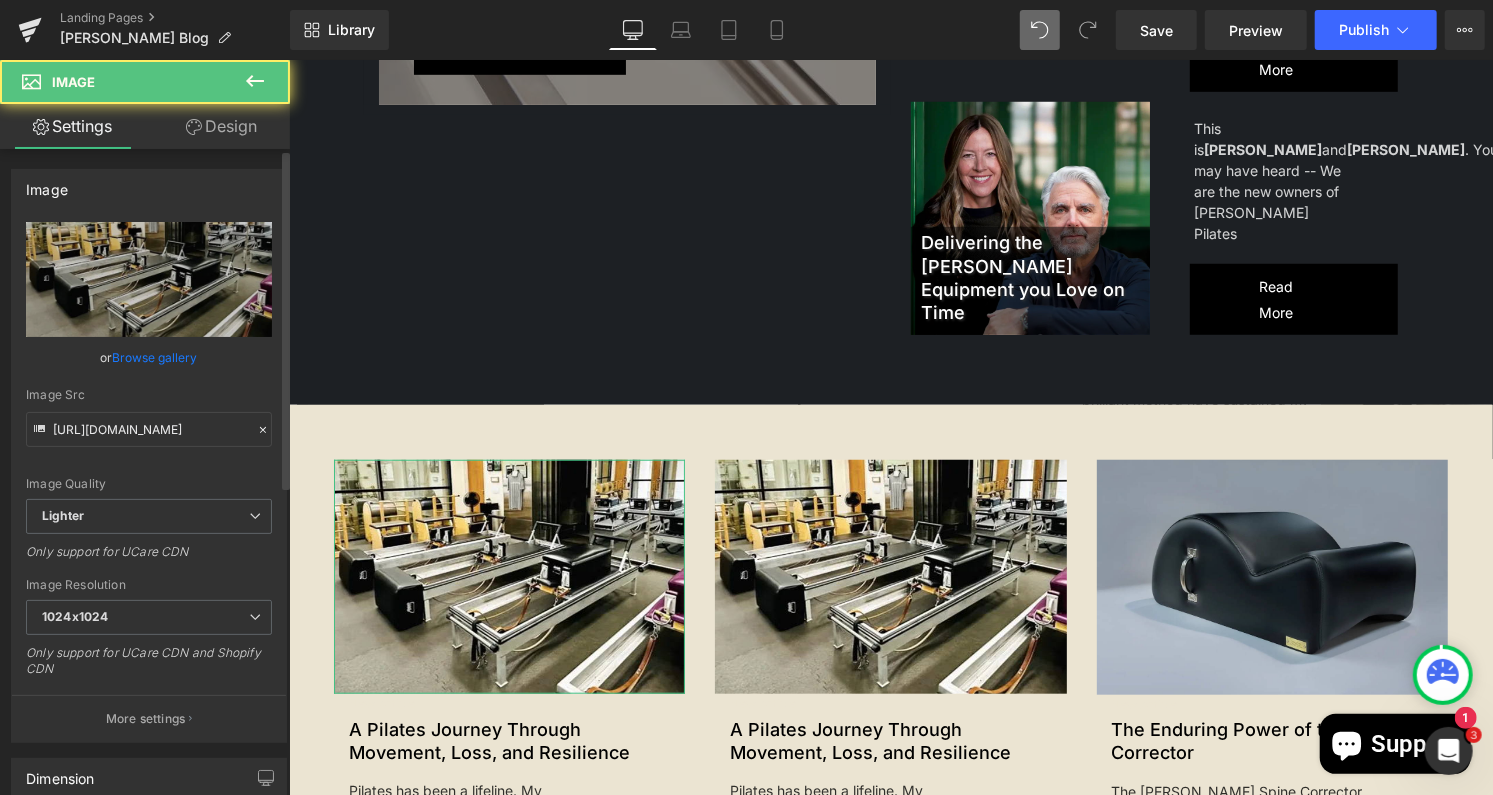 click on "Browse gallery" at bounding box center [155, 357] 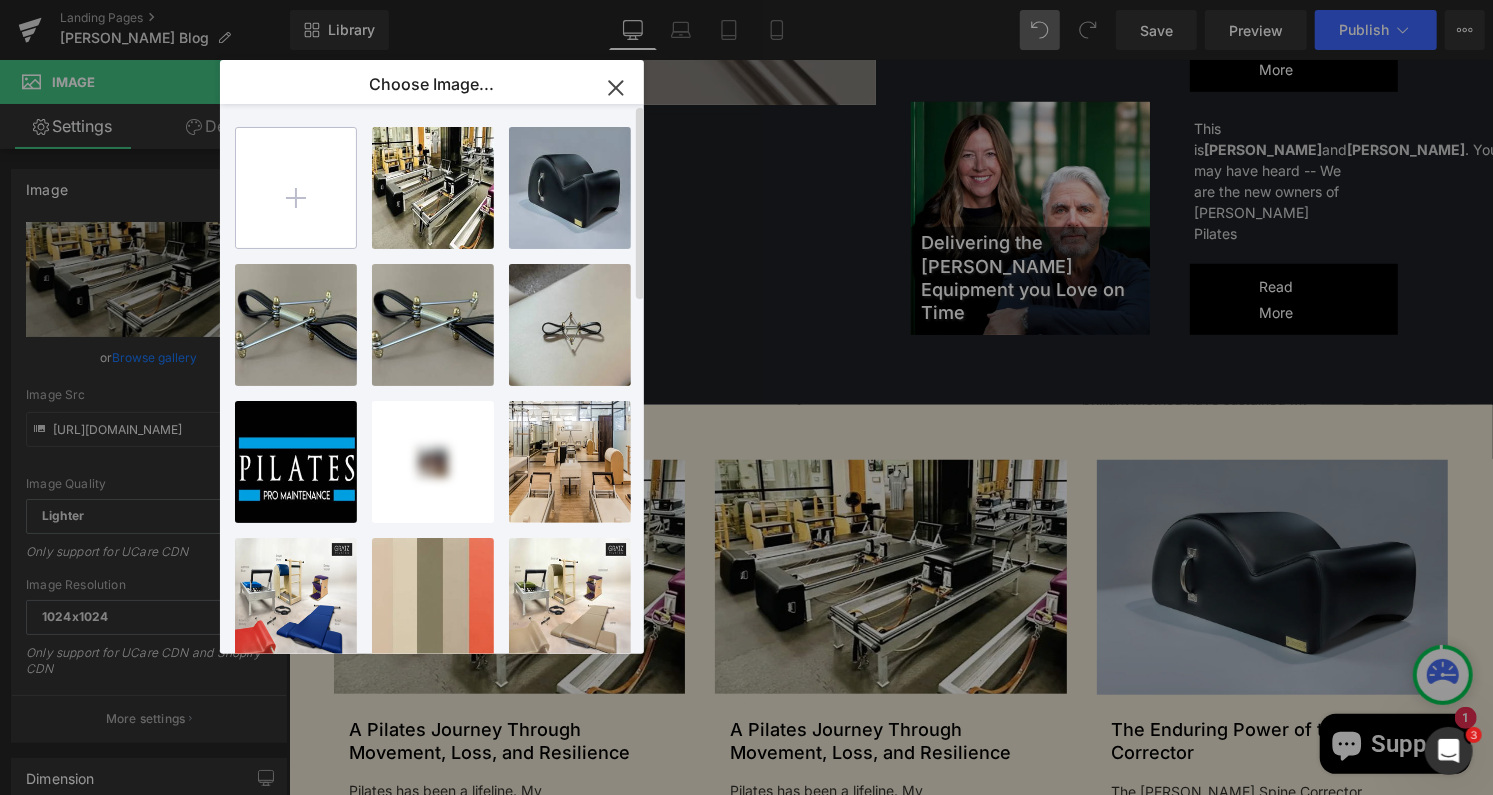 click at bounding box center [296, 188] 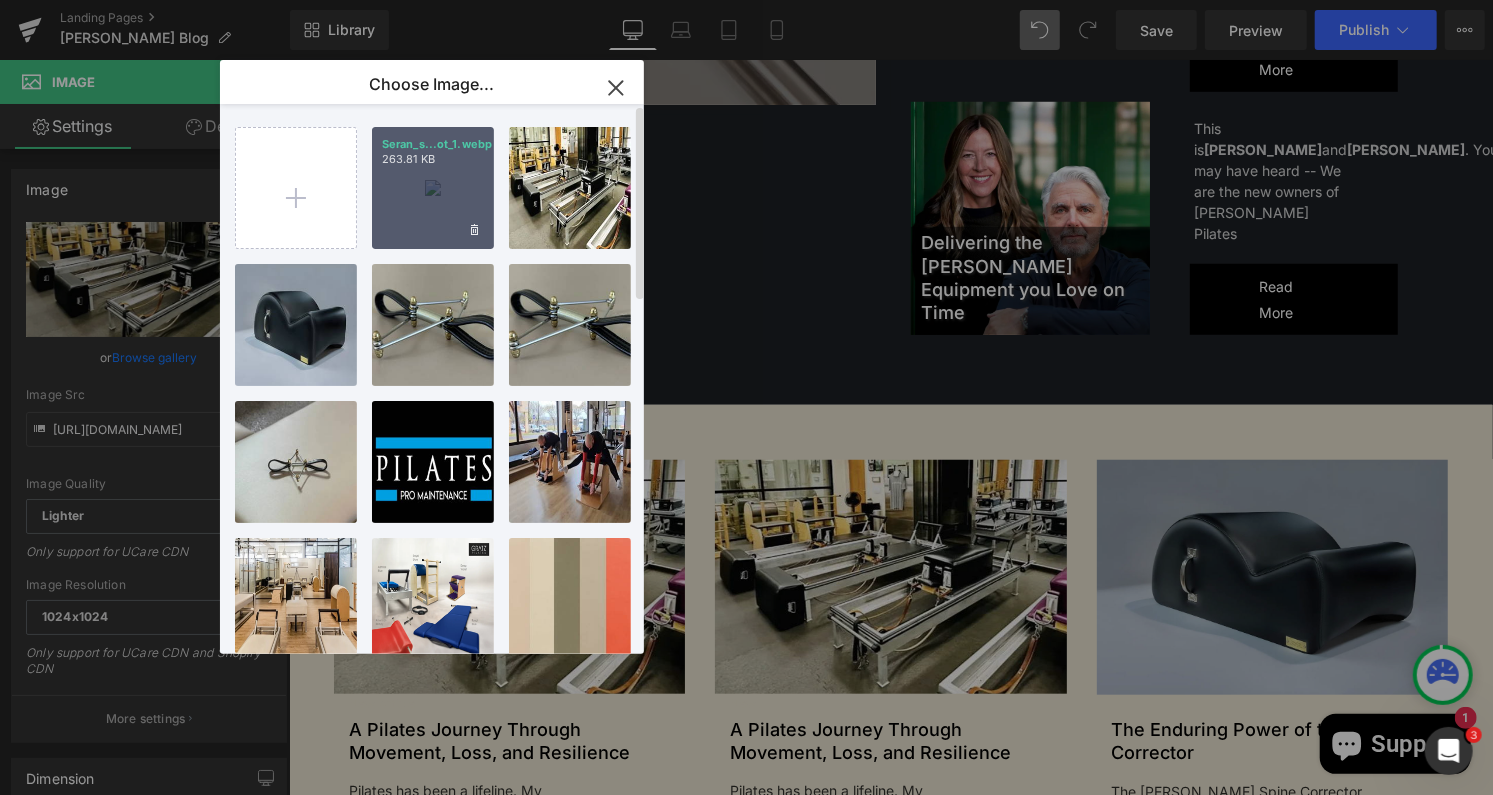 click on "Seran_s...ot_1.webp 263.81 KB" at bounding box center [433, 188] 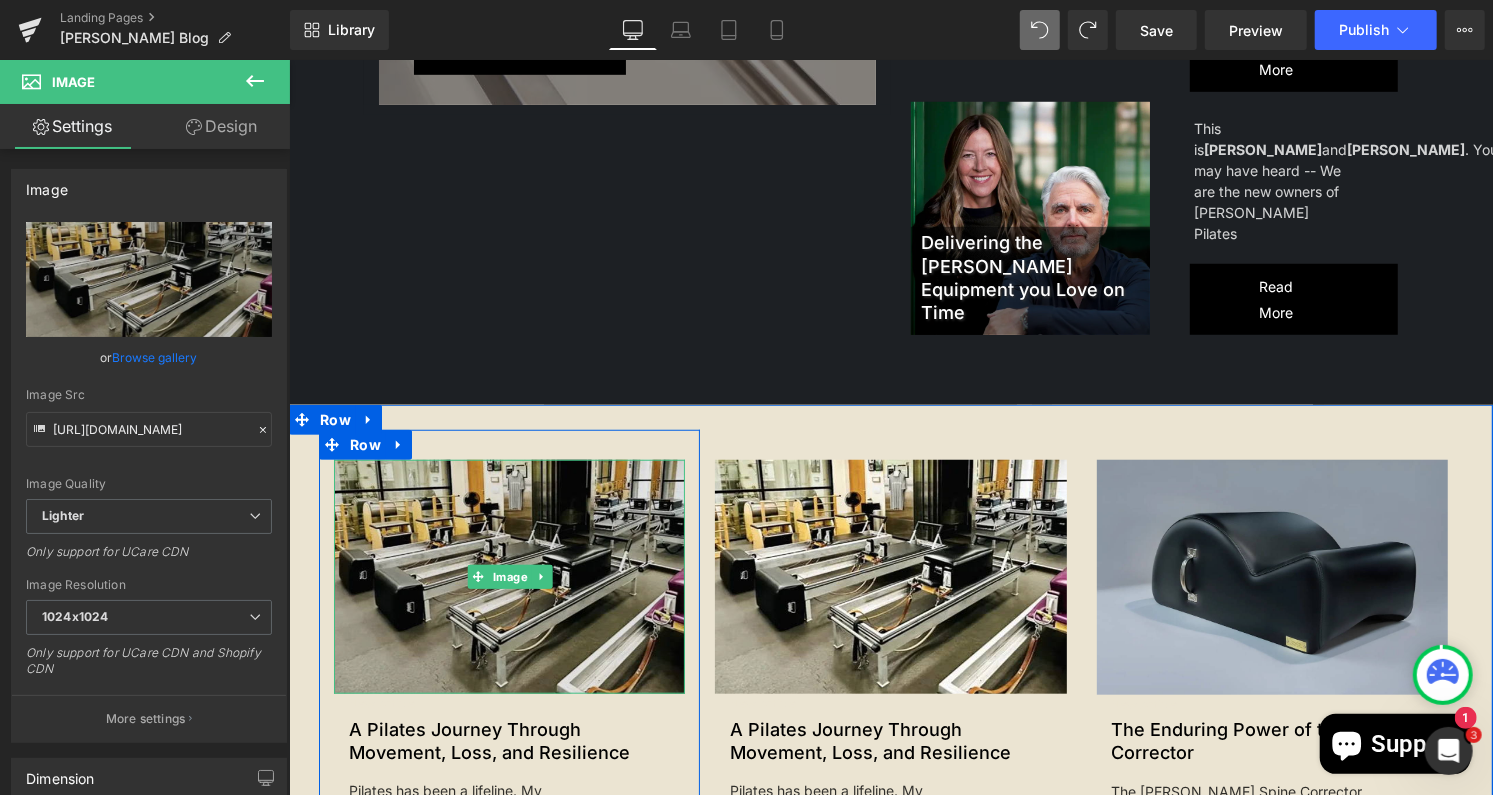 click at bounding box center (508, 576) 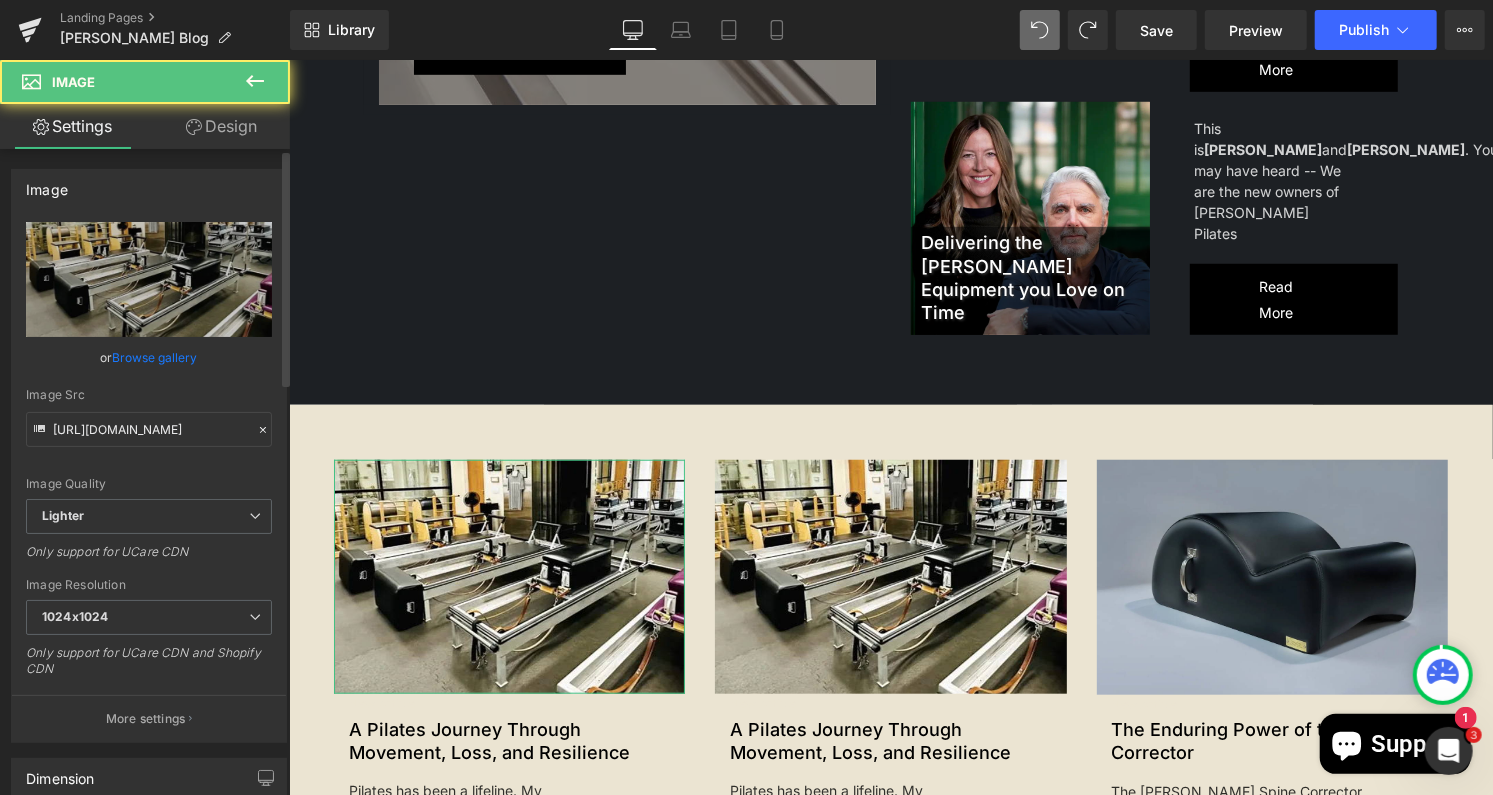 click on "Browse gallery" at bounding box center [155, 357] 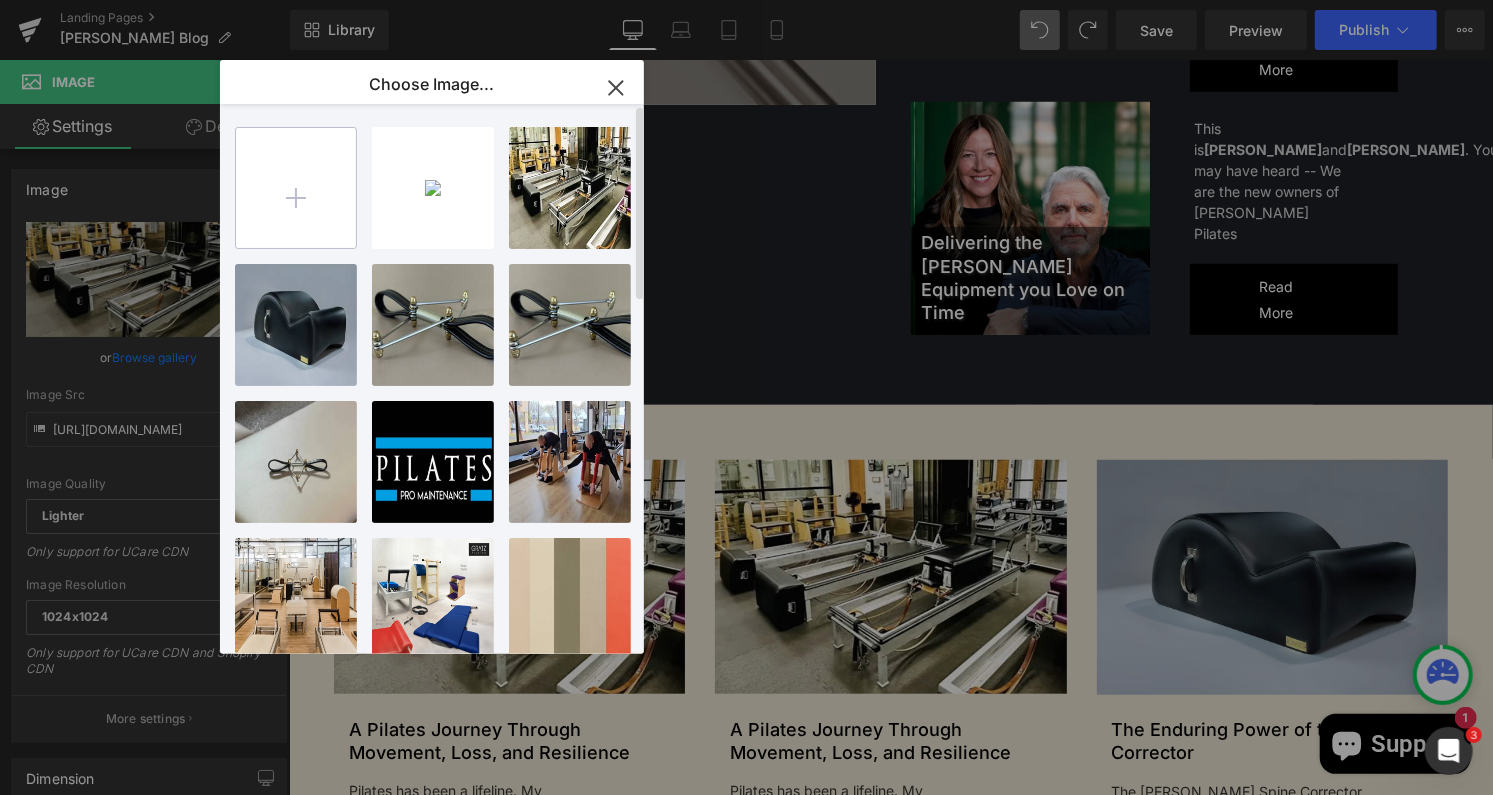 click at bounding box center (296, 188) 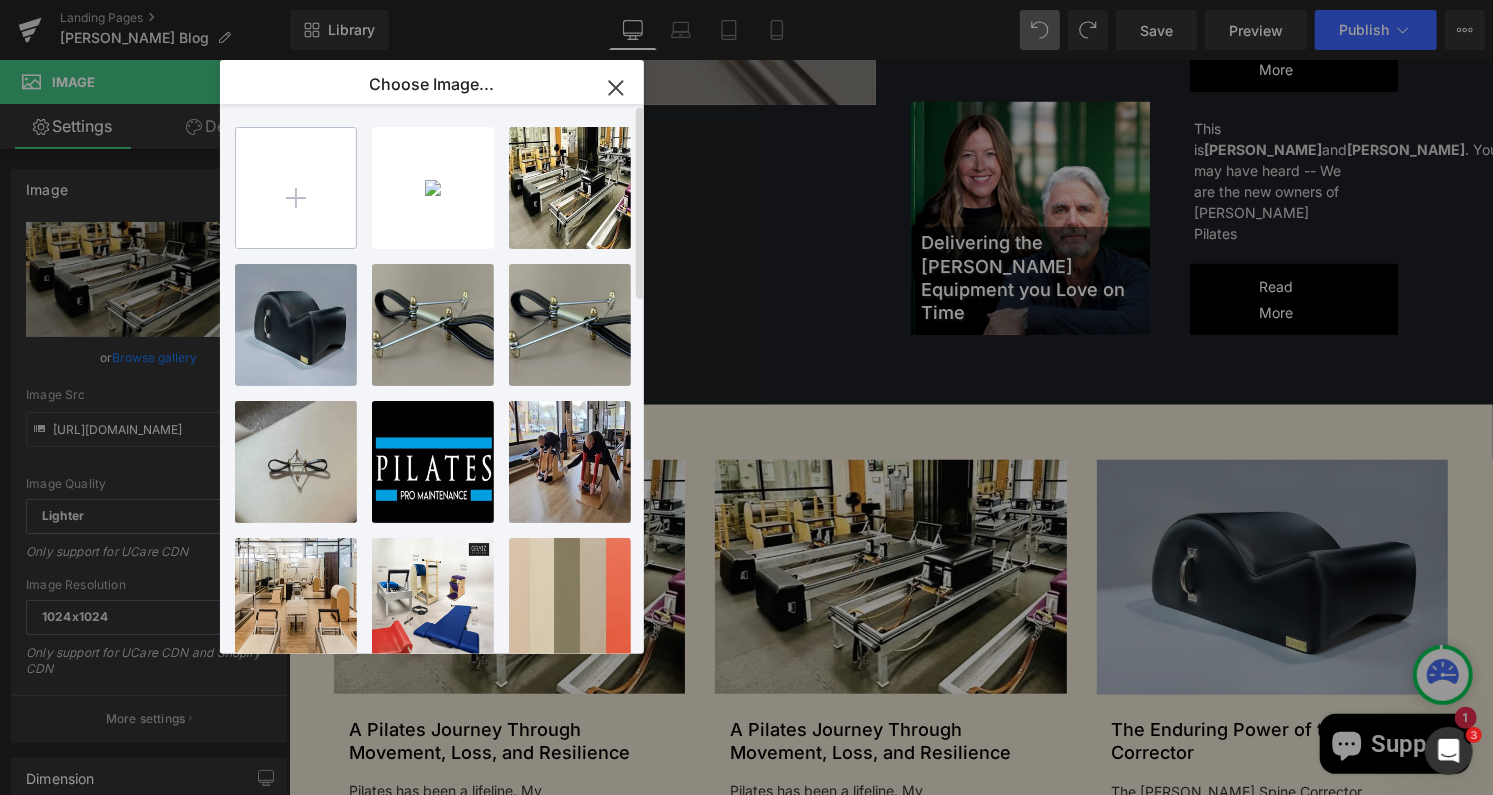 type on "C:\fakepath\Seran_s_blog_cover_shot_1 (1).webp" 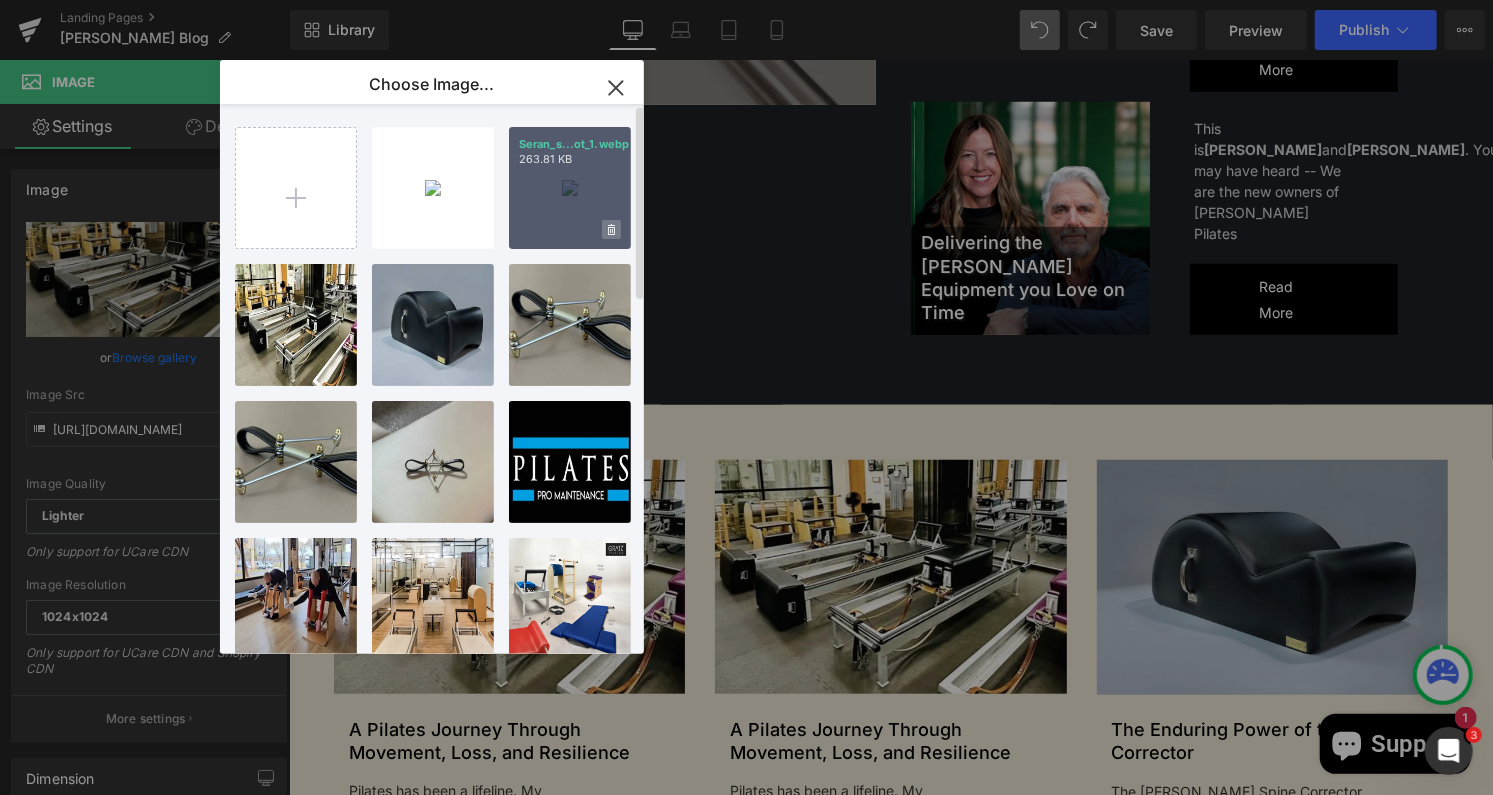 click 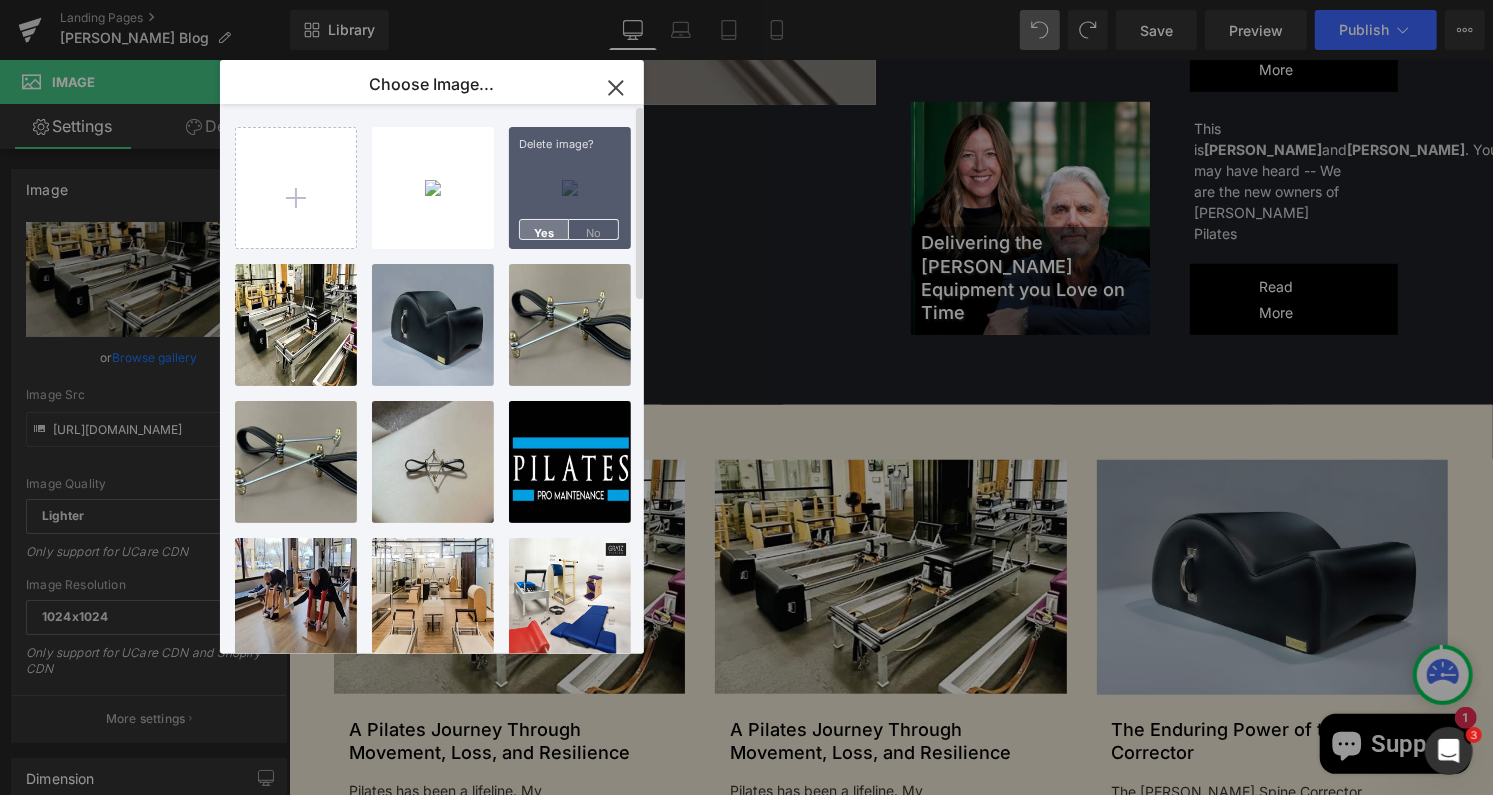 click on "Yes" at bounding box center (544, 229) 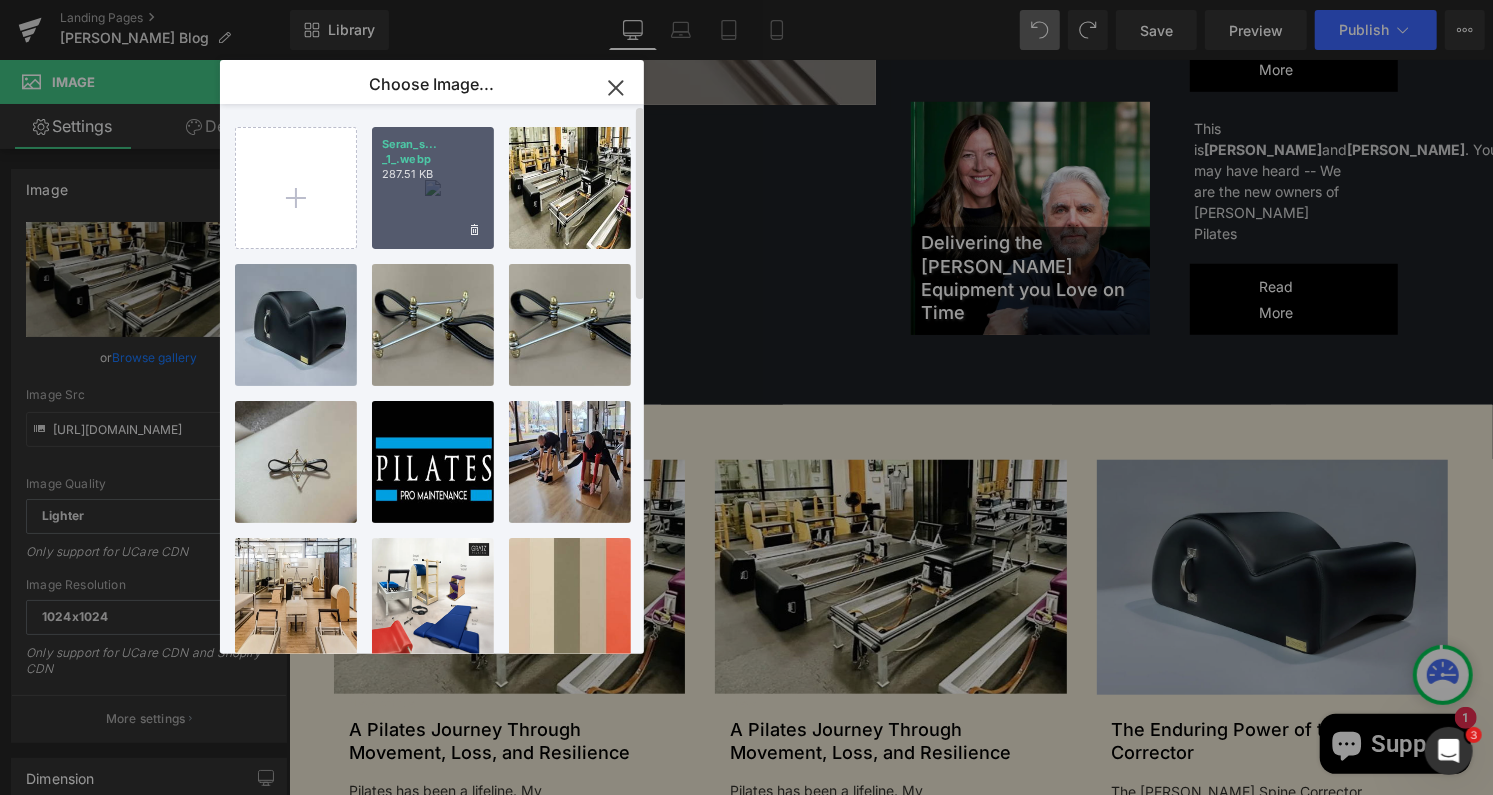 click on "287.51 KB" at bounding box center [433, 174] 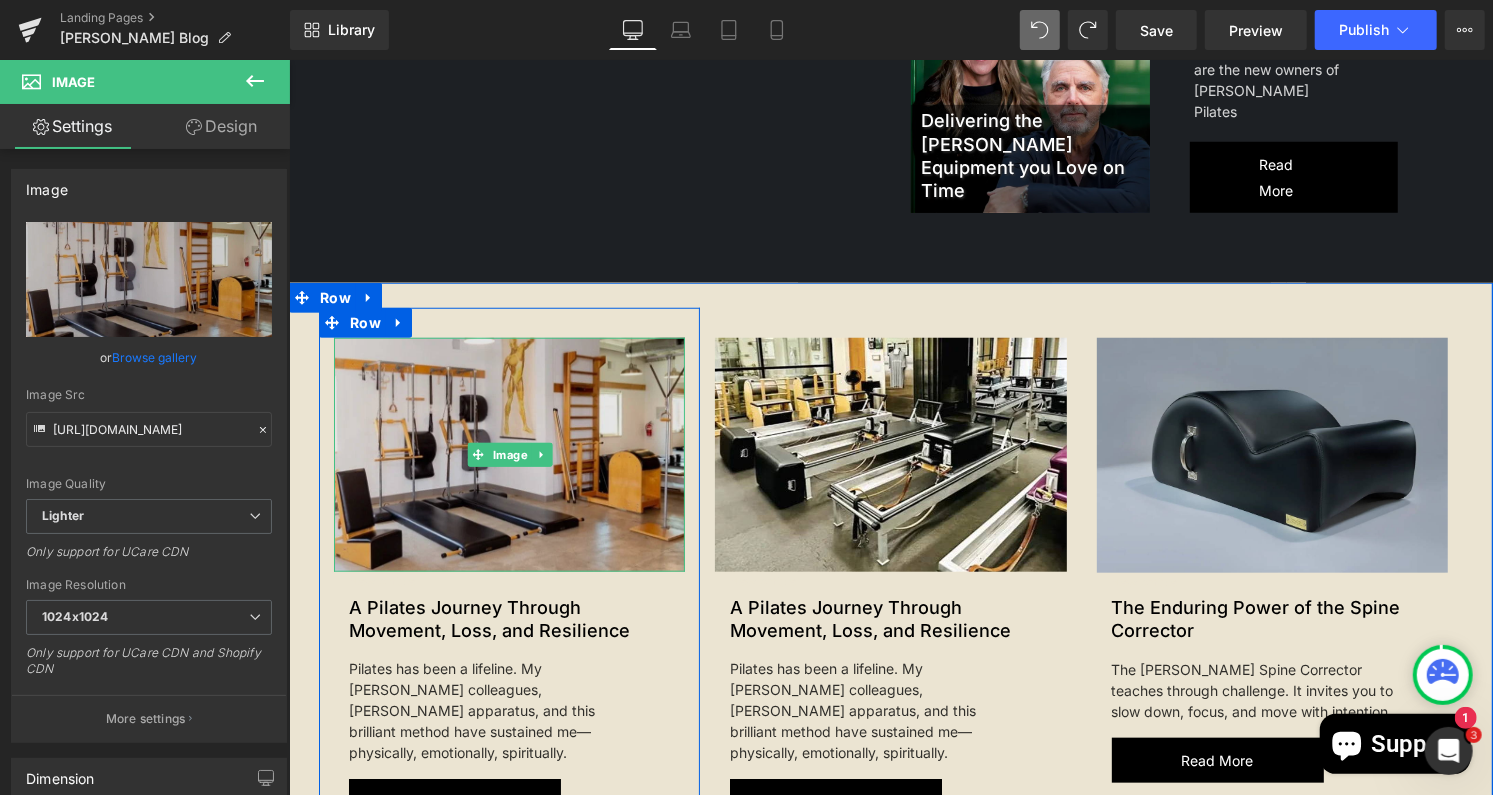 scroll, scrollTop: 917, scrollLeft: 0, axis: vertical 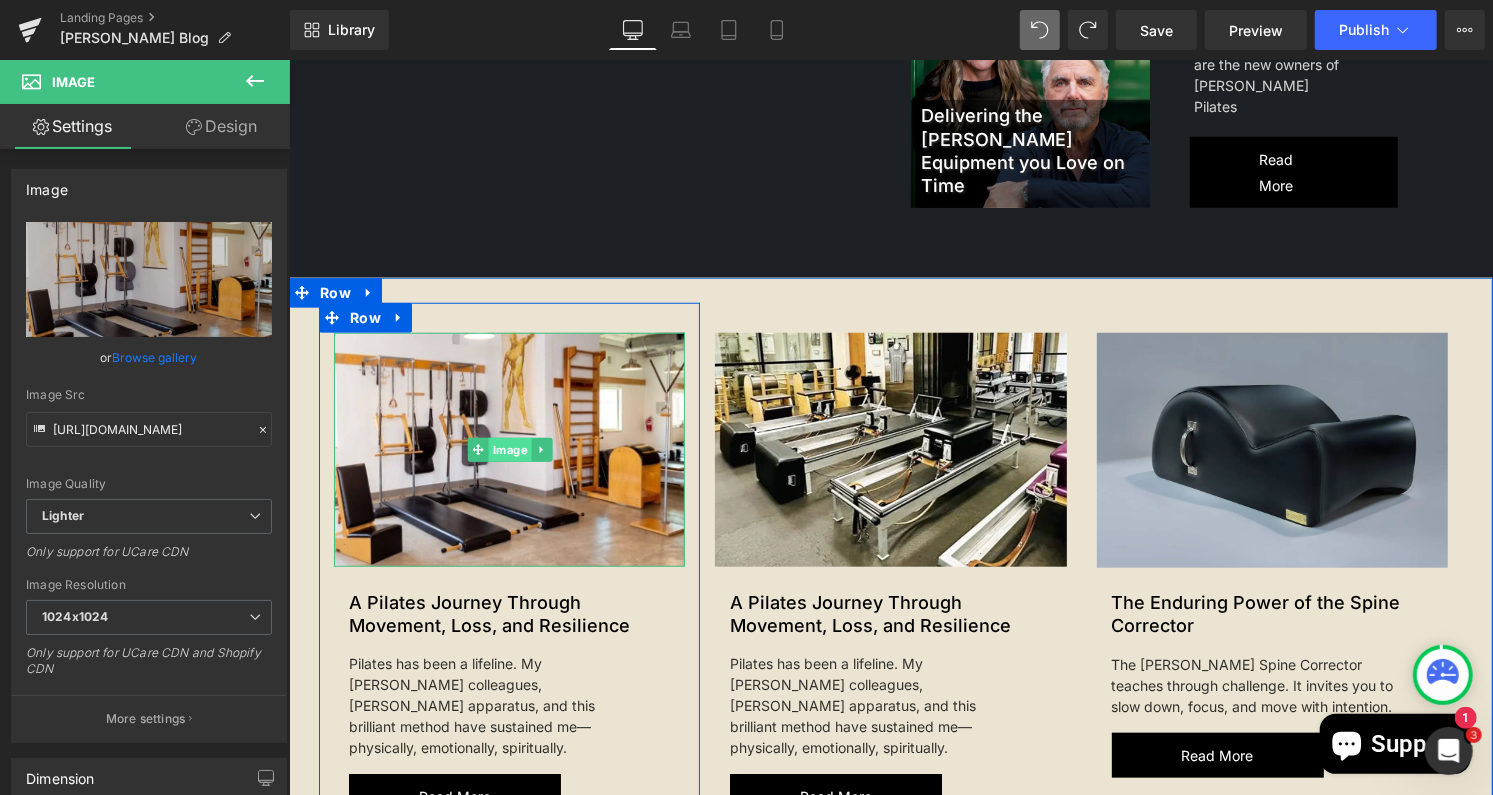 click on "Image" at bounding box center [508, 449] 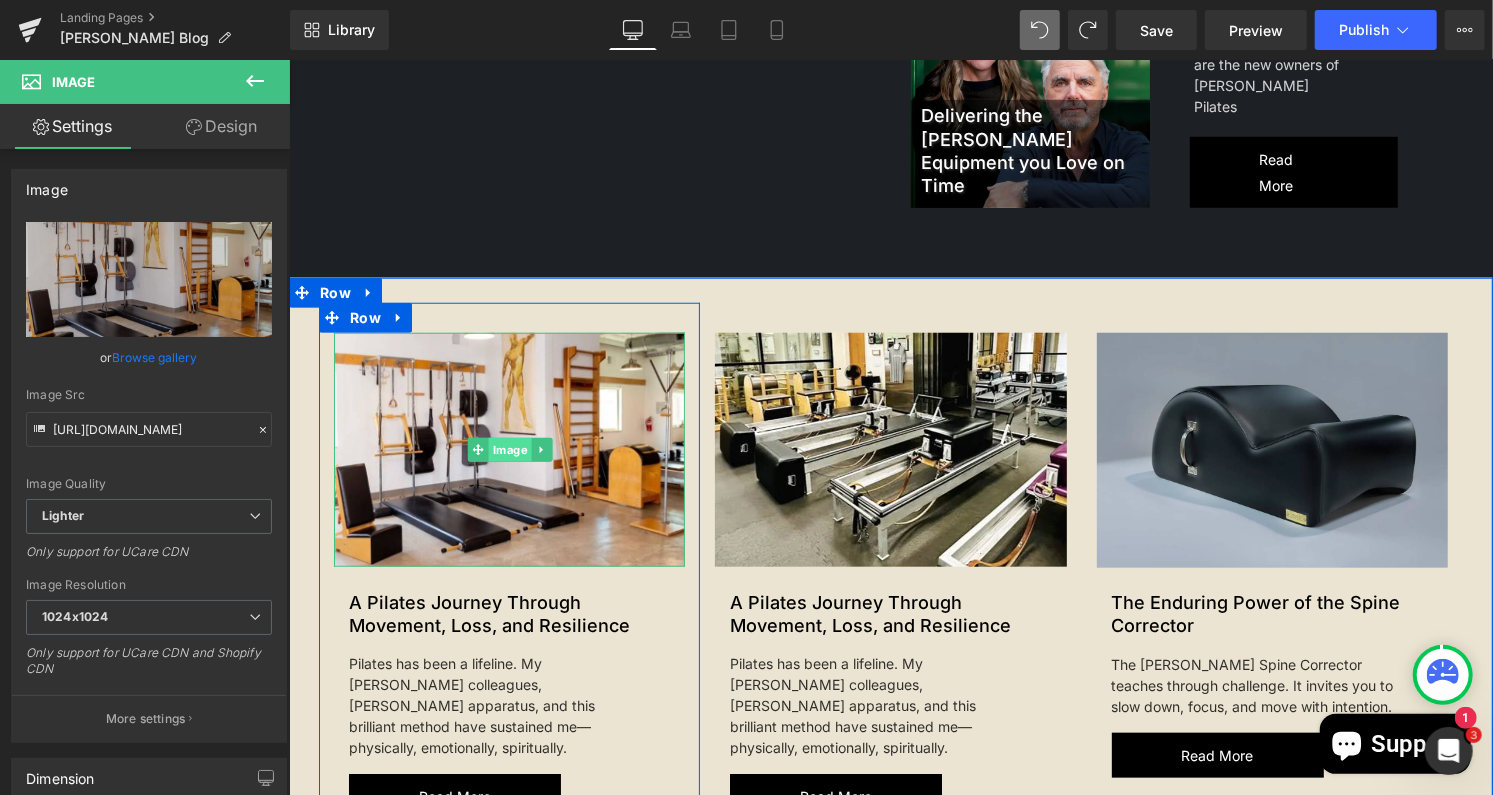 click on "Image" at bounding box center (508, 449) 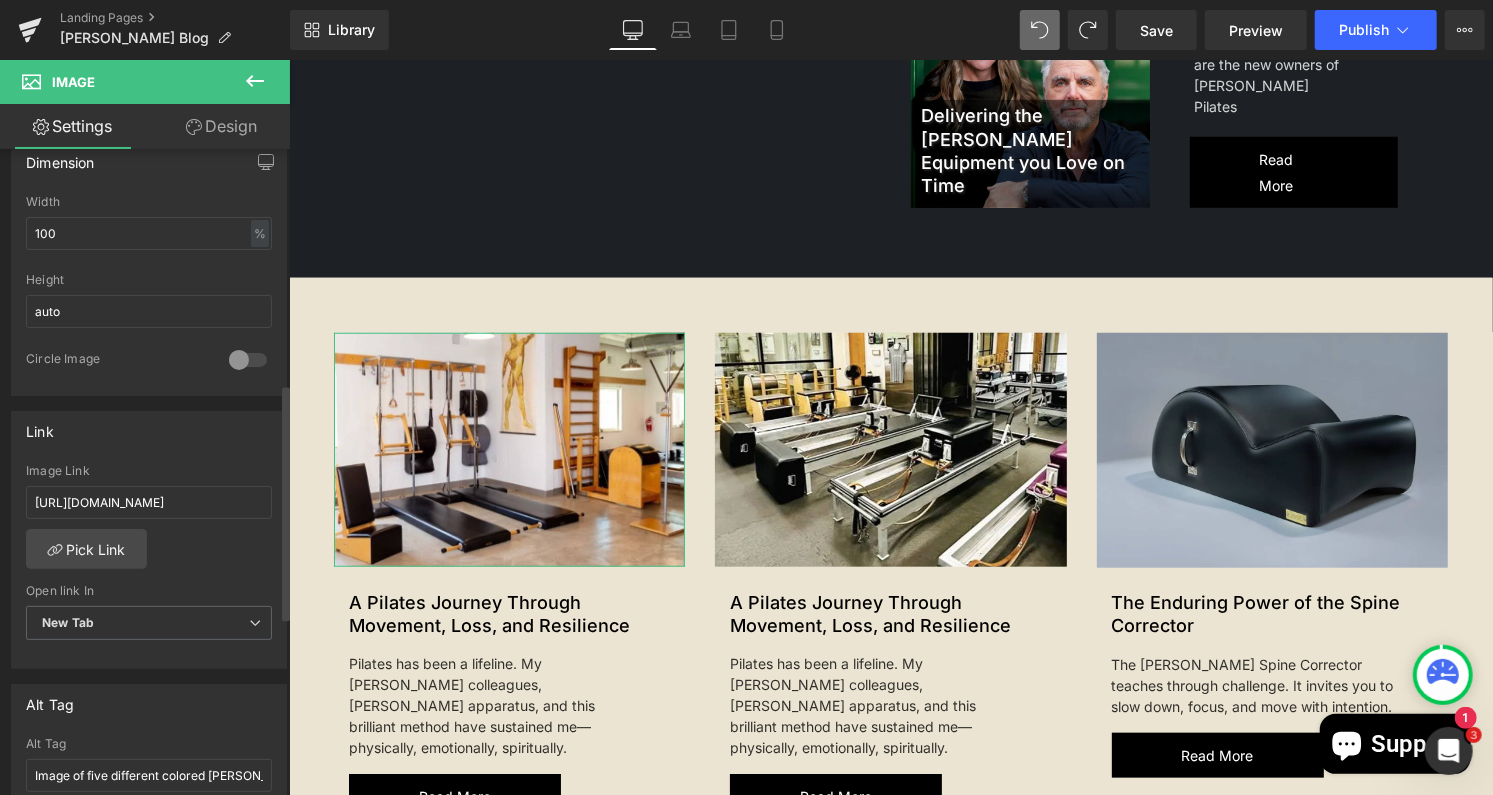 scroll, scrollTop: 636, scrollLeft: 0, axis: vertical 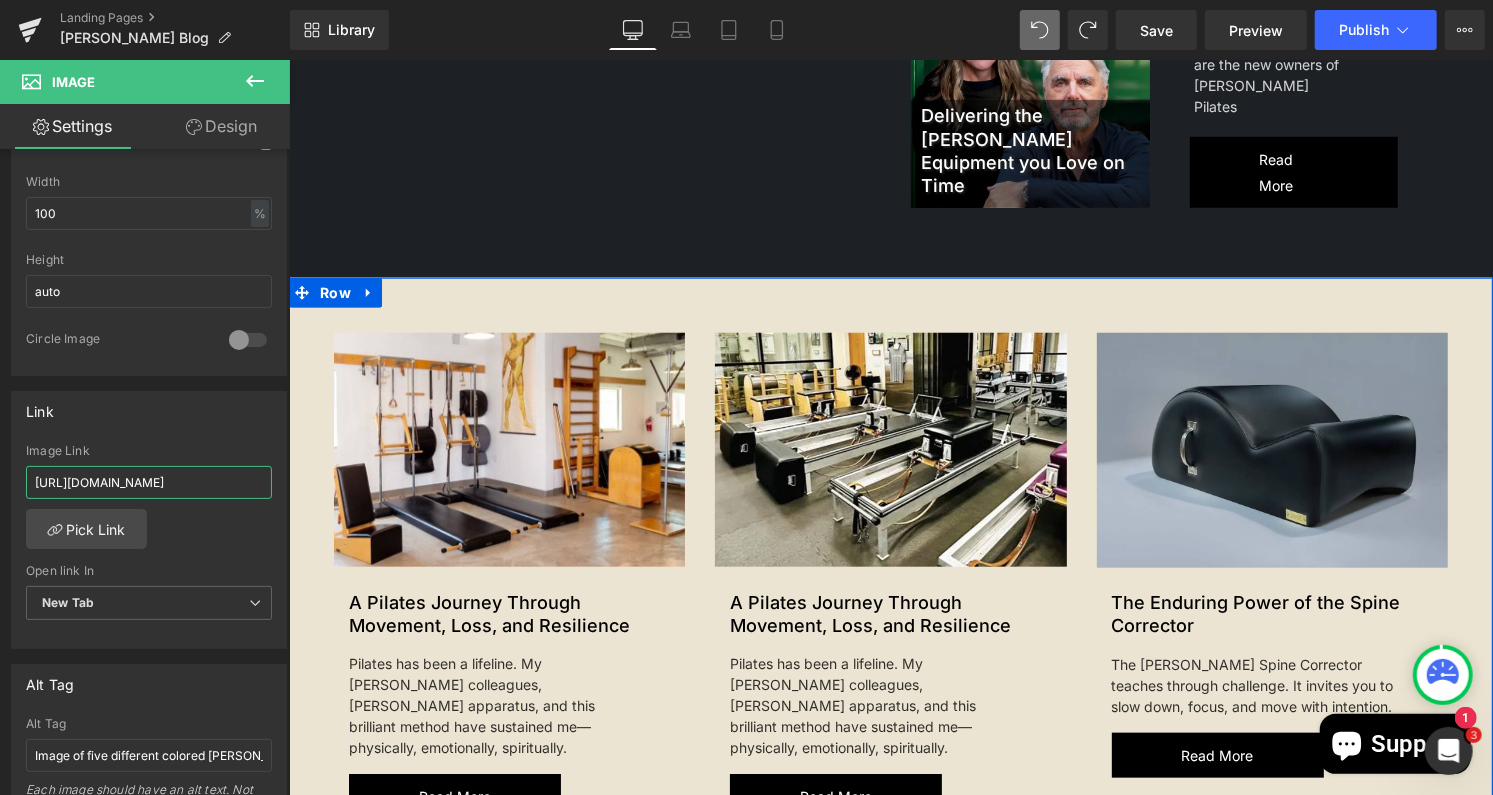 drag, startPoint x: 315, startPoint y: 529, endPoint x: 307, endPoint y: 472, distance: 57.558666 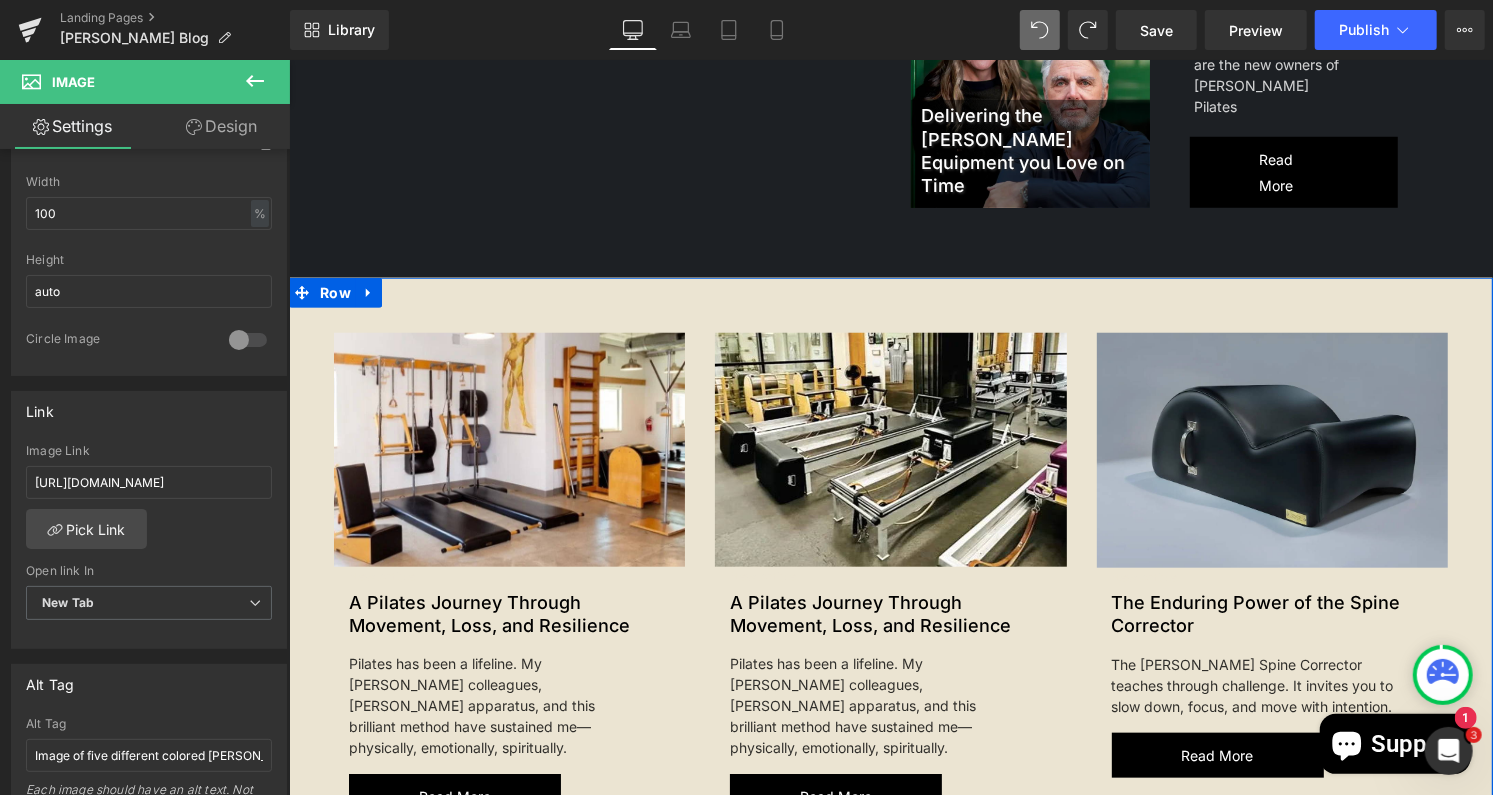 click on "Image         New Article  Text Block         A Pilates Journey Through Movement, Loss, and Resilience Heading         Pilates has been a lifeline. My [PERSON_NAME] colleagues, [PERSON_NAME] apparatus, and this brilliant method have sustained me—physically, emotionally, spiritually. Text Block         Read more Button         Row         Row         Image         New Article  Text Block         A Pilates Journey Through Movement, Loss, and Resilience Heading         Pilates has been a lifeline. My [PERSON_NAME] colleagues, [PERSON_NAME] apparatus, and this brilliant method have sustained me—physically, emotionally, spiritually. Text Block         Read more Button         Row         Row         Image         New Article  Text Block         The Enduring Power of the Spine Corrector Heading         The [PERSON_NAME] Spine Corrector teaches through challenge. It invites you to slow down, focus, and move with intention.  Text Block         Read more Button         Row         Row         Row" at bounding box center [890, 568] 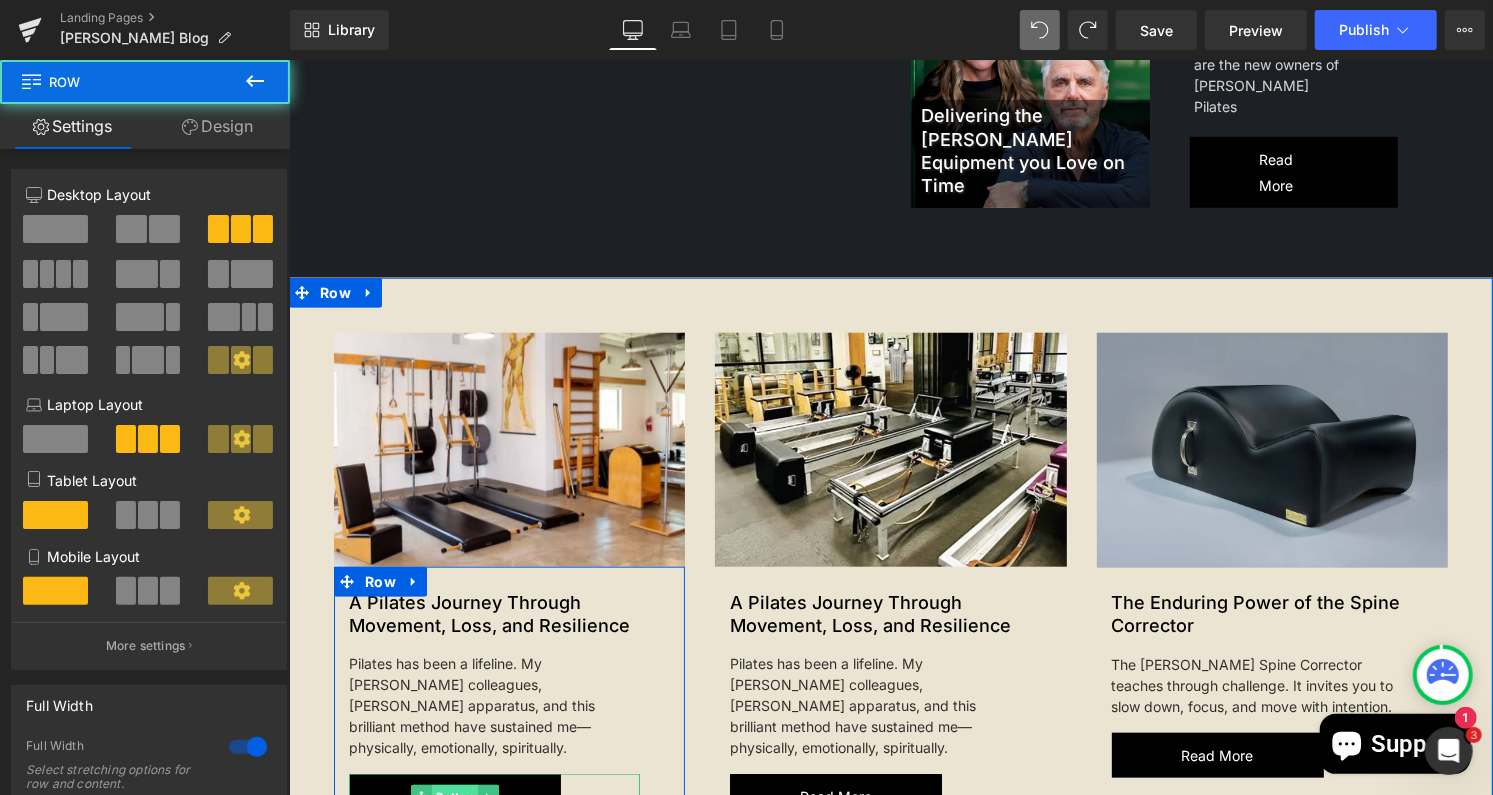 click on "Button" at bounding box center (454, 796) 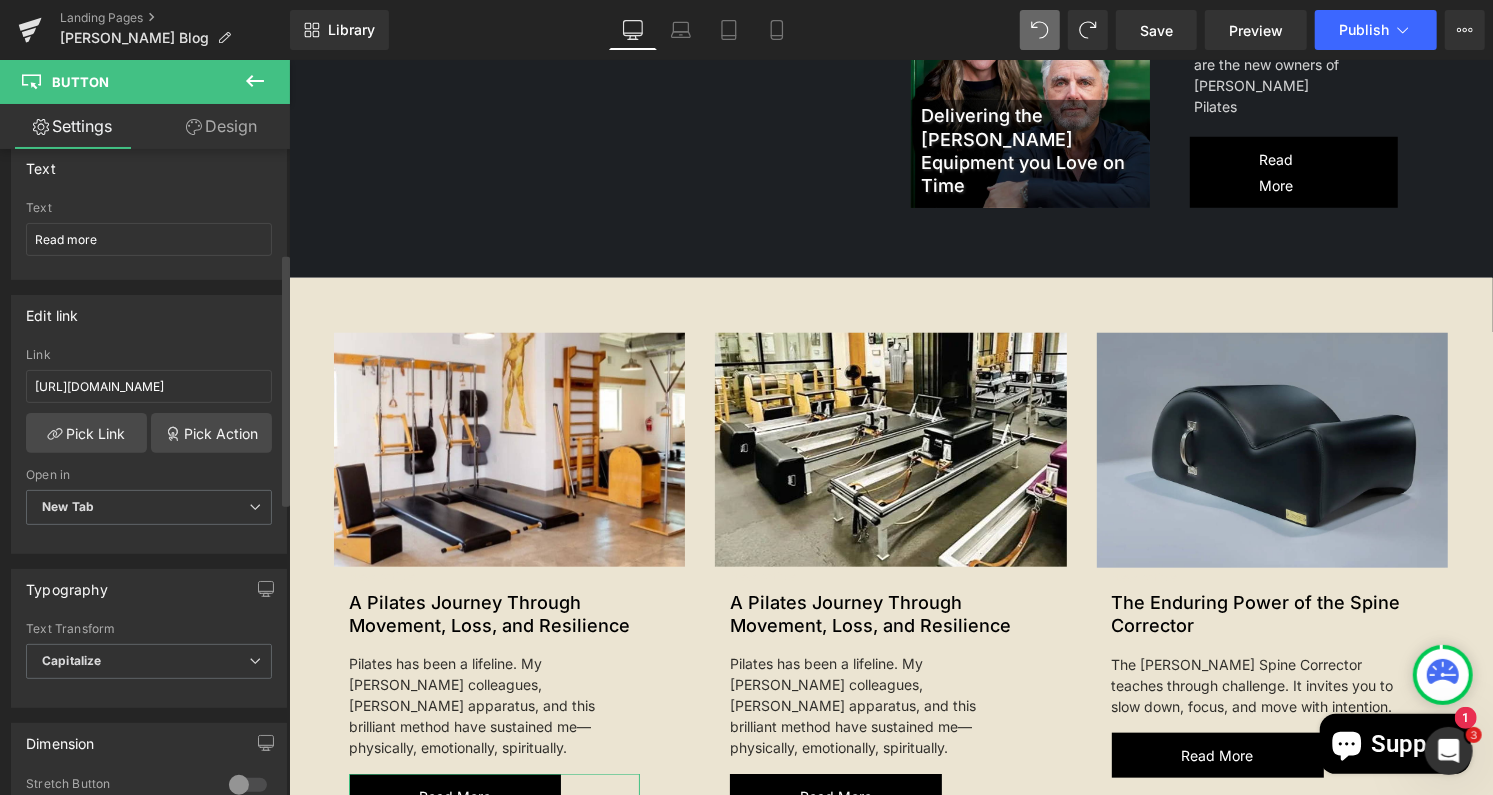 scroll, scrollTop: 268, scrollLeft: 0, axis: vertical 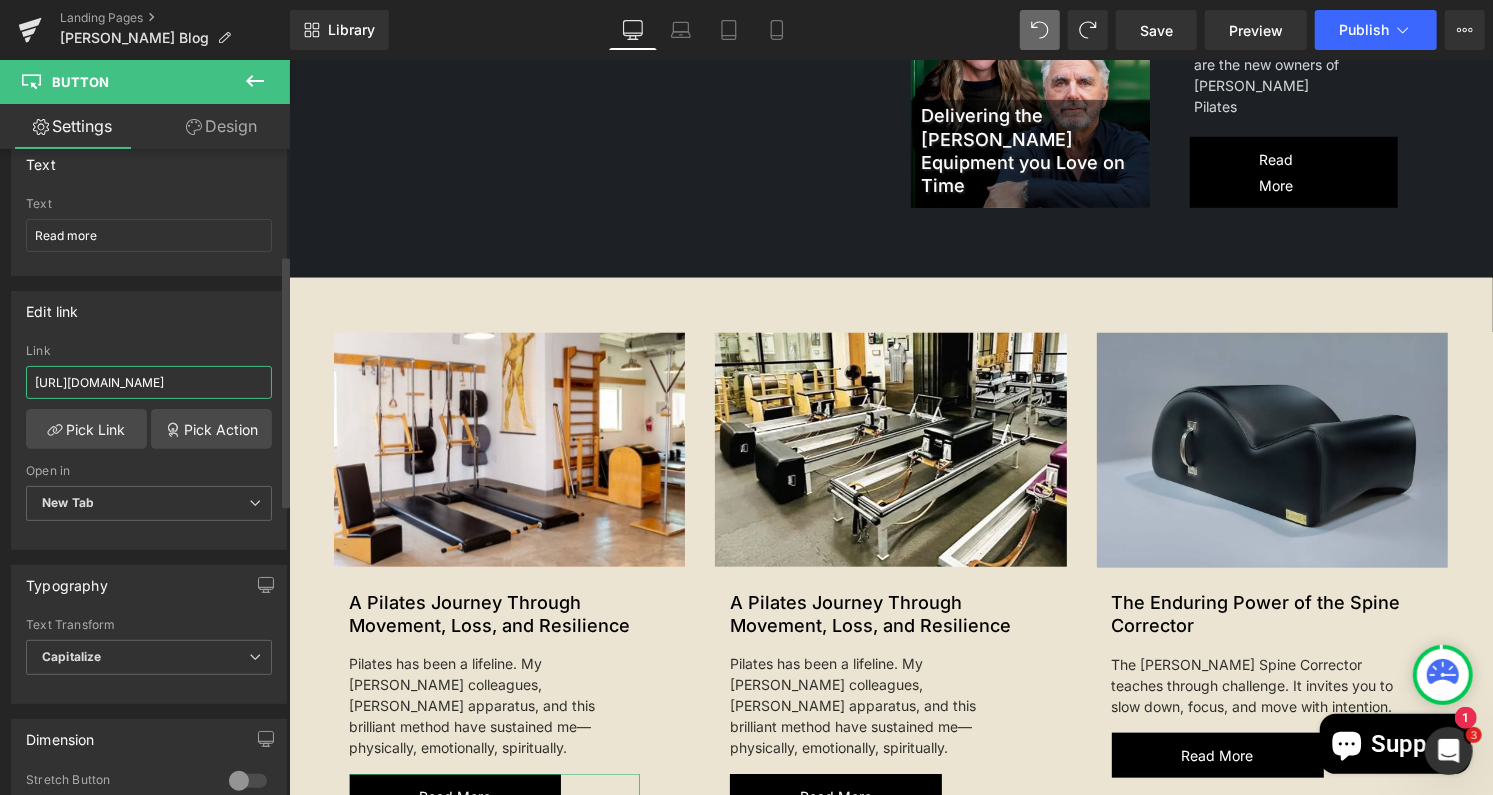 drag, startPoint x: 32, startPoint y: 380, endPoint x: 255, endPoint y: 384, distance: 223.03587 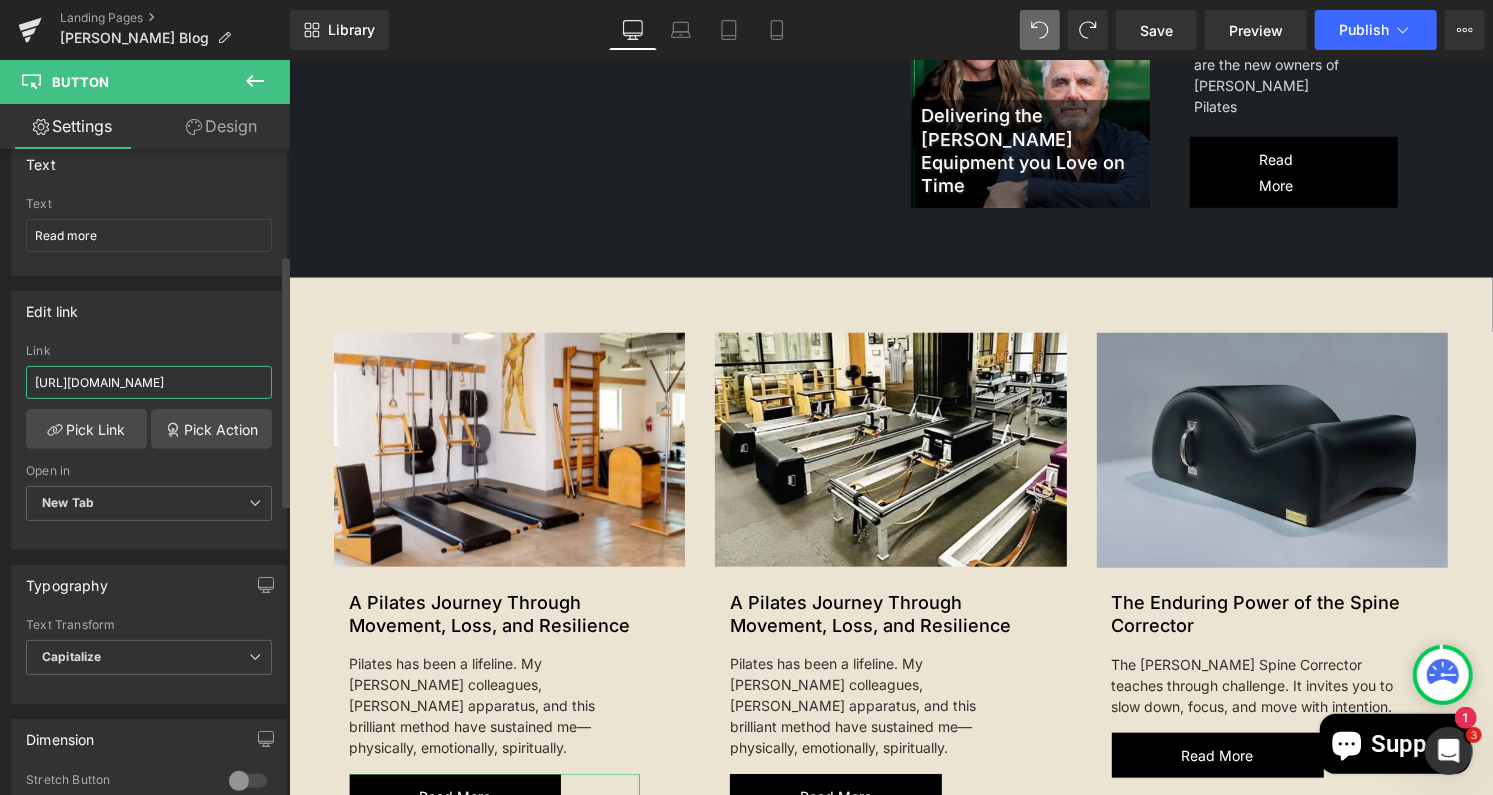 paste on "the-pilates-studio-owner-s-mid-year-reset-how-to-reset-refocus-and-create-momentum-for-the-rest-of-the-year?_cd=f2ead1515954a4c7ebc1394ee2c8b0b569072ca65f6e9eb7085603a6835af192&_uid=115592921379&preview_theme_id=173605749027&preview_token=nn5l9egvuor07mjudne9o90xx5ro1xgy" 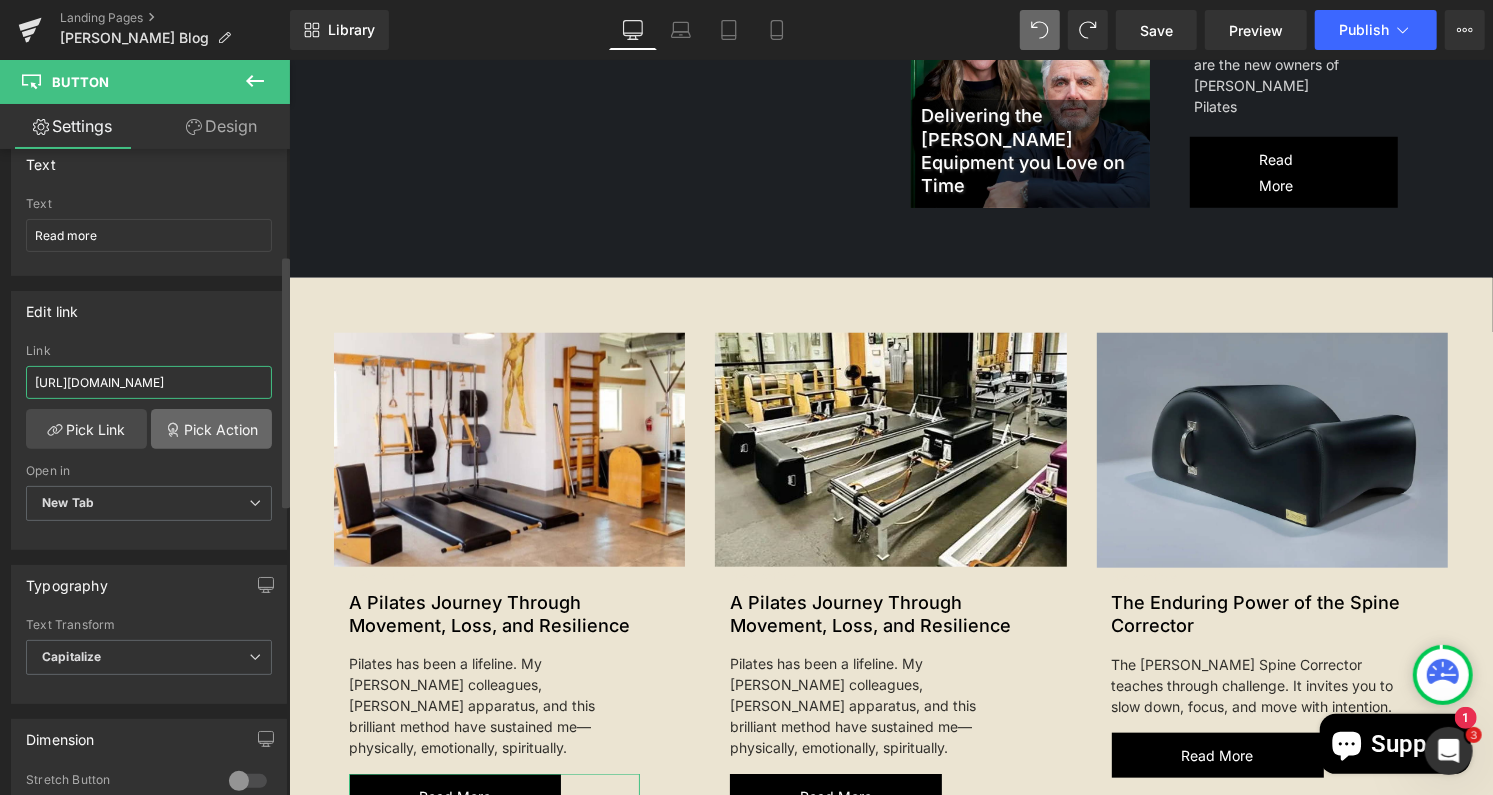 scroll, scrollTop: 0, scrollLeft: 1852, axis: horizontal 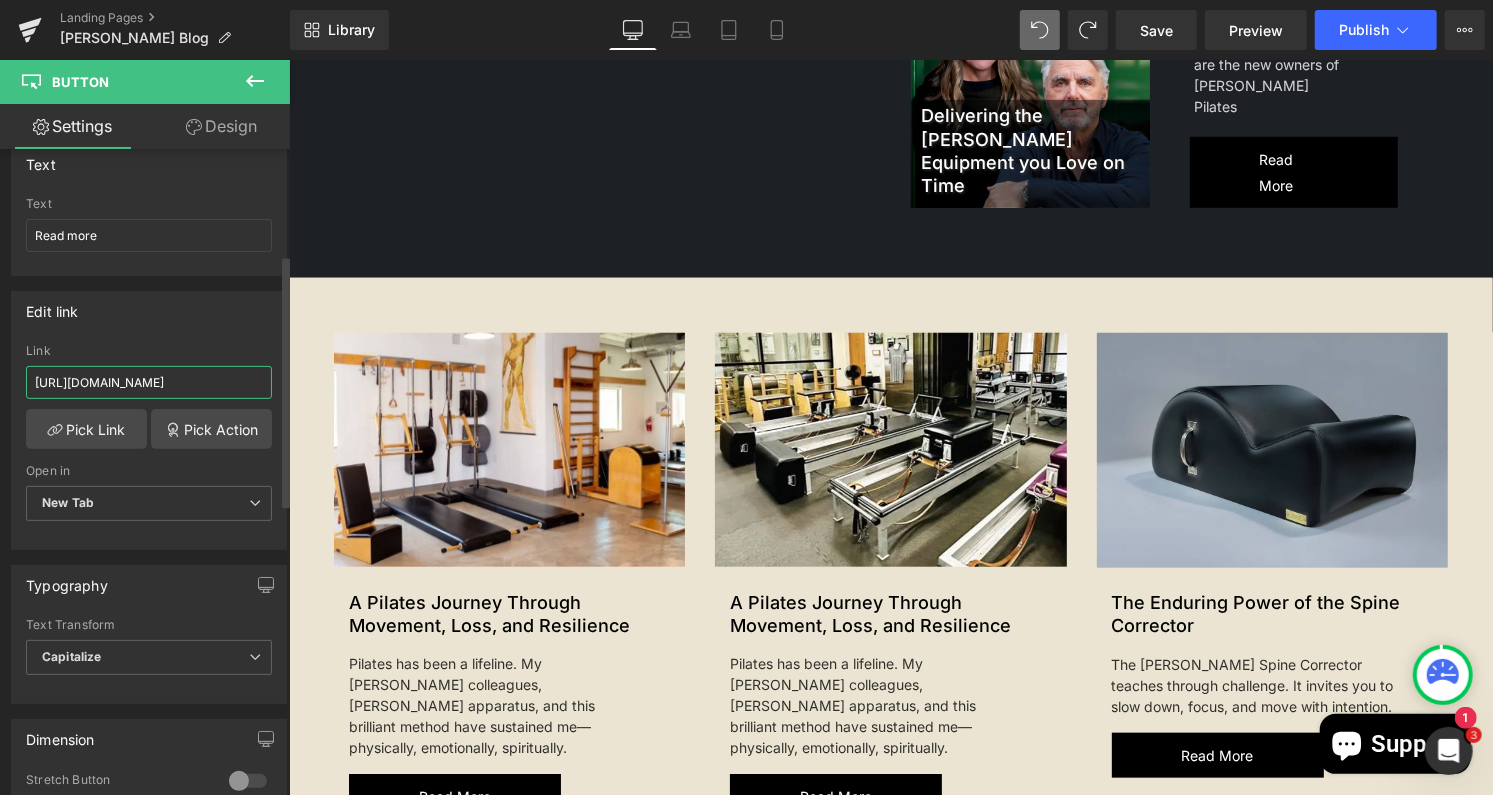 drag, startPoint x: 255, startPoint y: 378, endPoint x: 0, endPoint y: 358, distance: 255.78311 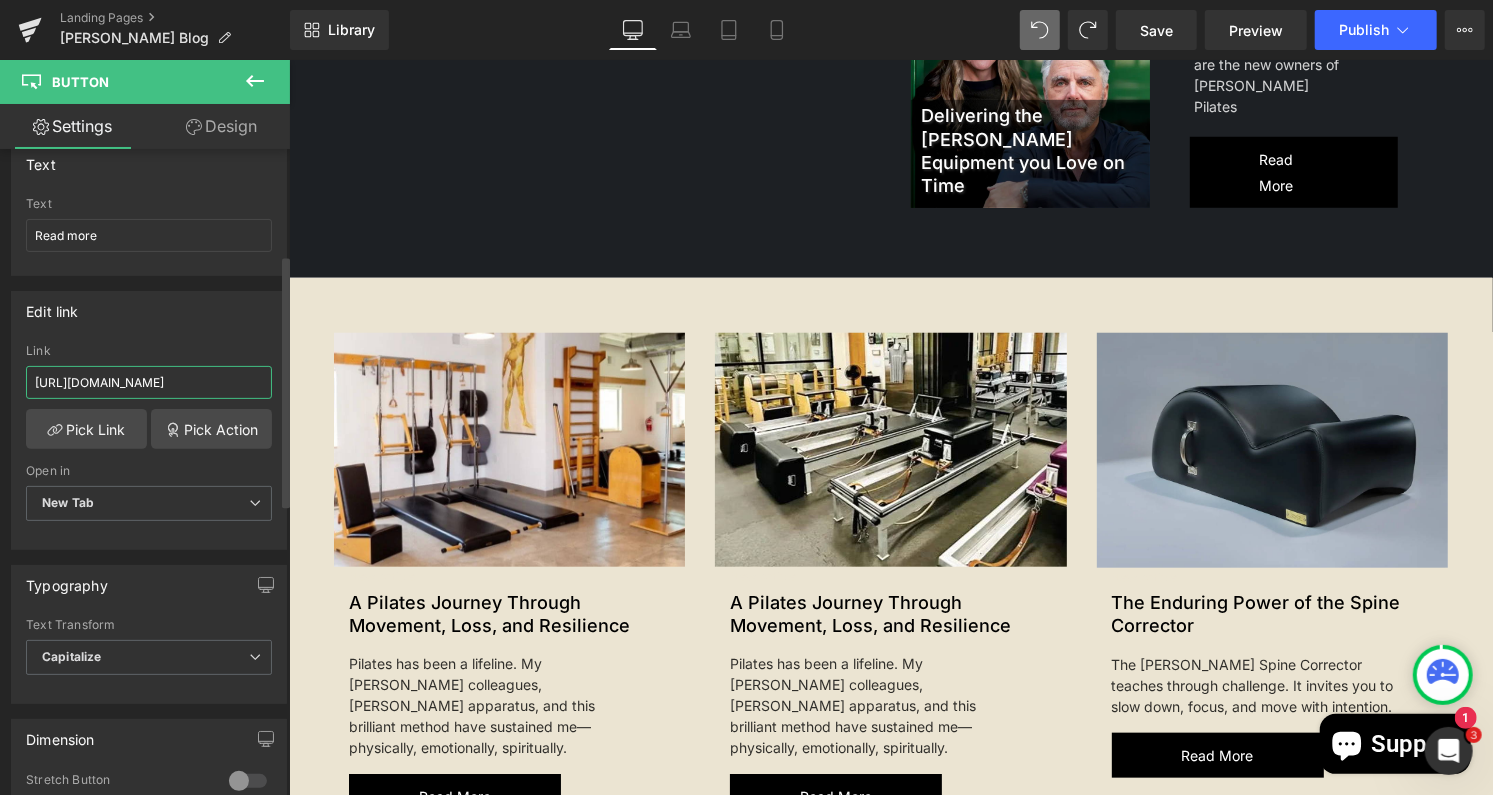 click on "Button  You are previewing how the   will restyle your page. You can not edit Elements in Preset Preview Mode.  Landing Pages [PERSON_NAME] Blog Library Desktop Desktop Laptop Tablet Mobile Save Preview Publish Scheduled View Live Page View with current Template Save Template to Library Schedule Publish  Optimize  Publish Settings Shortcuts  Your page can’t be published   You've reached the maximum number of published pages on your plan  (0/0).  You need to upgrade your plan or unpublish all your pages to get 1 publish slot.   Unpublish pages   Upgrade plan  Elements Global Style Base Row  rows, columns, layouts, div Heading  headings, titles, h1,h2,h3,h4,h5,h6 Text Block  texts, paragraphs, contents, blocks Image  images, photos, alts, uploads Icon  icons, symbols Button  button, call to action, cta Separator  separators, dividers, horizontal lines Liquid  liquid, custom code, html, javascript, css, reviews, apps, applications, embeded, iframe Banner Parallax  Hero Banner  Stack Tabs  Carousel" at bounding box center [746, 397] 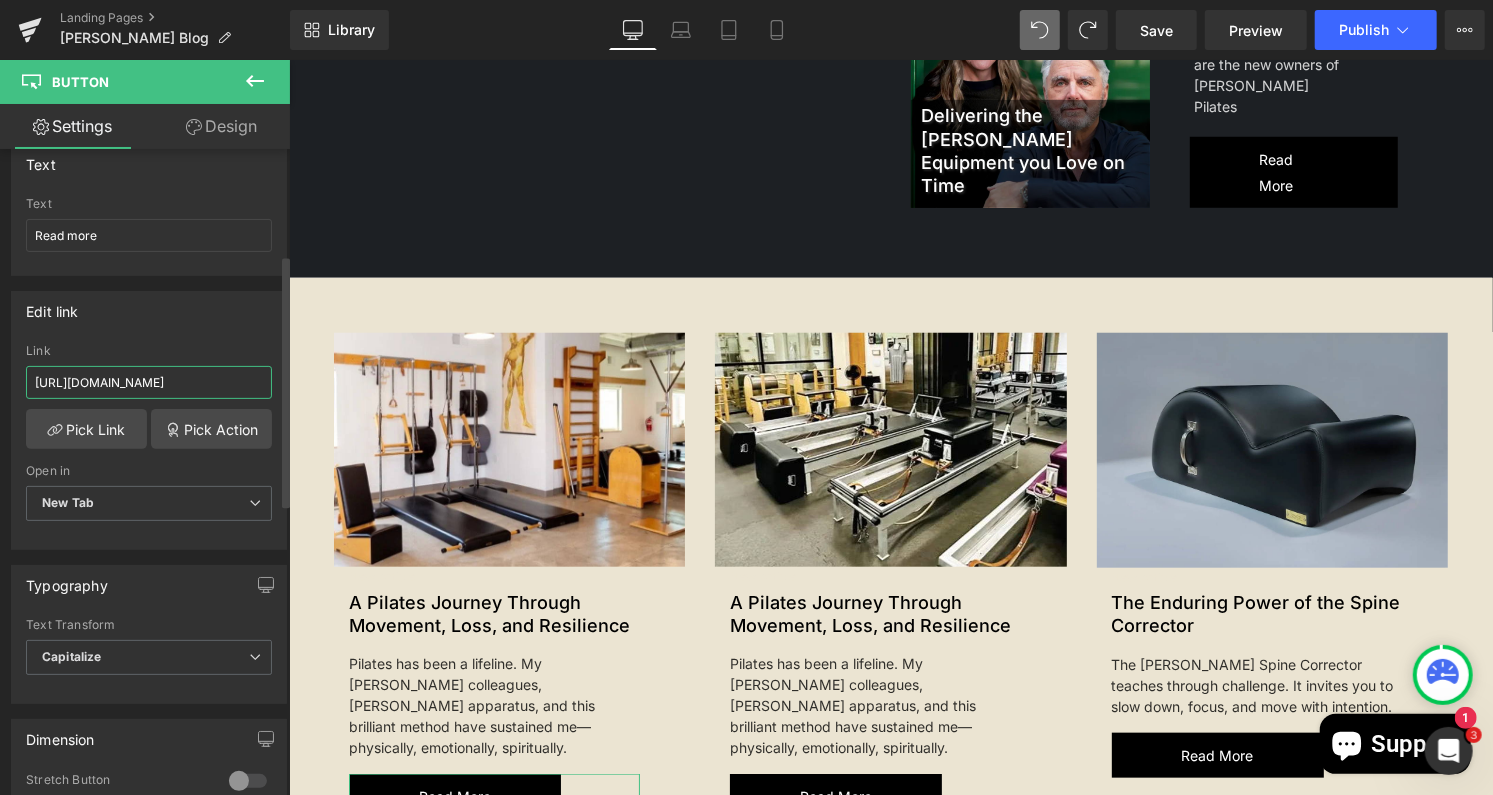 drag, startPoint x: 185, startPoint y: 384, endPoint x: 0, endPoint y: 377, distance: 185.13239 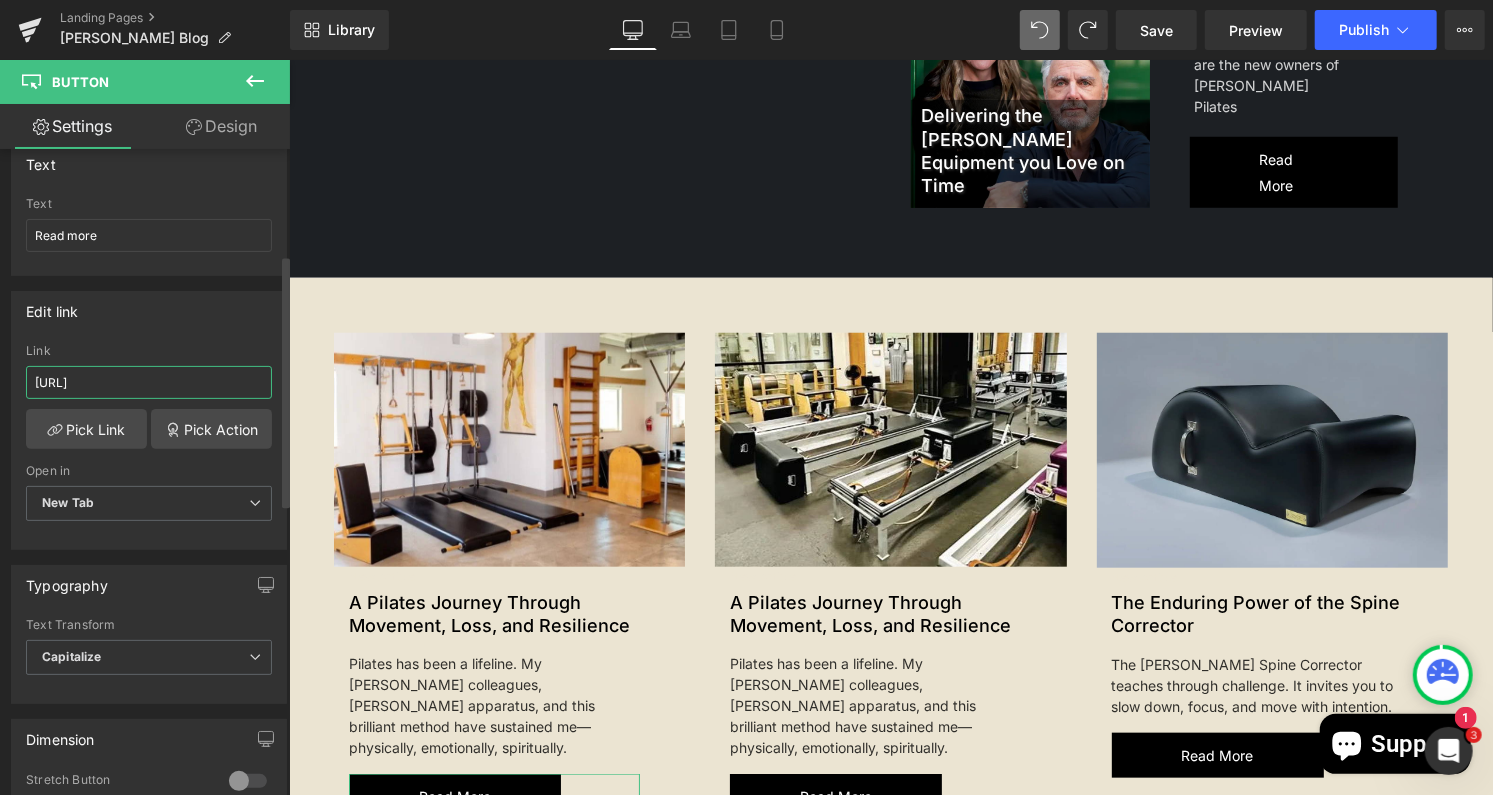scroll, scrollTop: 0, scrollLeft: 0, axis: both 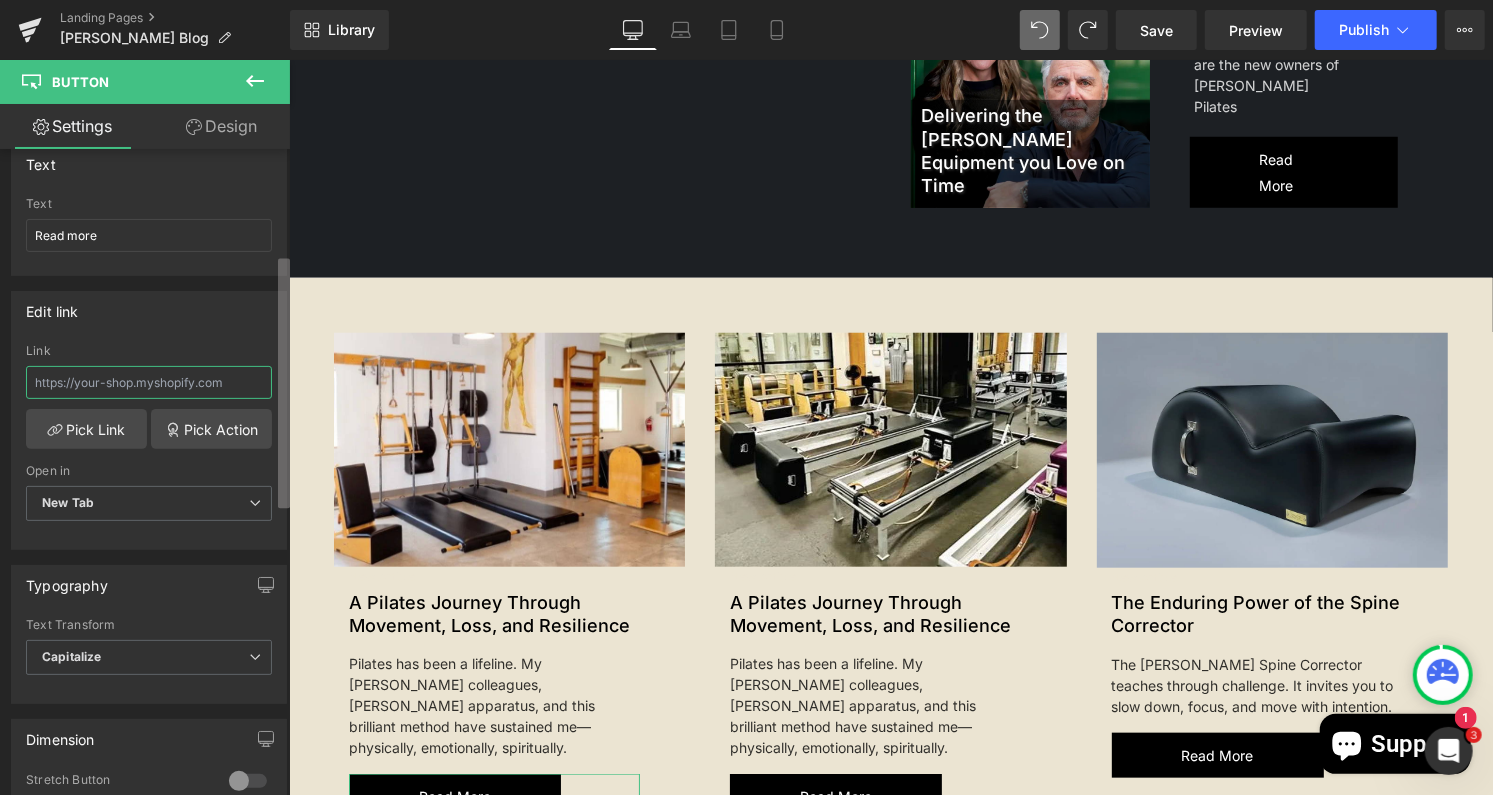 paste on "[URL][DOMAIN_NAME]" 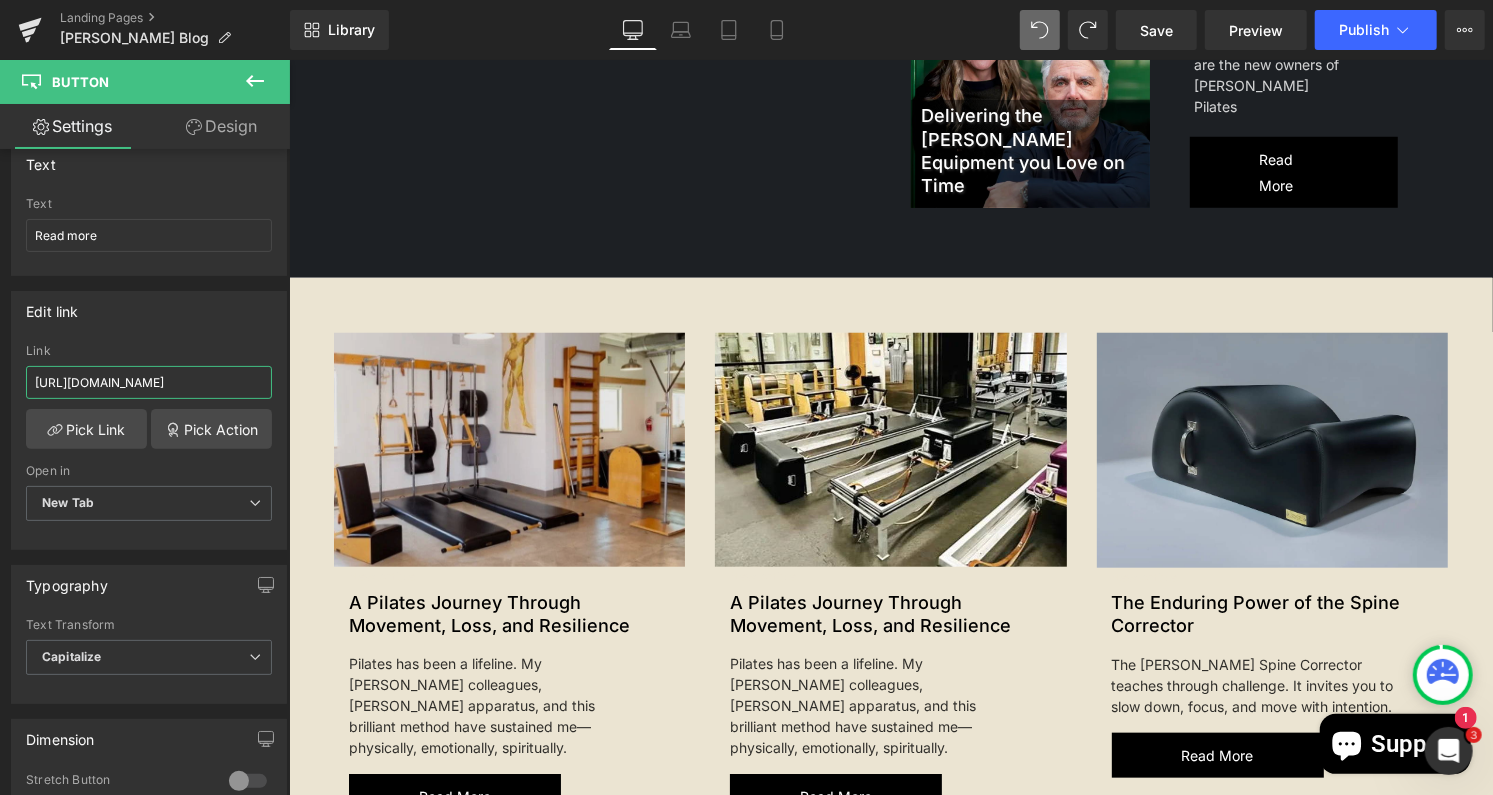 scroll, scrollTop: 0, scrollLeft: 742, axis: horizontal 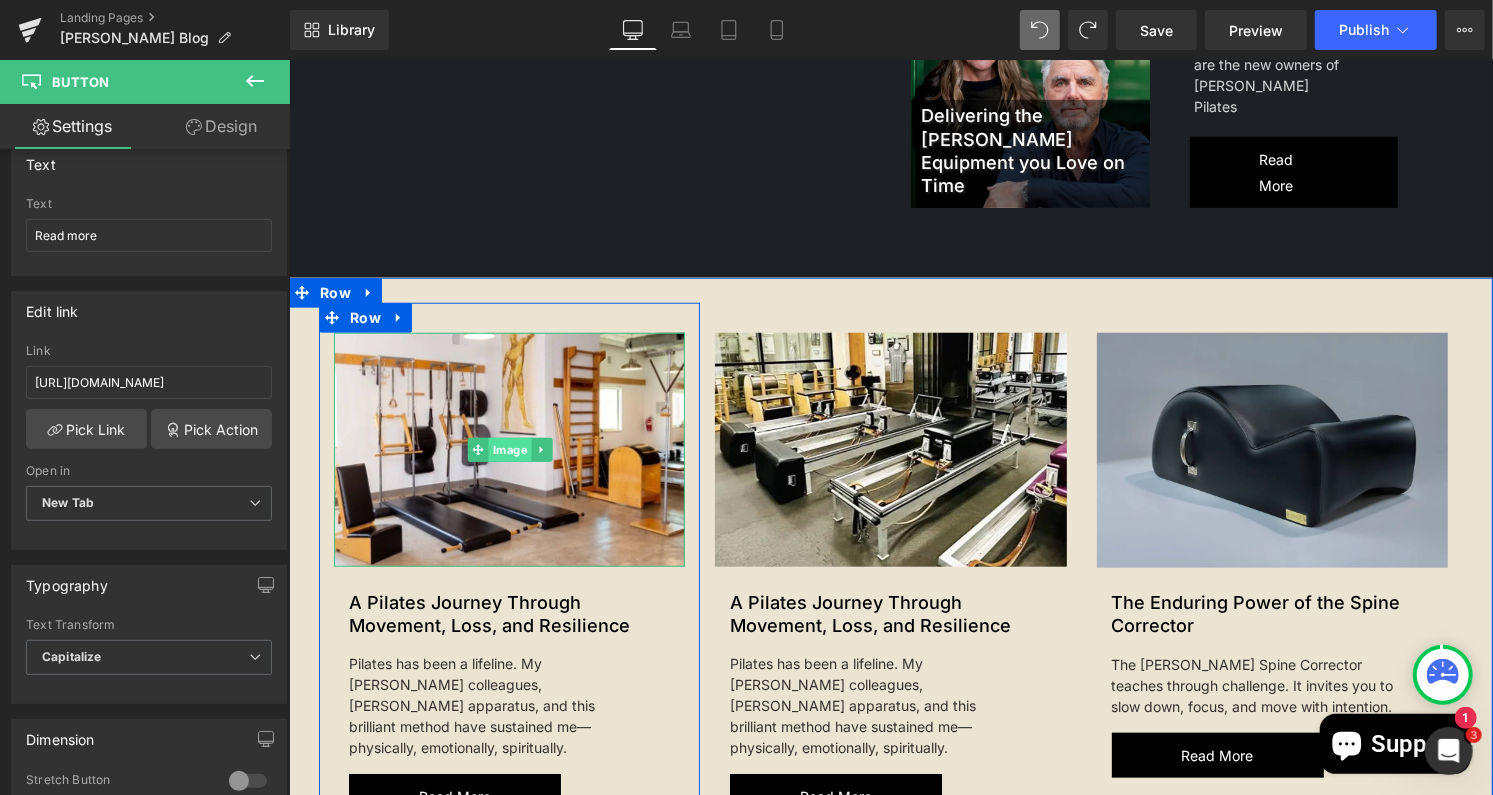 click on "Image" at bounding box center [508, 449] 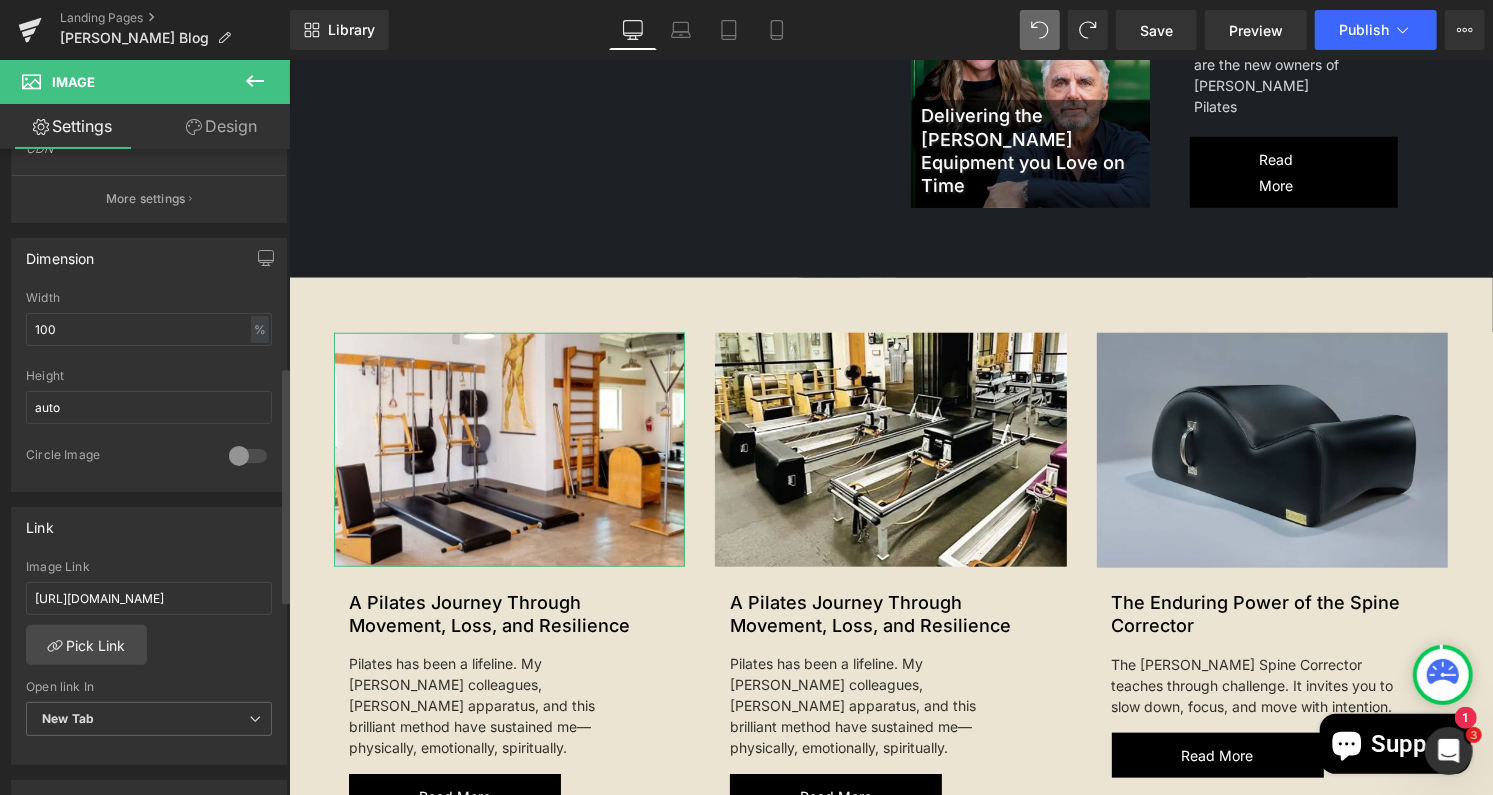 scroll, scrollTop: 594, scrollLeft: 0, axis: vertical 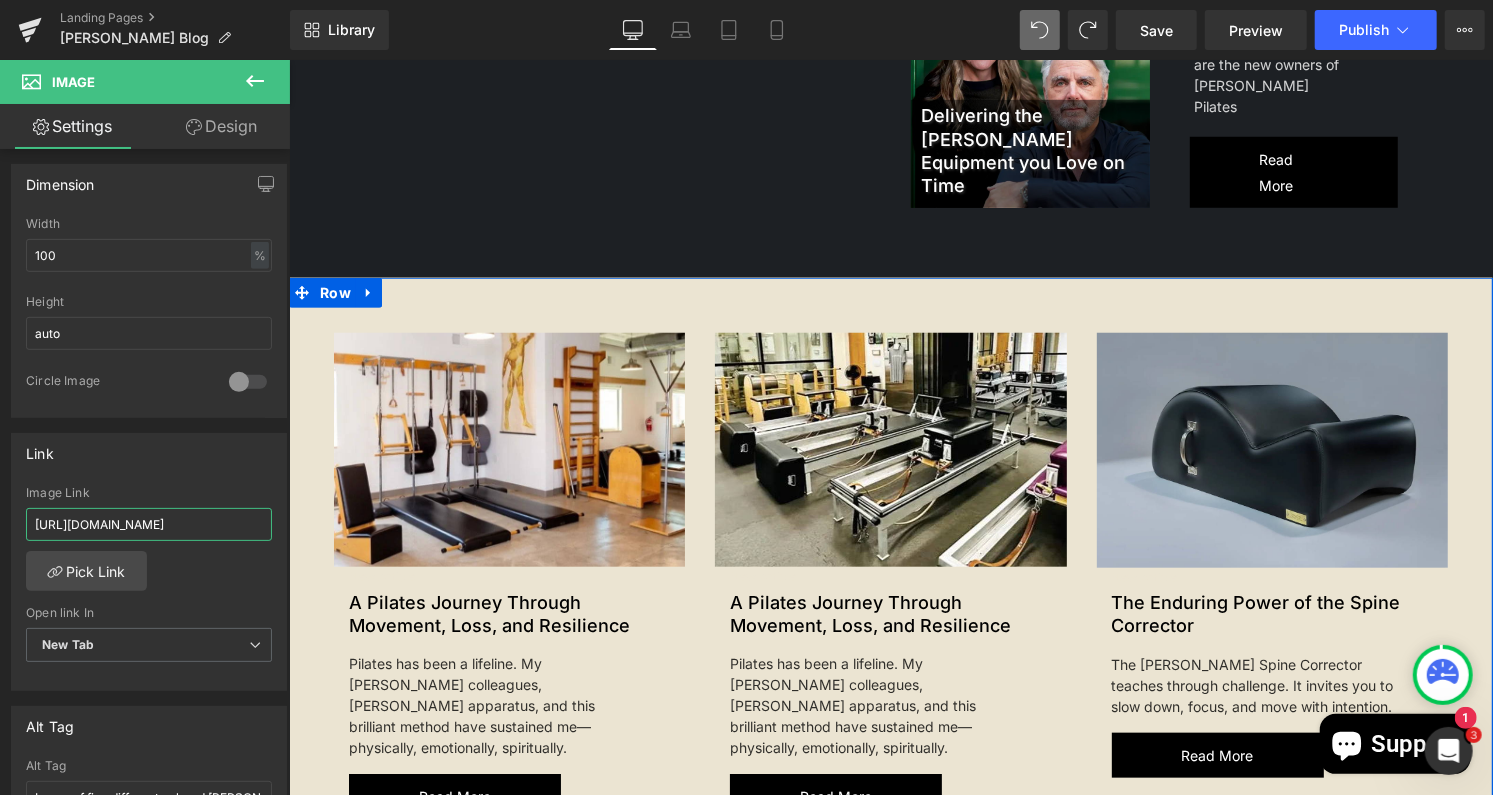 drag, startPoint x: 319, startPoint y: 572, endPoint x: 300, endPoint y: 512, distance: 62.936478 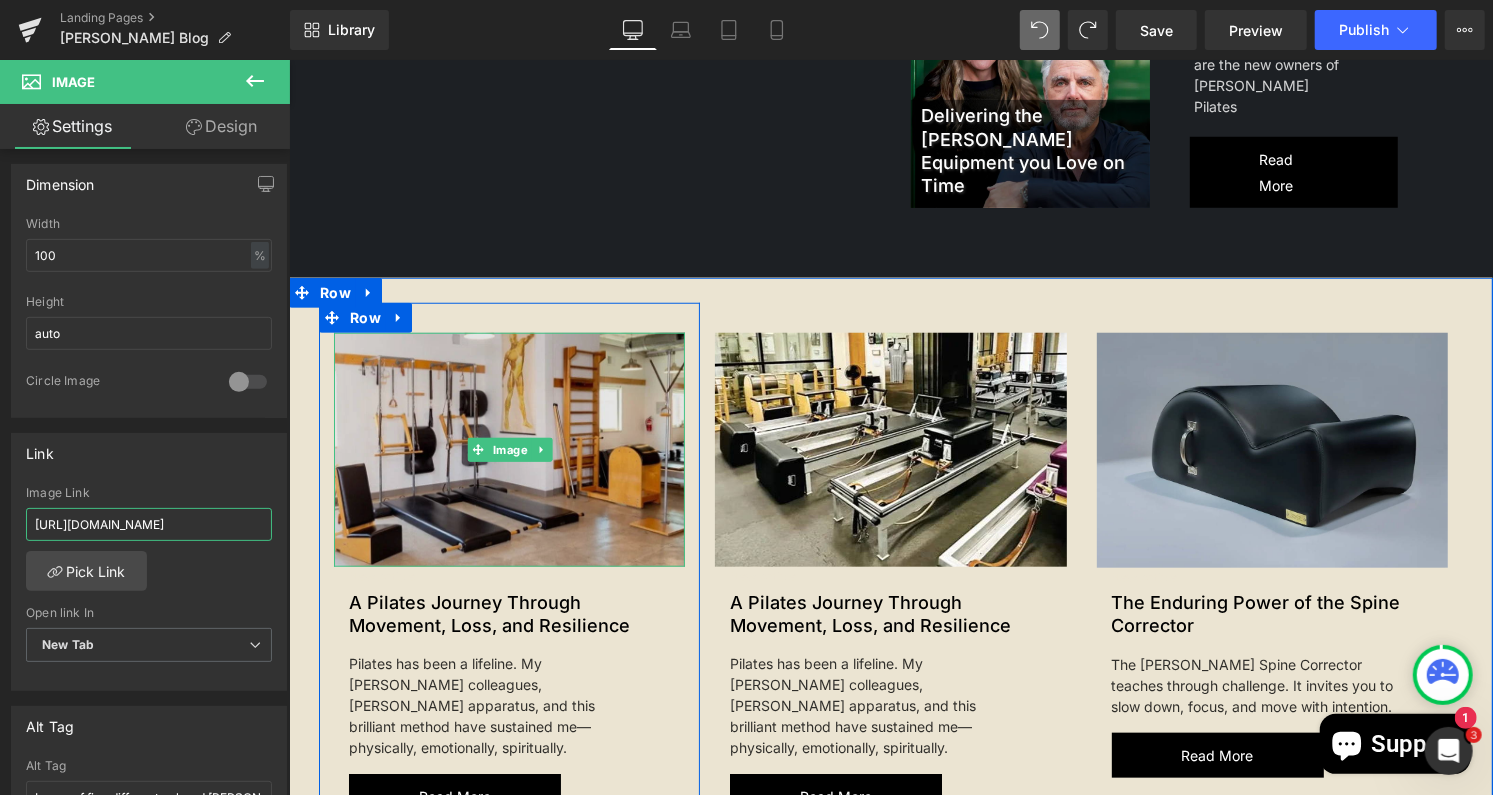 scroll, scrollTop: 1202, scrollLeft: 0, axis: vertical 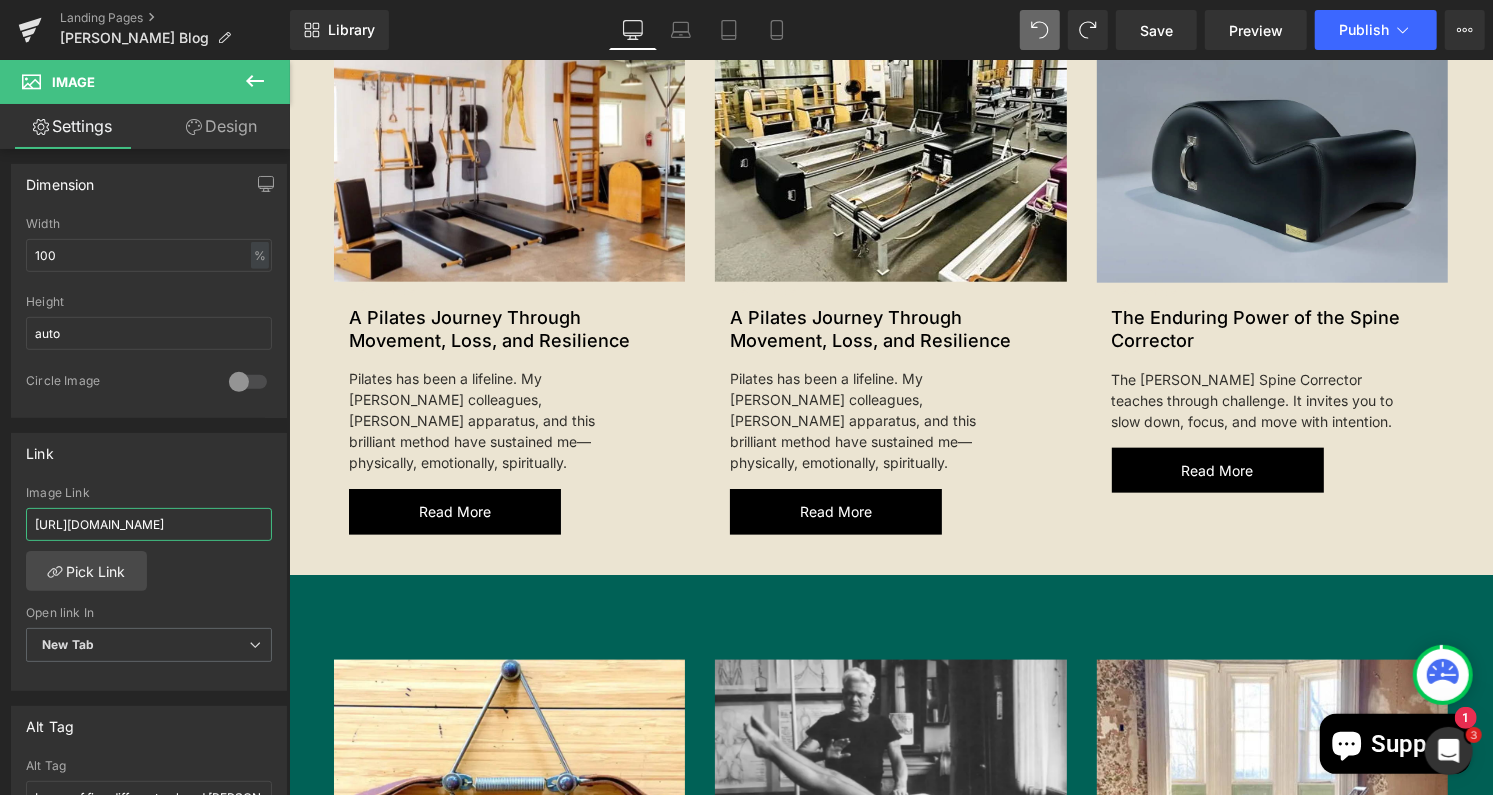 type on "[URL][DOMAIN_NAME]" 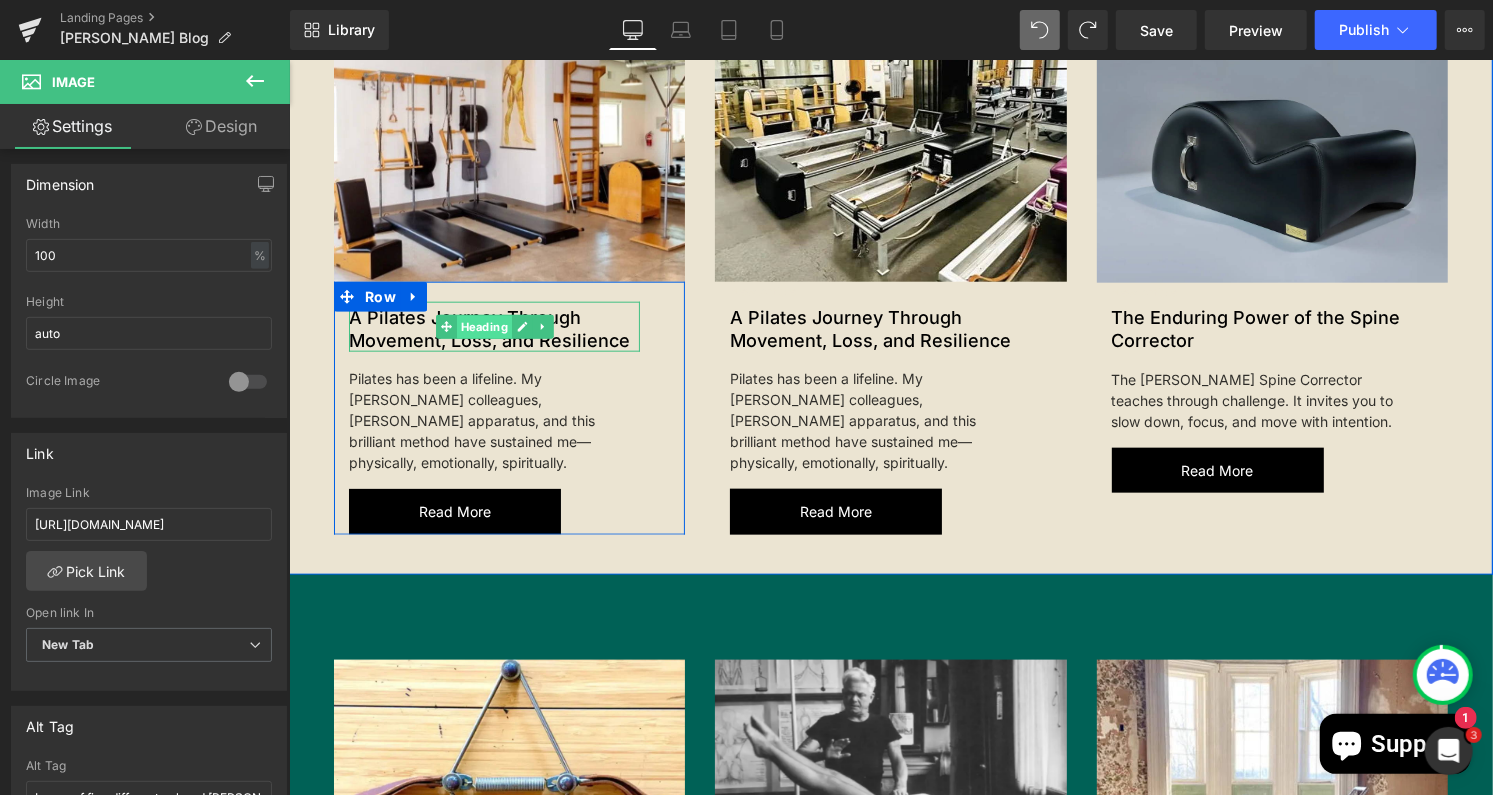click on "Heading" at bounding box center [483, 327] 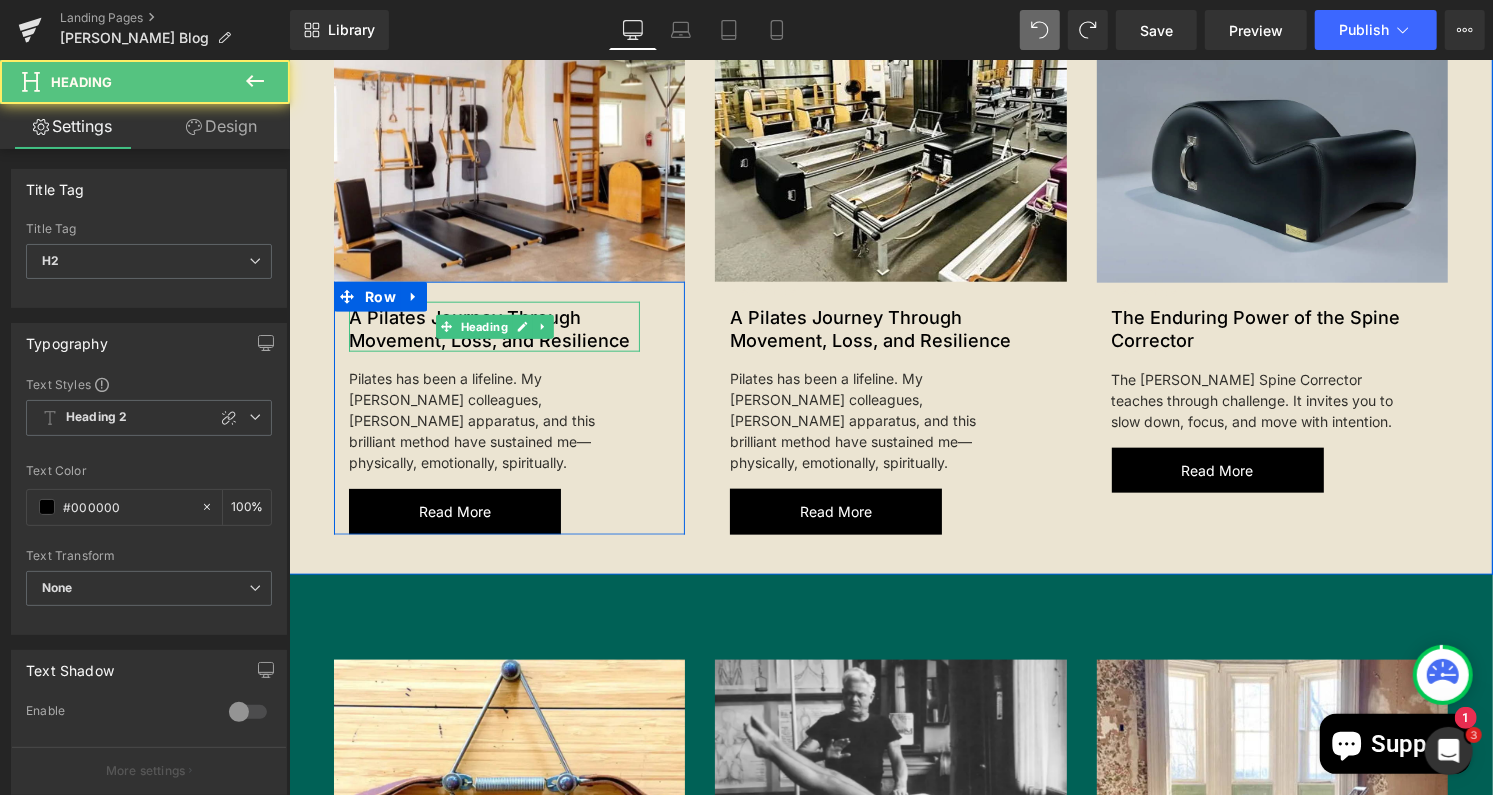 click on "A Pilates Journey Through Movement, Loss, and Resilience" at bounding box center [493, 328] 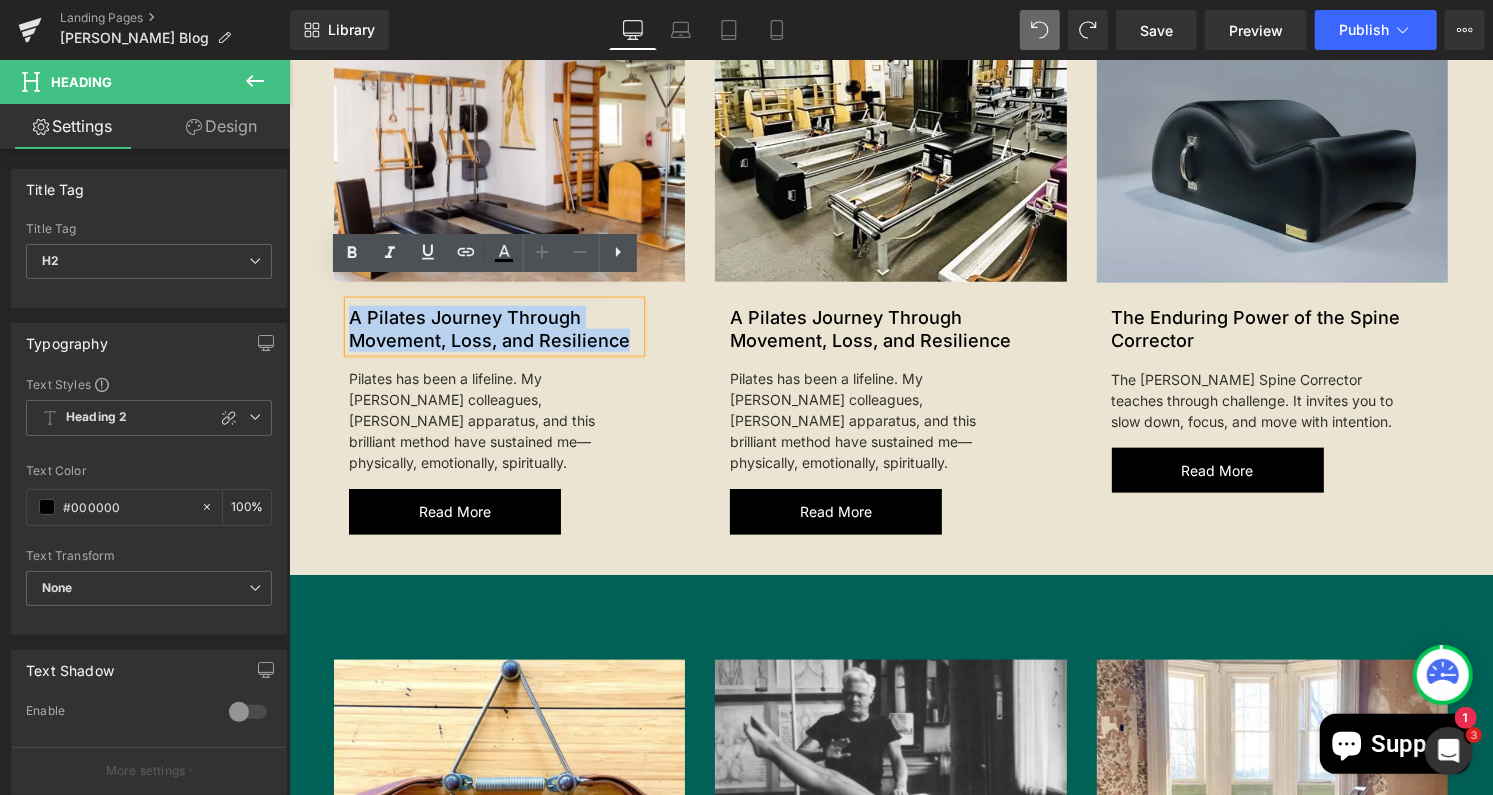 drag, startPoint x: 618, startPoint y: 317, endPoint x: 312, endPoint y: 293, distance: 306.93973 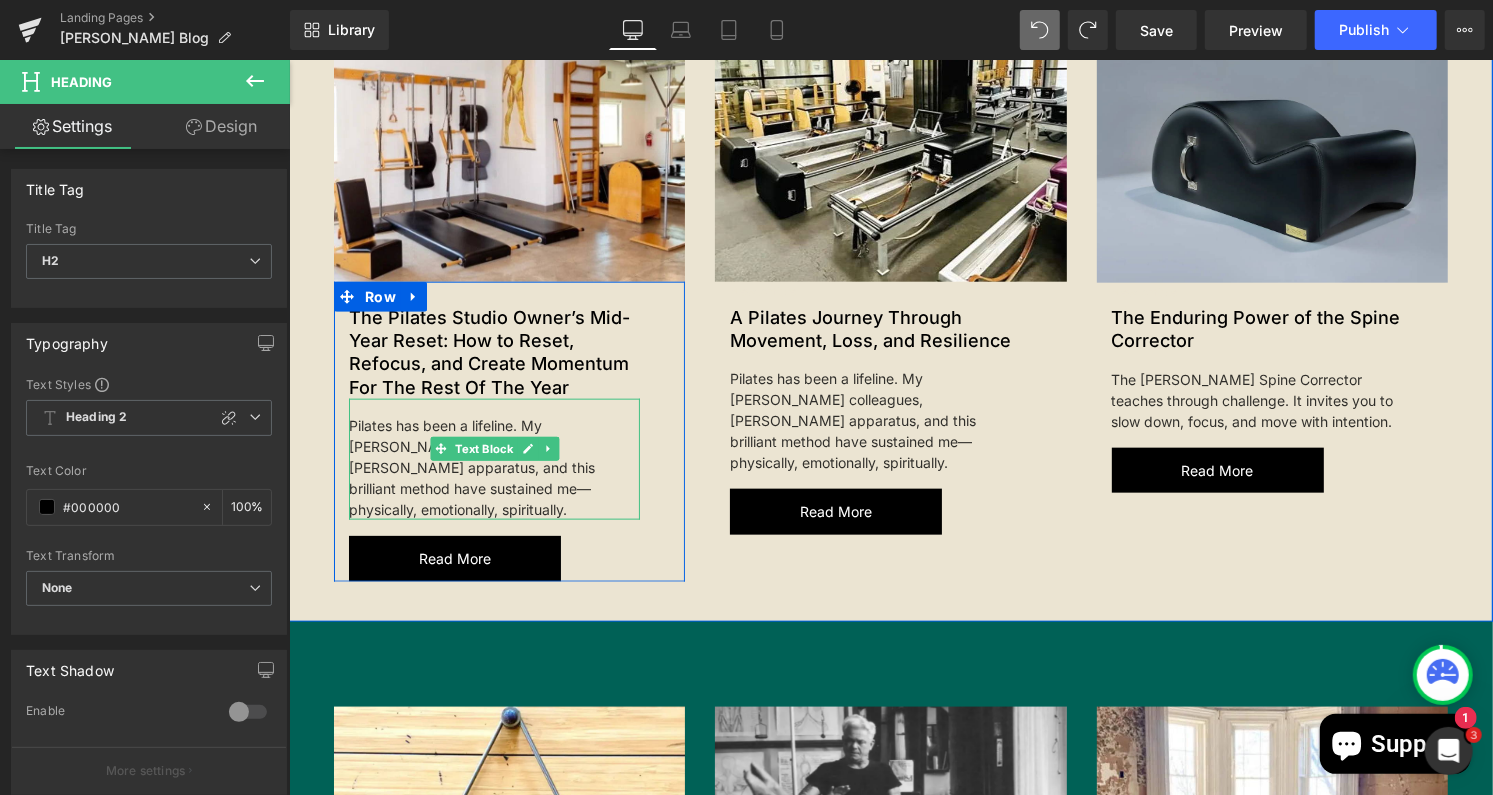 click on "Pilates has been a lifeline. My [PERSON_NAME] colleagues, [PERSON_NAME] apparatus, and this brilliant method have sustained me—physically, emotionally, spiritually." at bounding box center [493, 458] 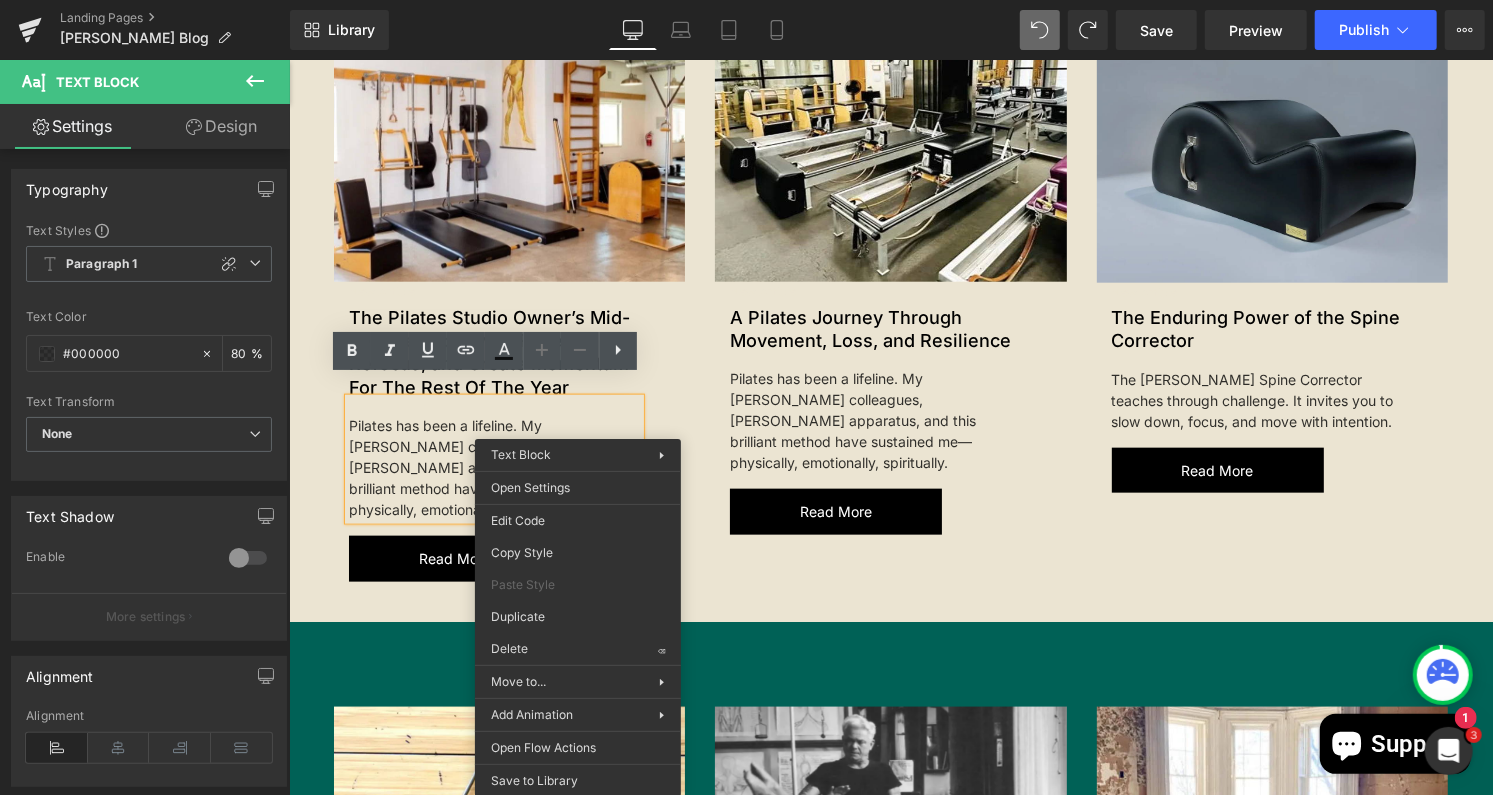 drag, startPoint x: 577, startPoint y: 469, endPoint x: 453, endPoint y: 429, distance: 130.29198 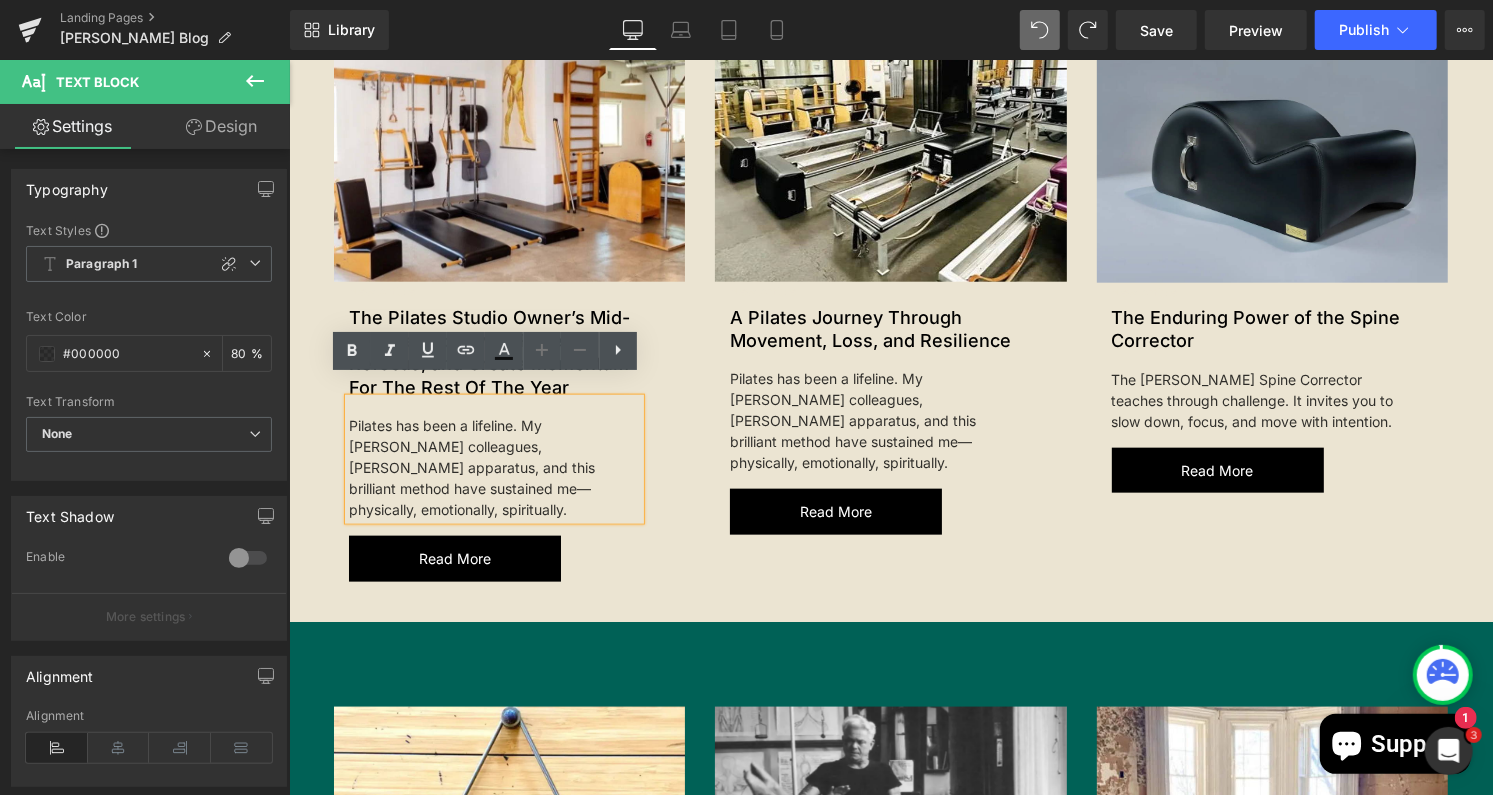 drag, startPoint x: 332, startPoint y: 402, endPoint x: 336, endPoint y: 390, distance: 12.649111 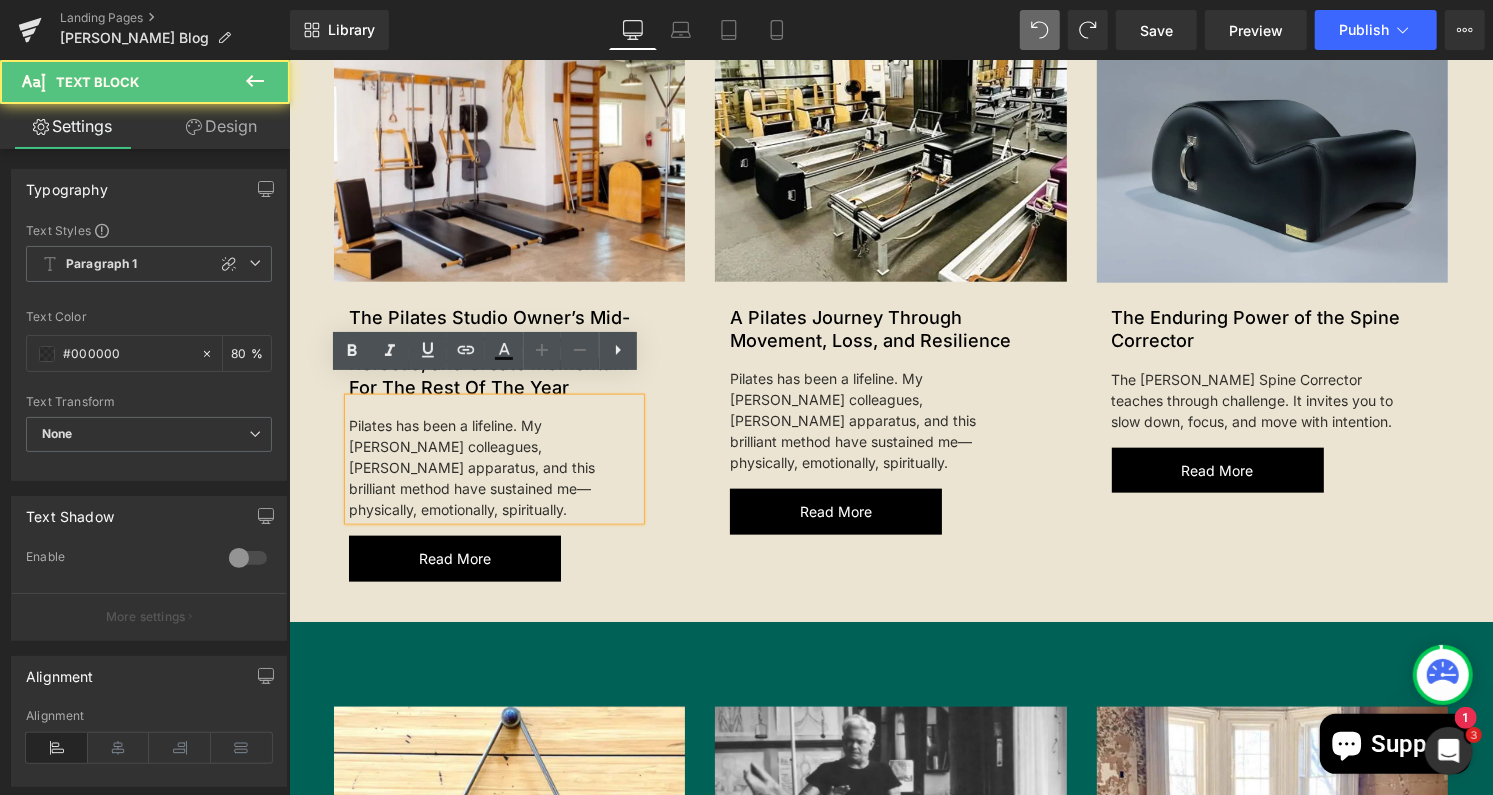 drag, startPoint x: 575, startPoint y: 465, endPoint x: 335, endPoint y: 382, distance: 253.94684 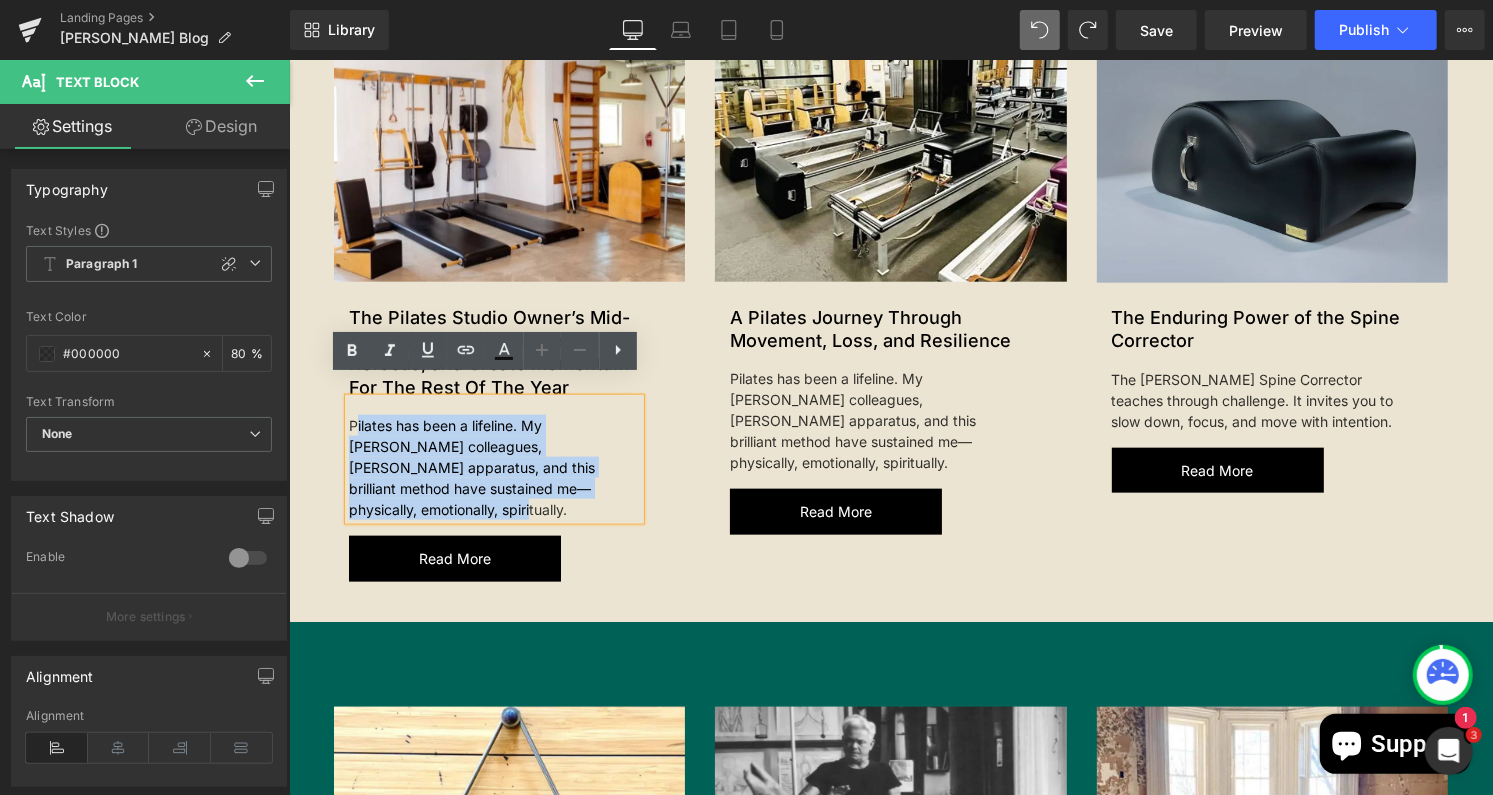 drag, startPoint x: 581, startPoint y: 461, endPoint x: 344, endPoint y: 397, distance: 245.4893 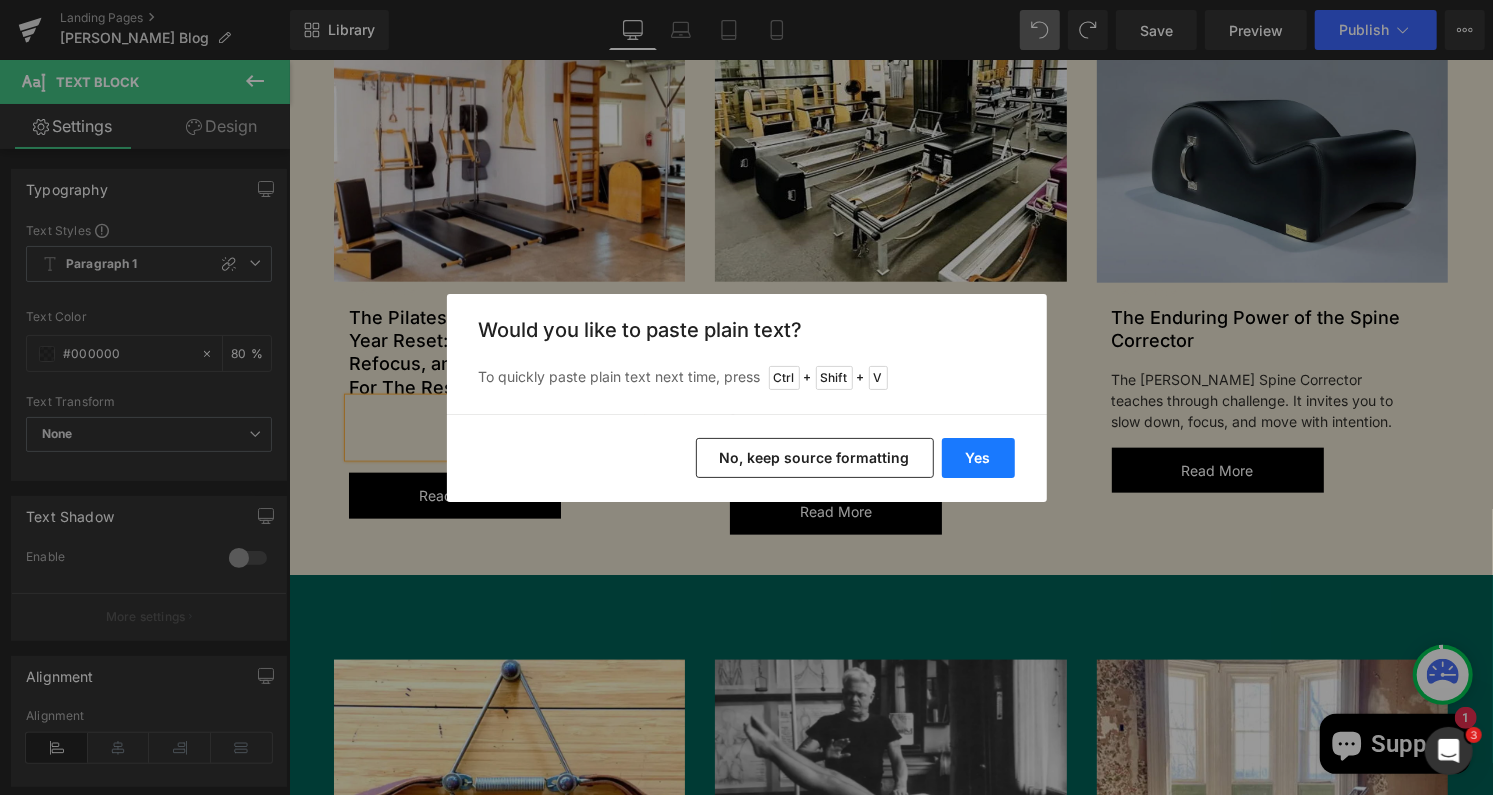 click on "Yes" at bounding box center [978, 458] 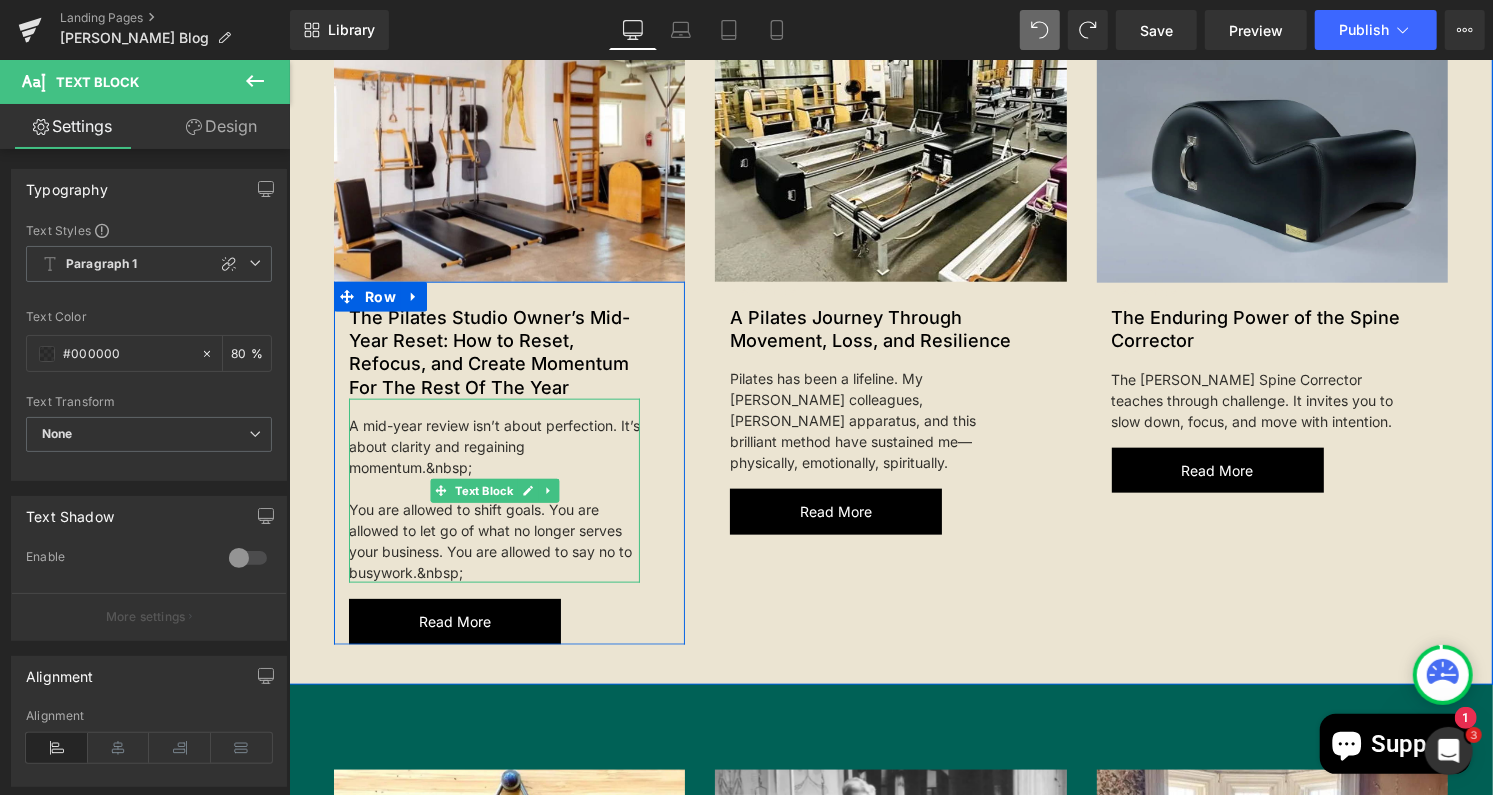 click on "A mid-year review isn’t about perfection. It’s about clarity and regaining momentum.&nbsp; You are allowed to shift goals. You are allowed to let go of what no longer serves your business. You are allowed to say no to busywork.&nbsp;" at bounding box center [493, 490] 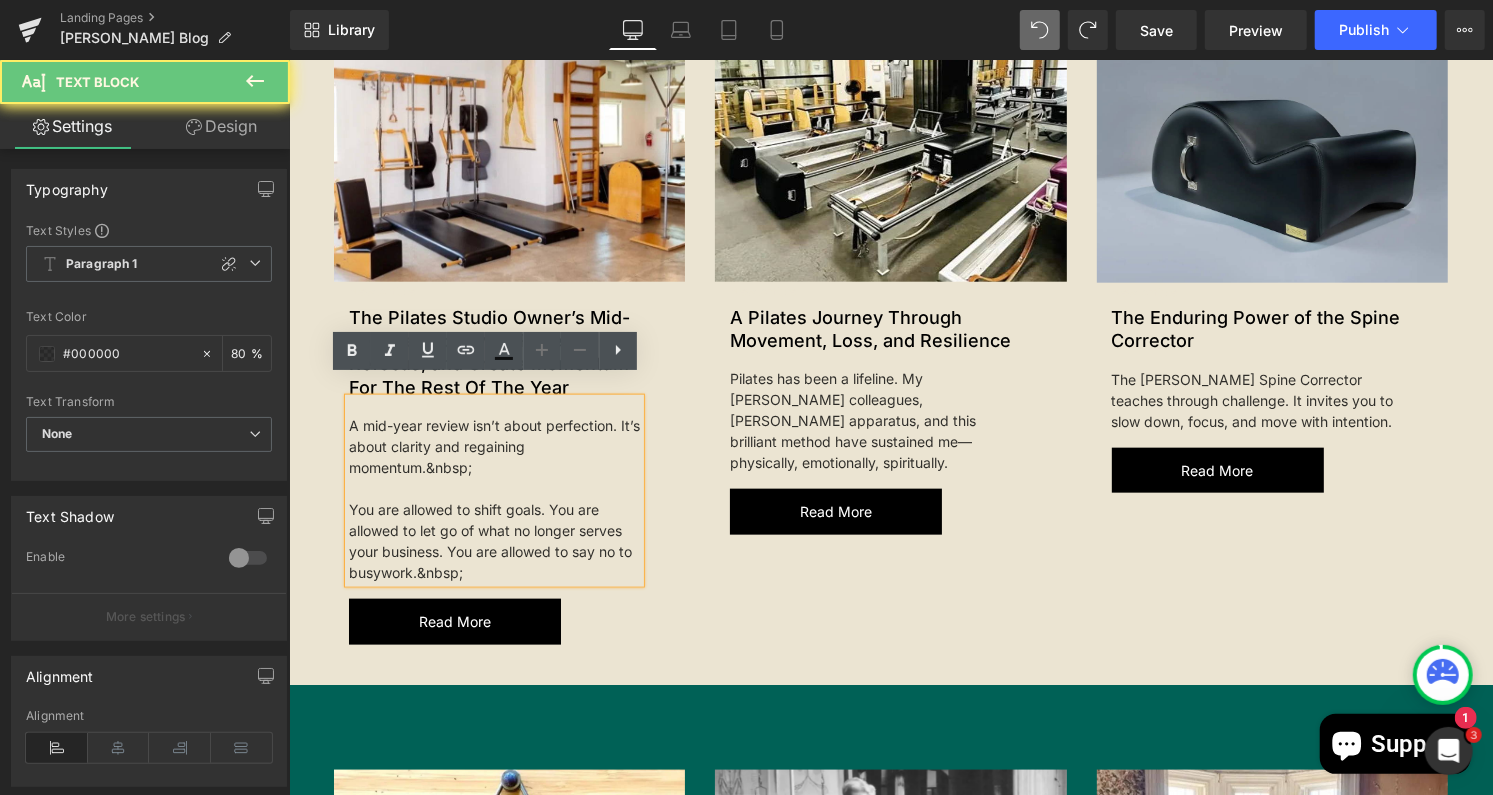 click at bounding box center [493, 487] 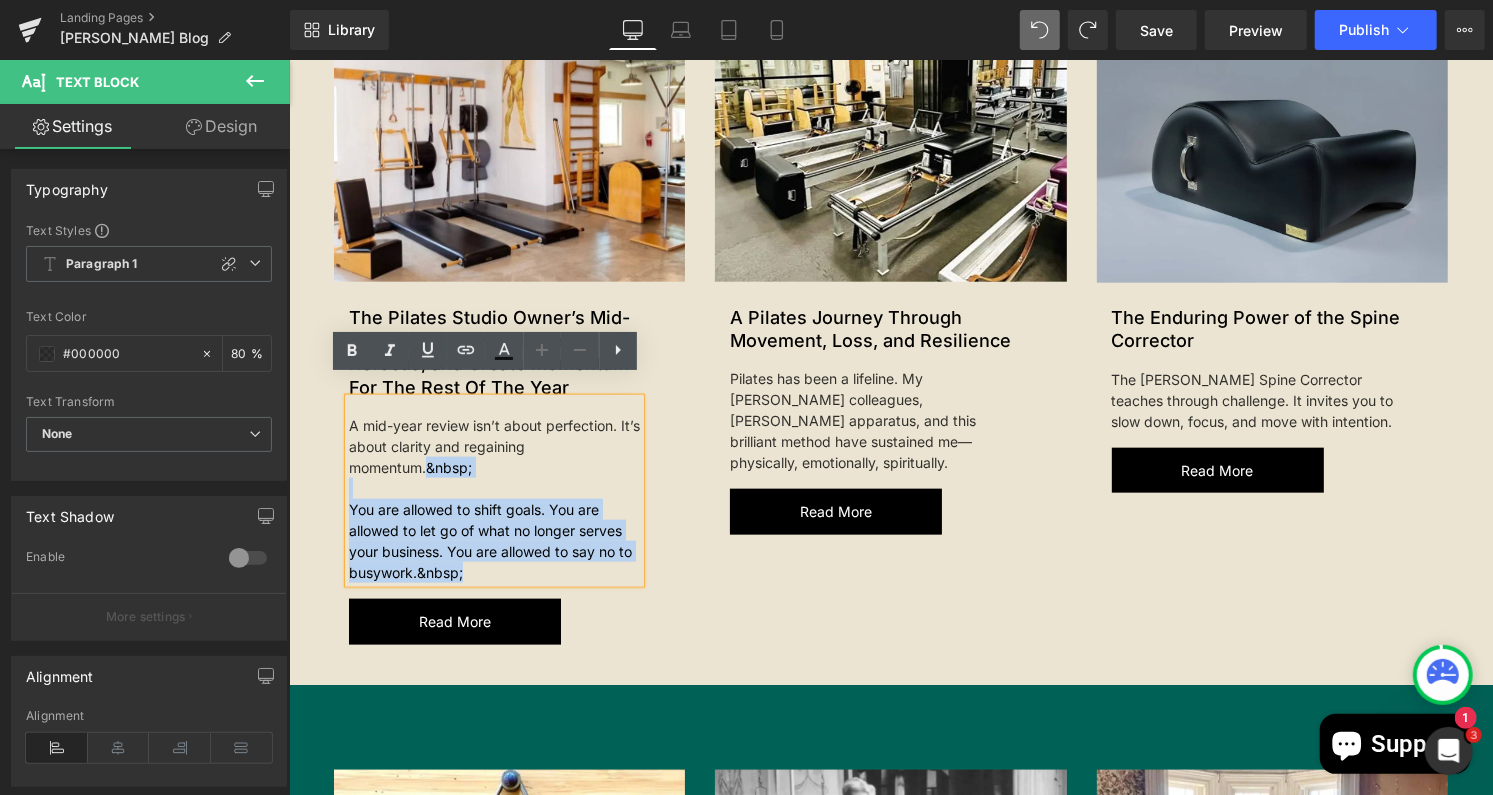 drag, startPoint x: 464, startPoint y: 551, endPoint x: 414, endPoint y: 443, distance: 119.0126 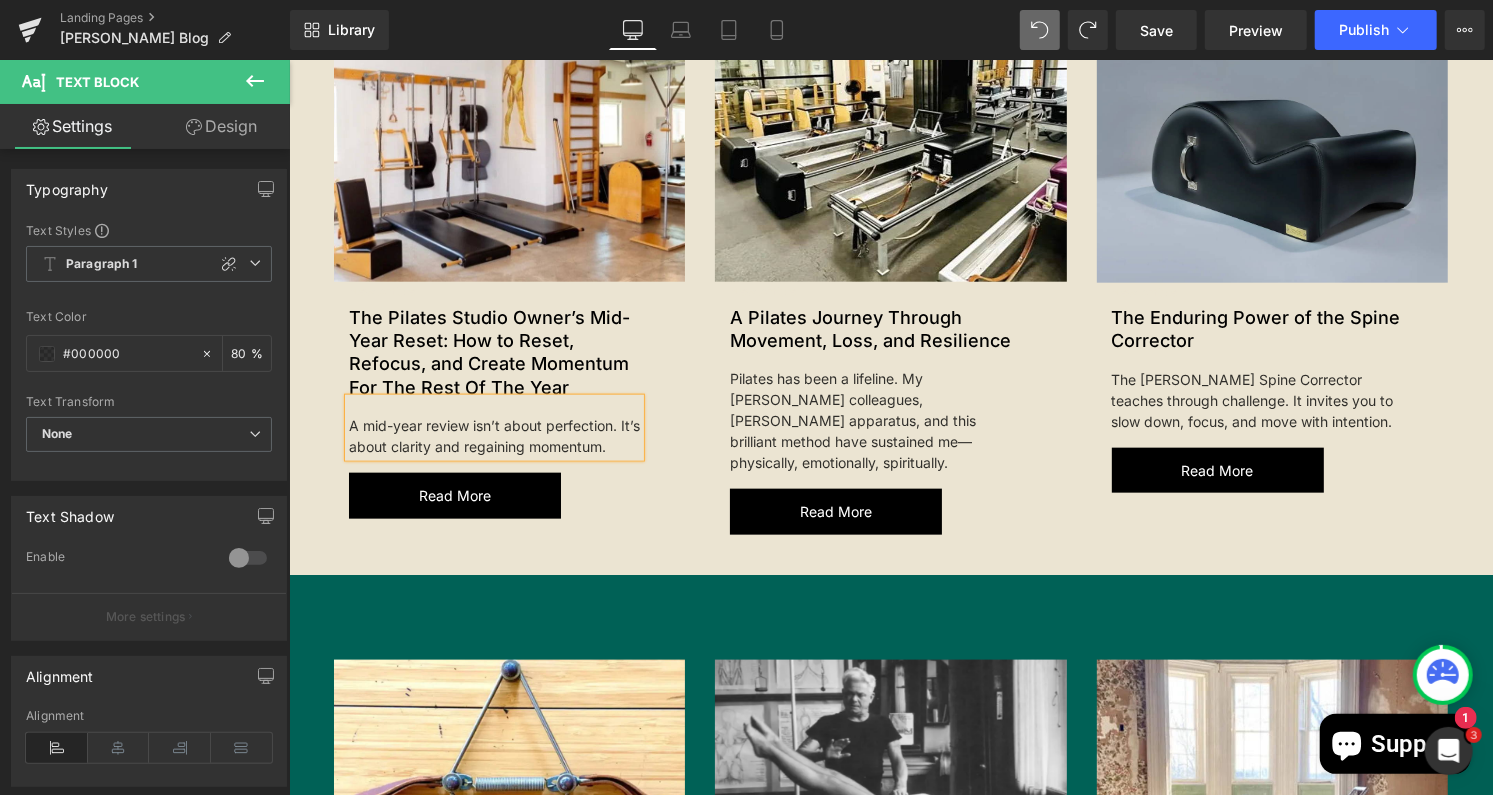 click on "New Article  Text Block         The Pilates Studio Owner’s Mid-Year Reset: How to Reset, Refocus, and Create Momentum For The Rest Of The Year Heading         A mid-year review isn’t about perfection. It’s about clarity and regaining momentum. Text Block         Read more Button         Row" at bounding box center [508, 399] 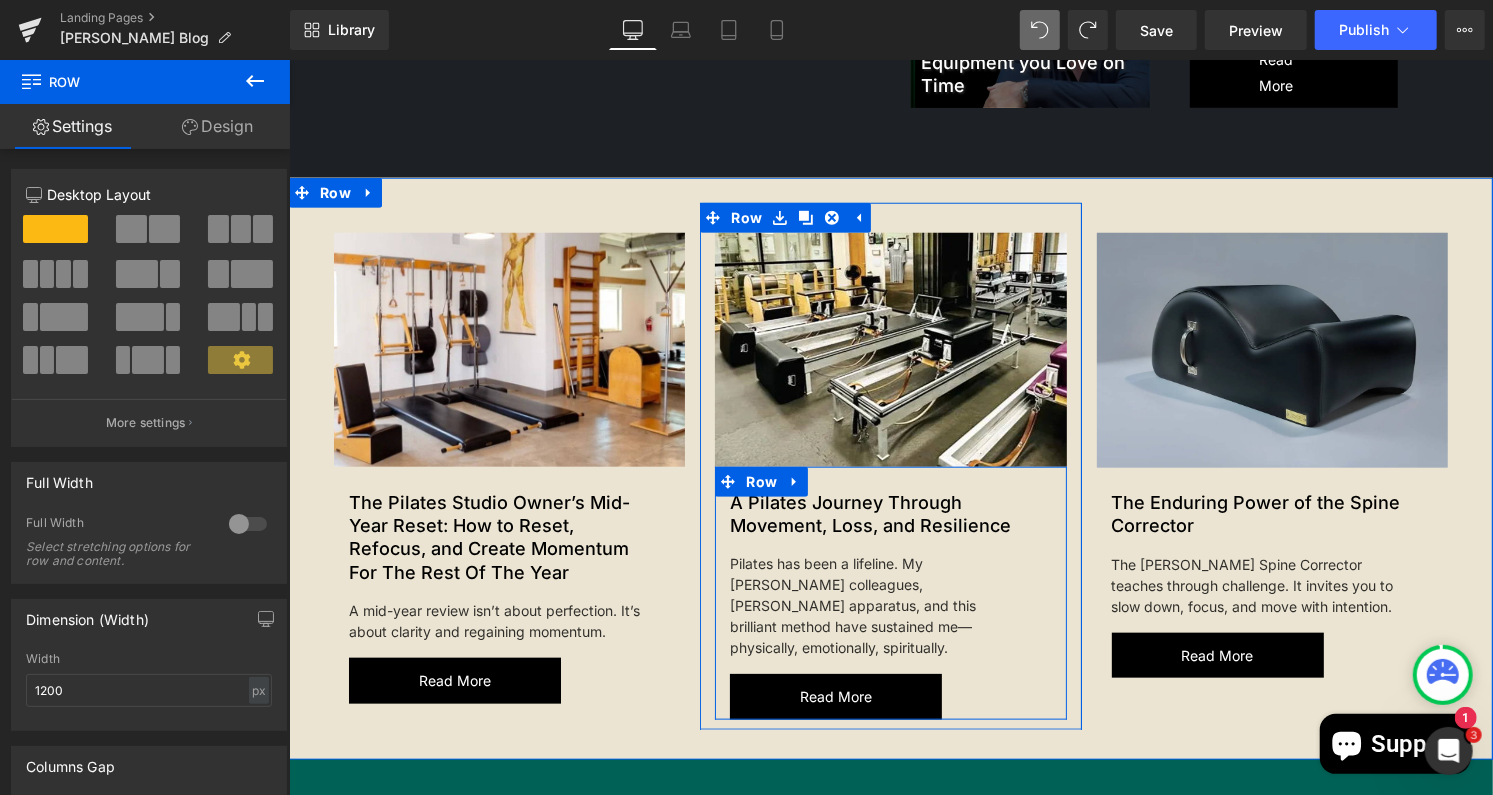 scroll, scrollTop: 1021, scrollLeft: 0, axis: vertical 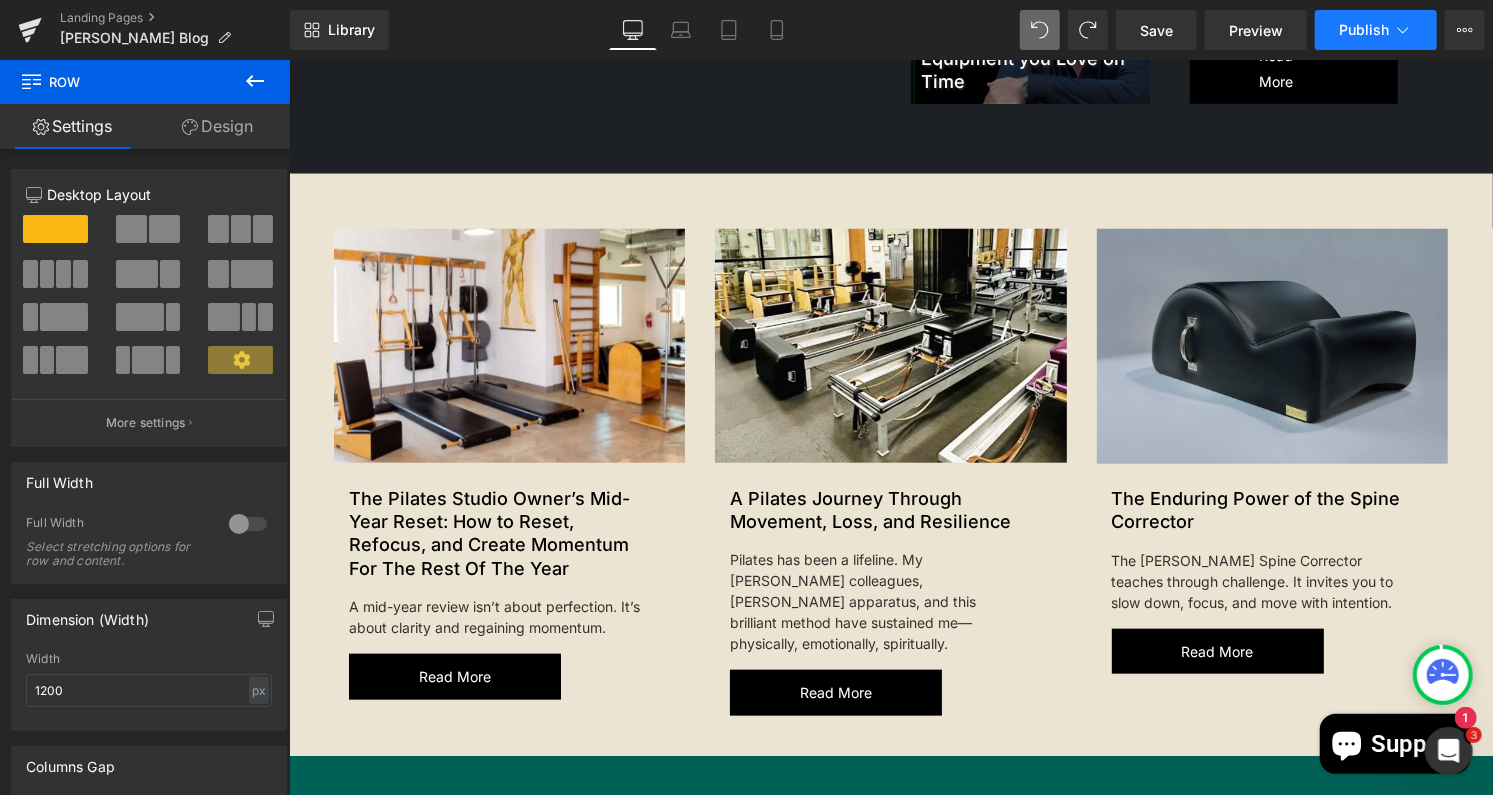 click on "Publish" at bounding box center [1364, 30] 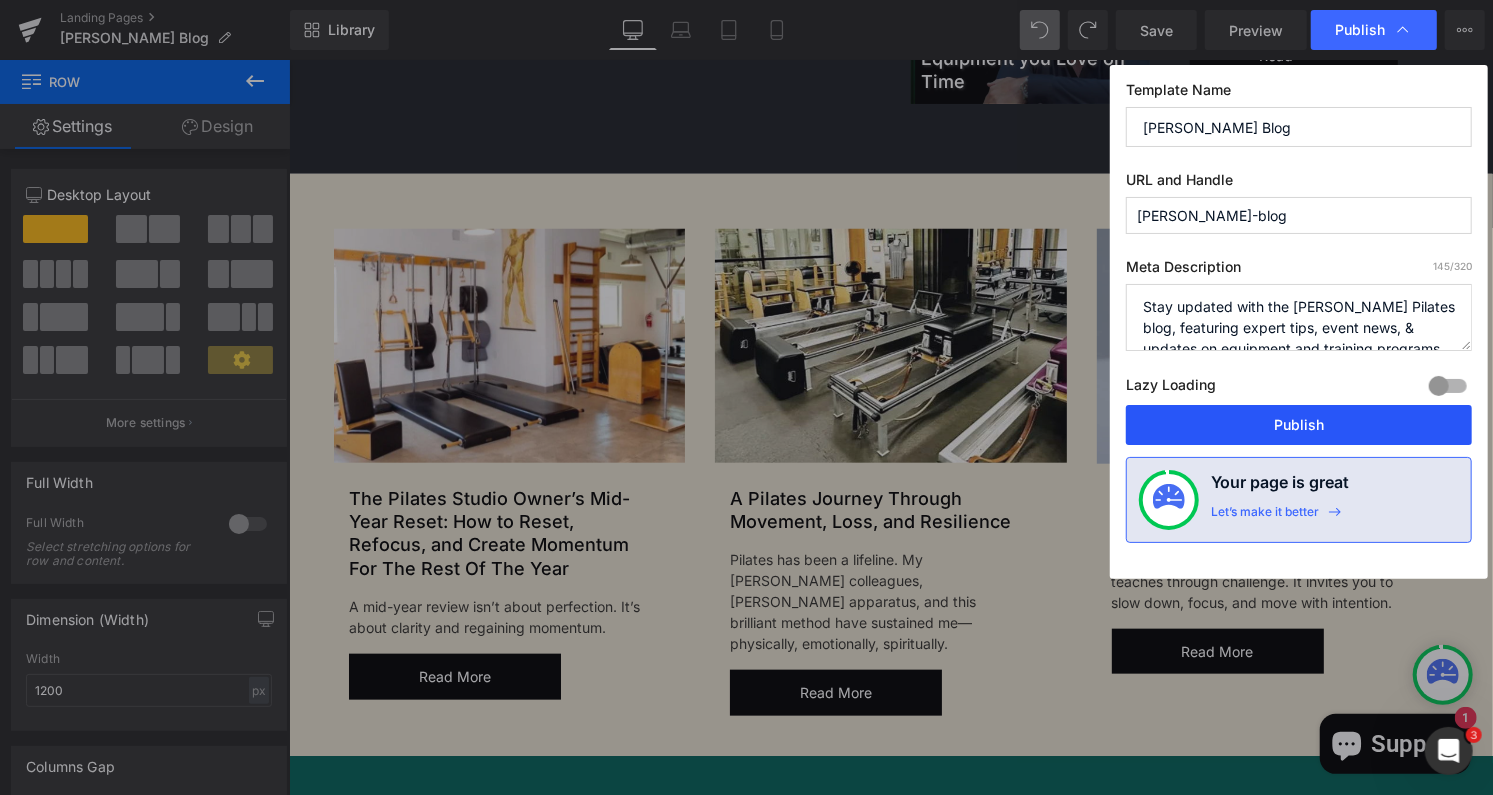 click on "Publish" at bounding box center [1299, 425] 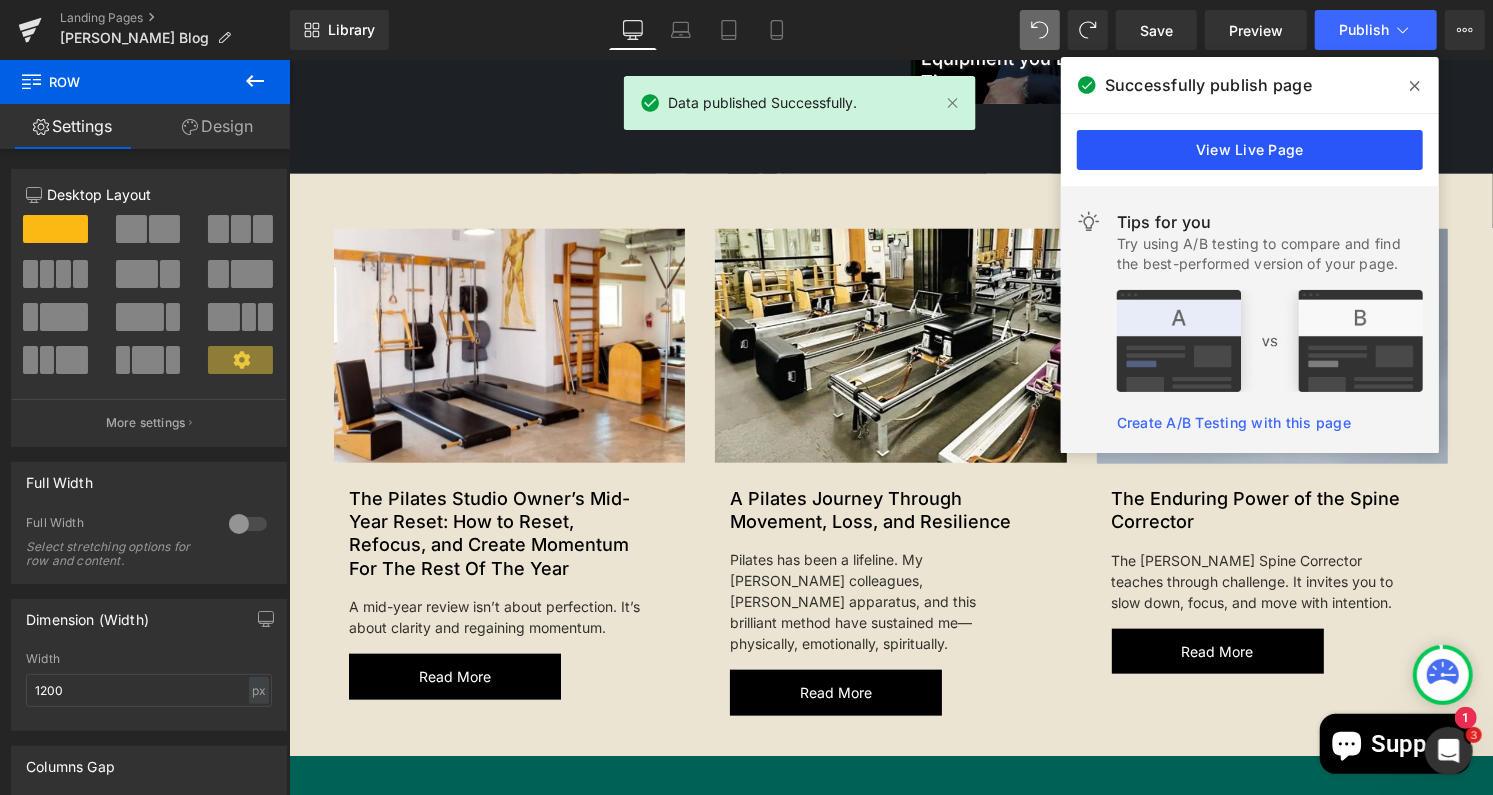 click on "View Live Page" at bounding box center (1250, 150) 